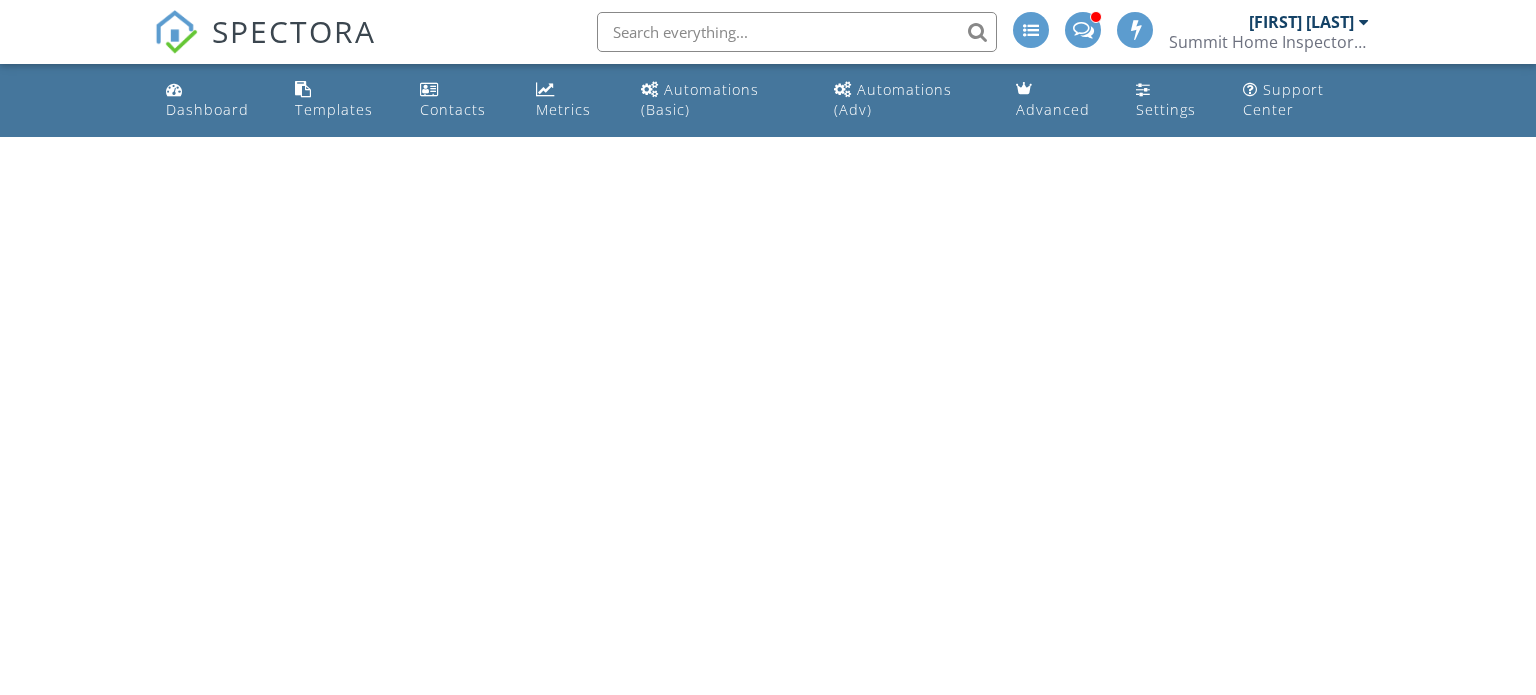 scroll, scrollTop: 0, scrollLeft: 0, axis: both 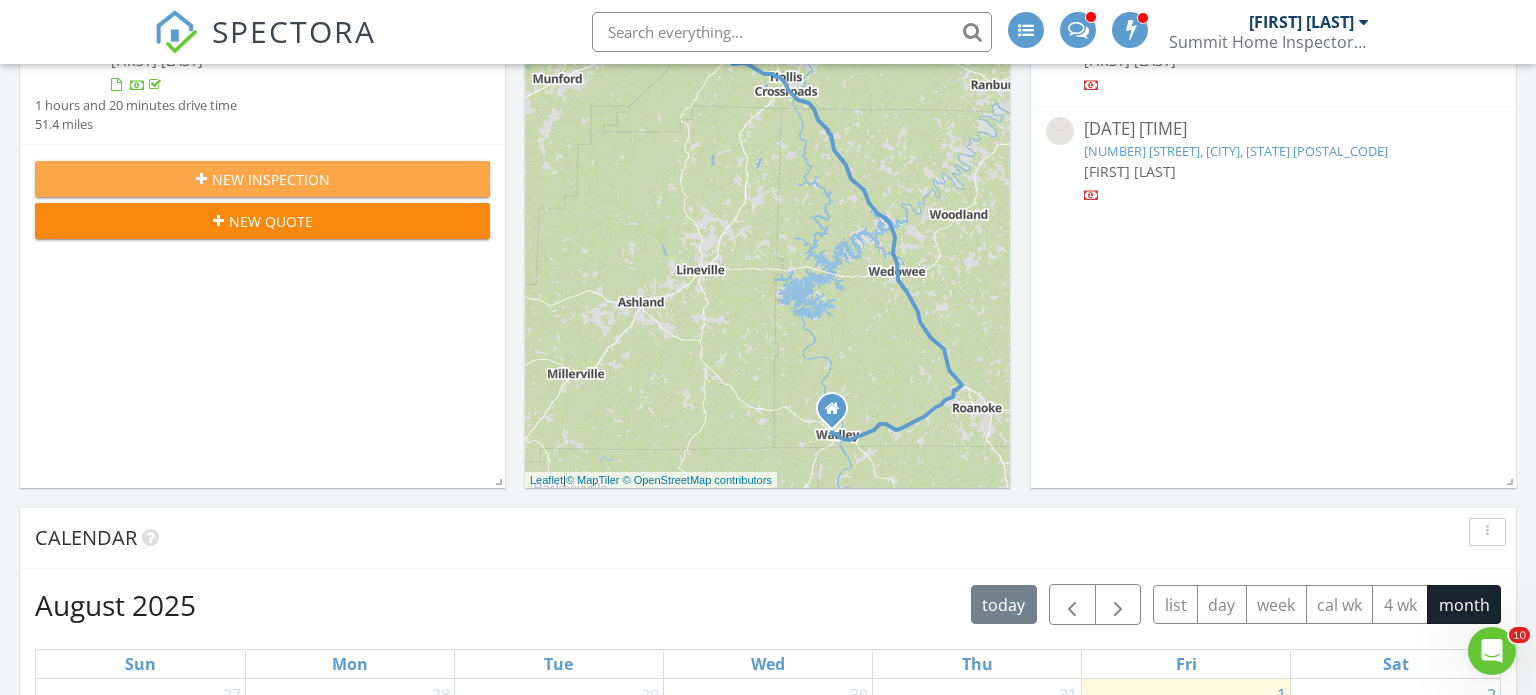 click on "New Inspection" at bounding box center [271, 179] 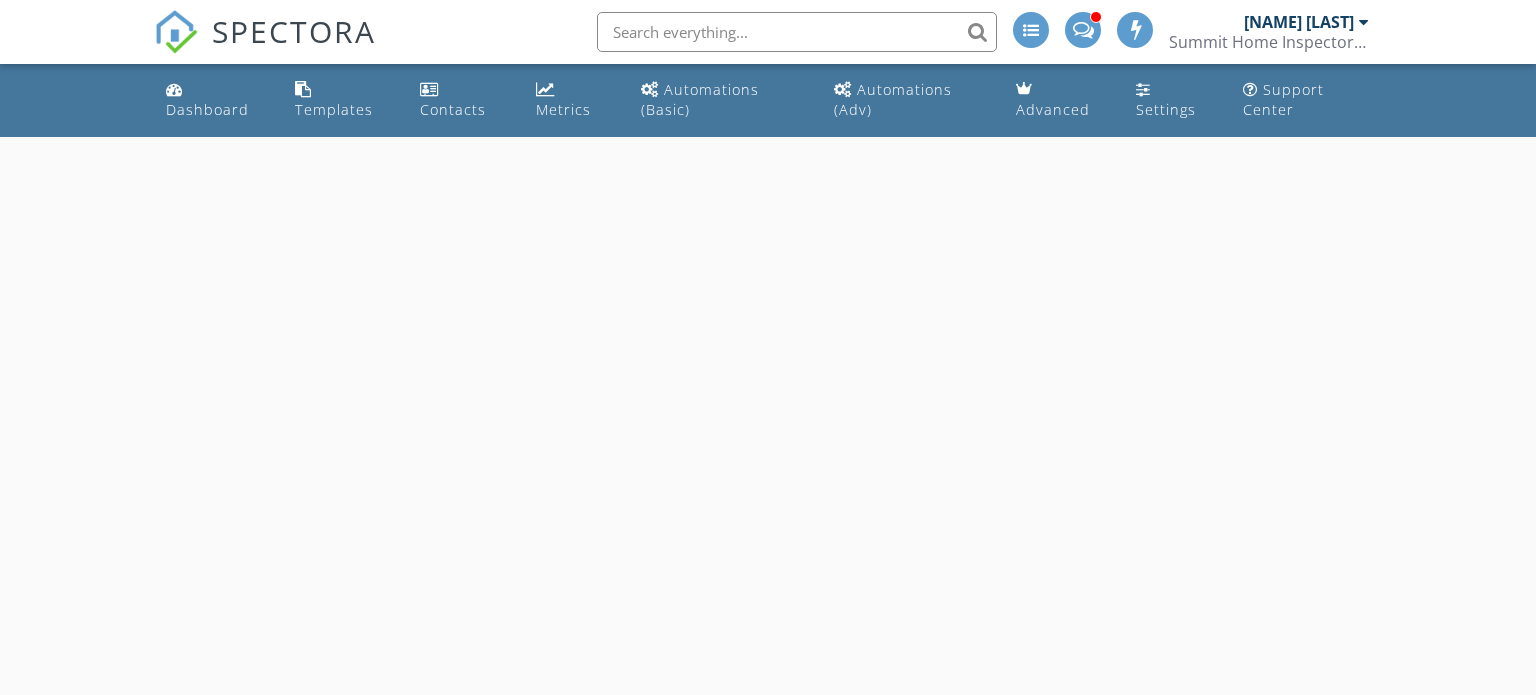scroll, scrollTop: 0, scrollLeft: 0, axis: both 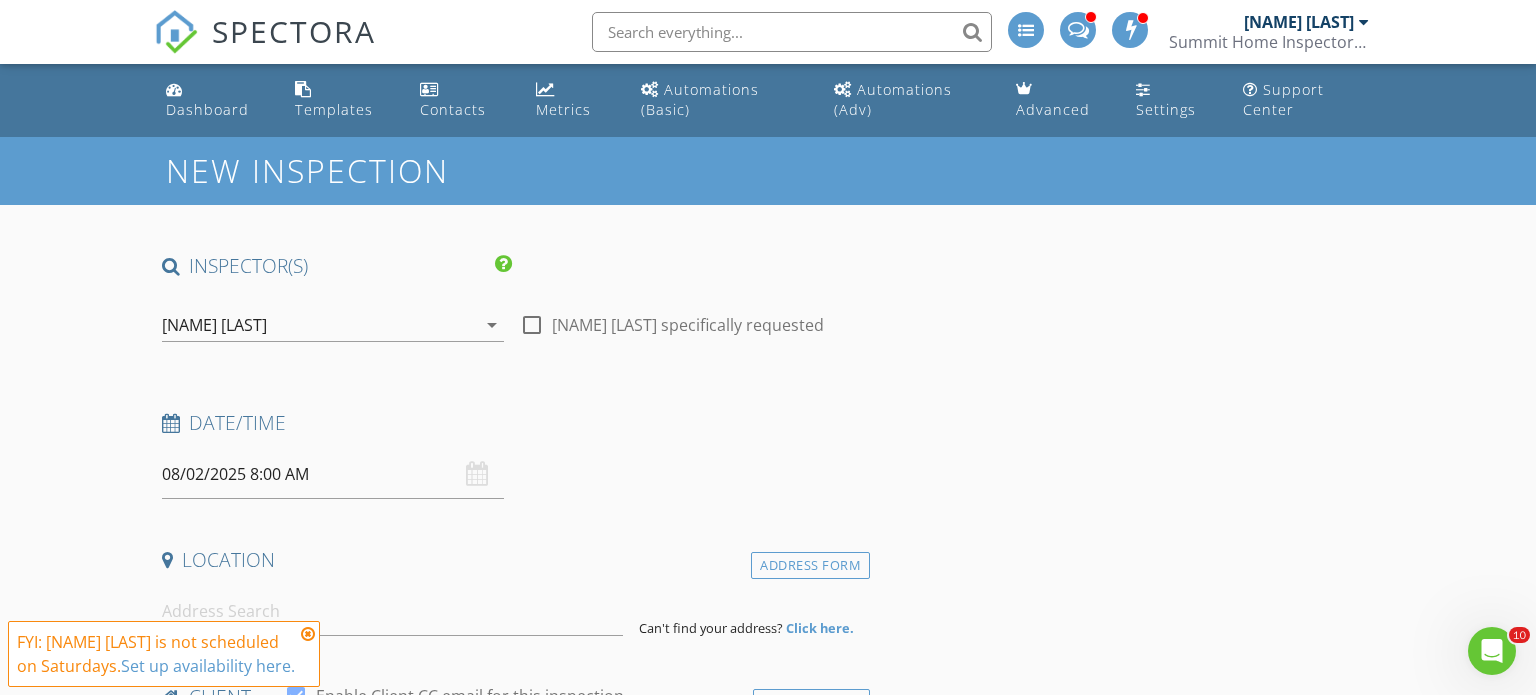 click at bounding box center [308, 634] 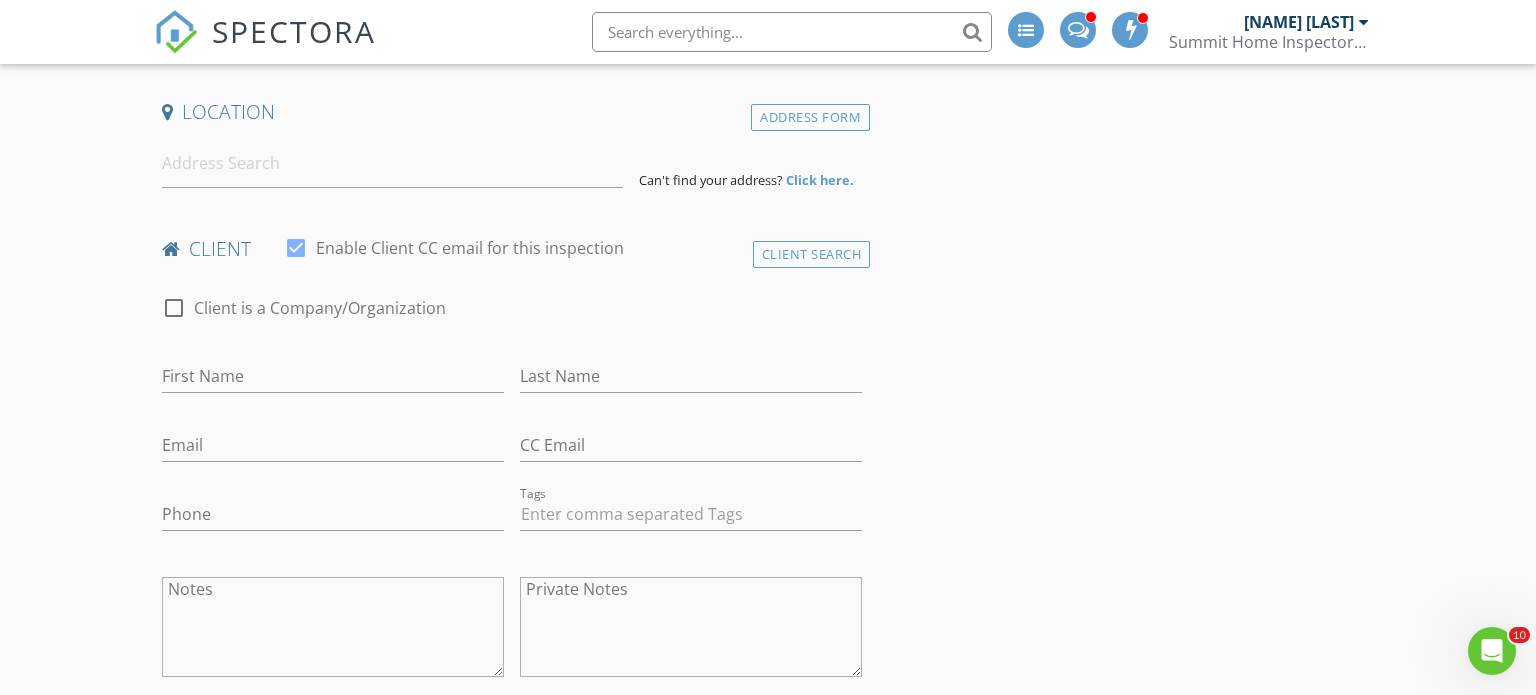 scroll, scrollTop: 0, scrollLeft: 0, axis: both 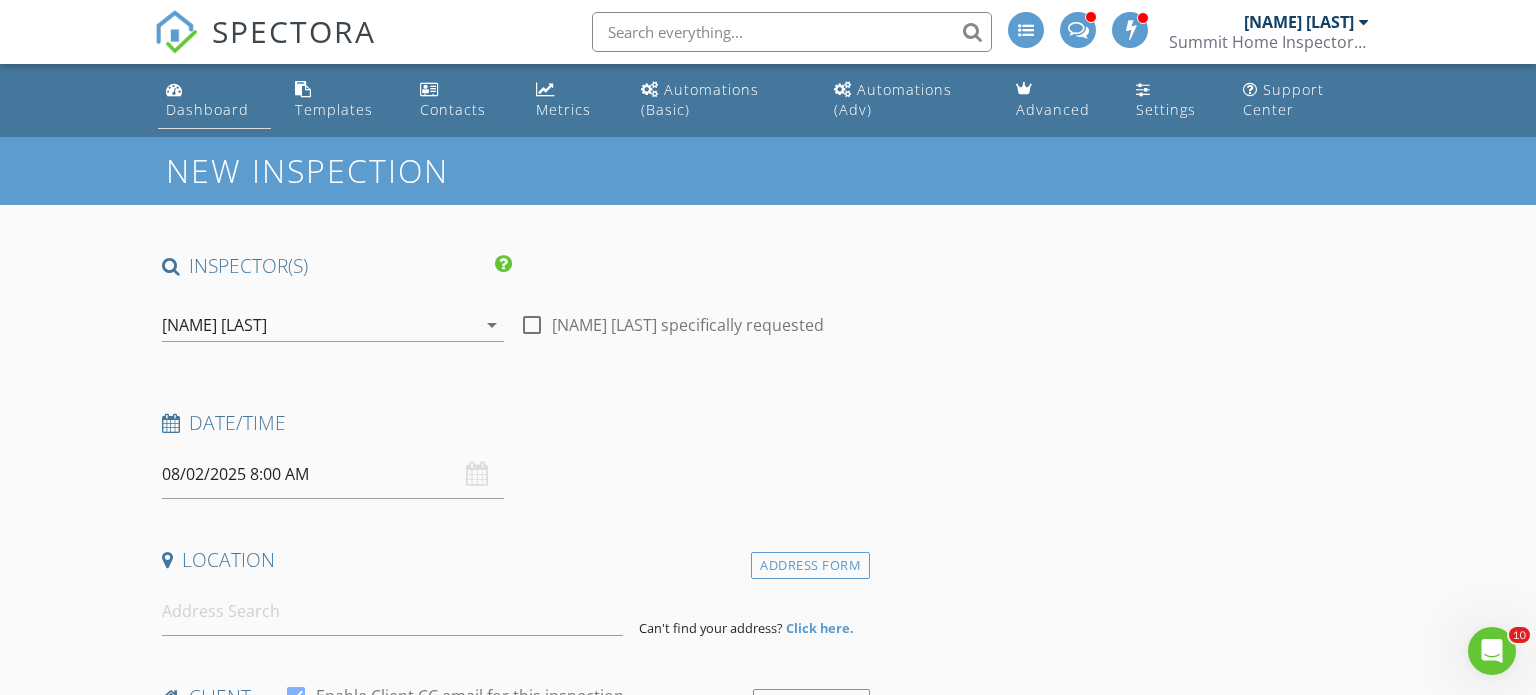 click on "Dashboard" at bounding box center (215, 100) 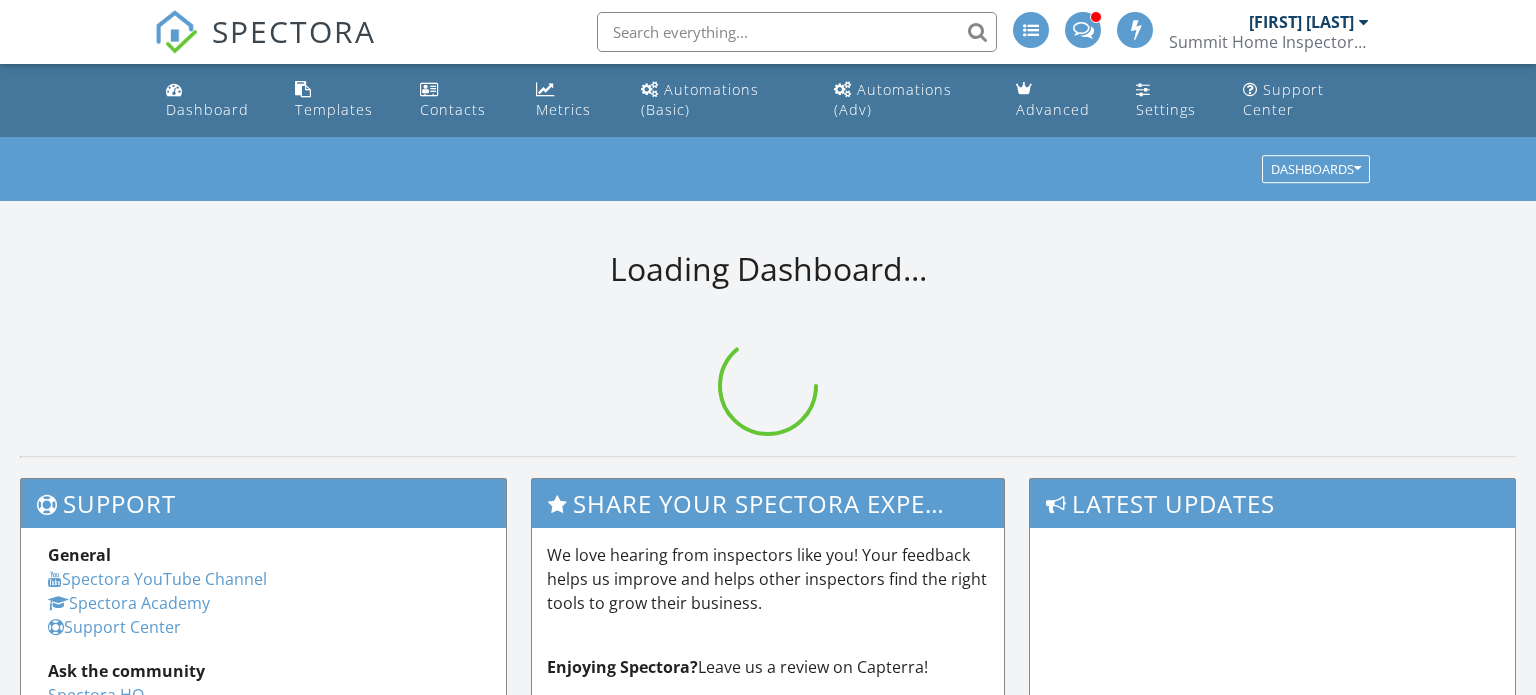 scroll, scrollTop: 0, scrollLeft: 0, axis: both 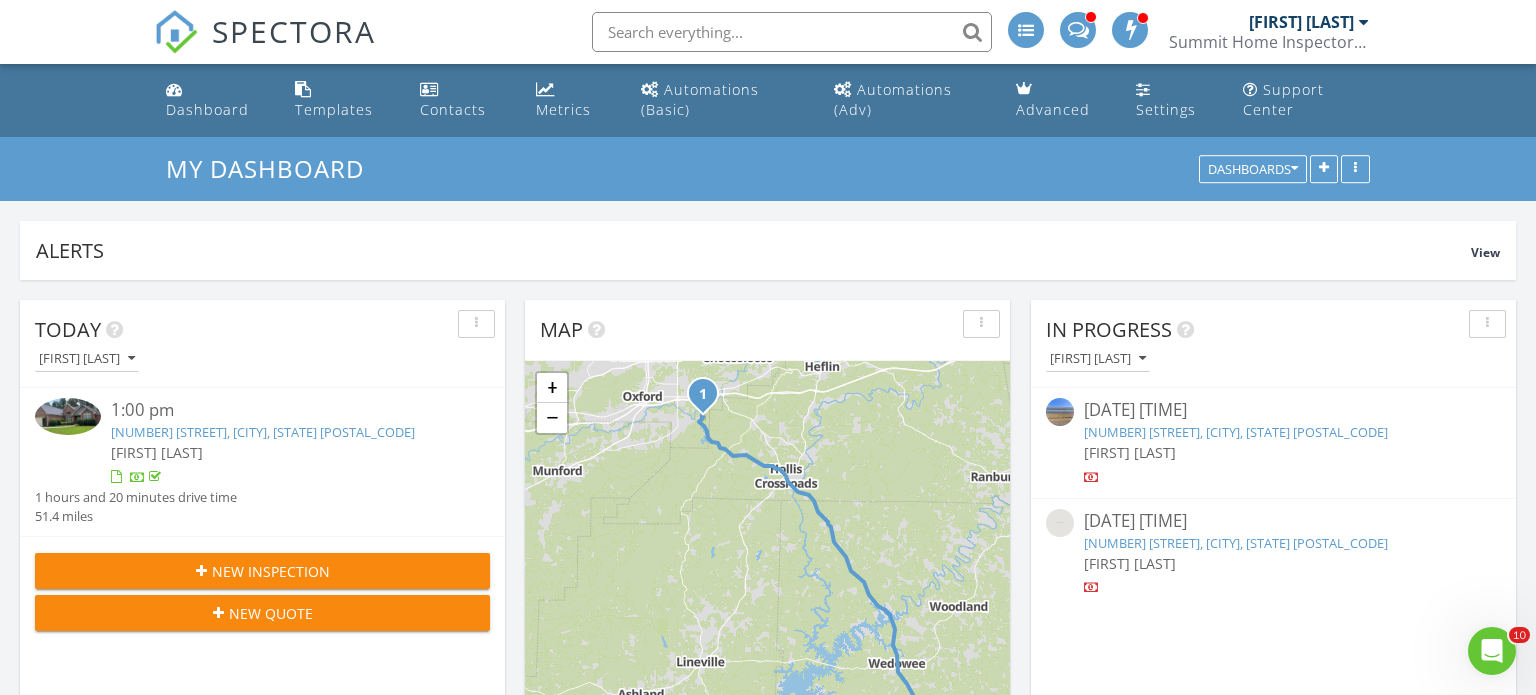 click on "Summit Home Inspector LLC" at bounding box center (1269, 42) 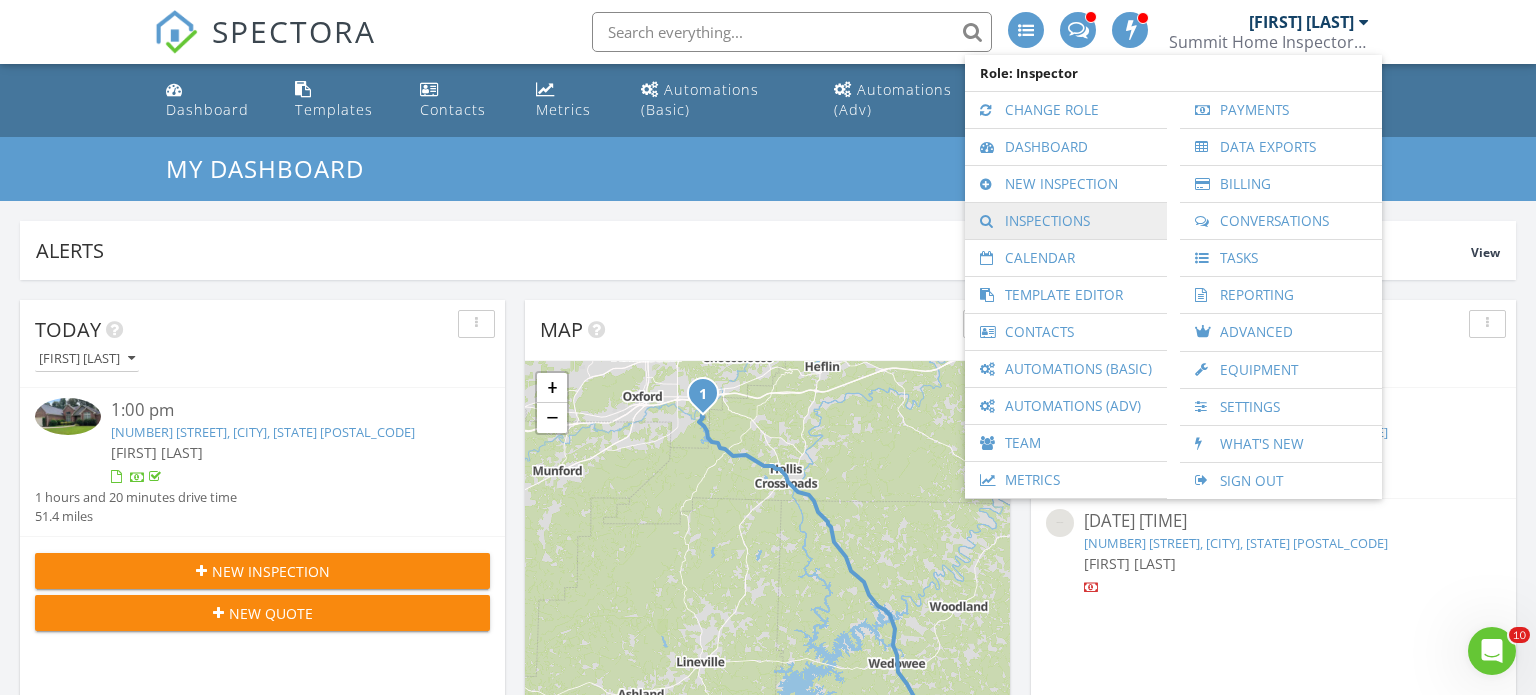click on "Inspections" at bounding box center [1066, 221] 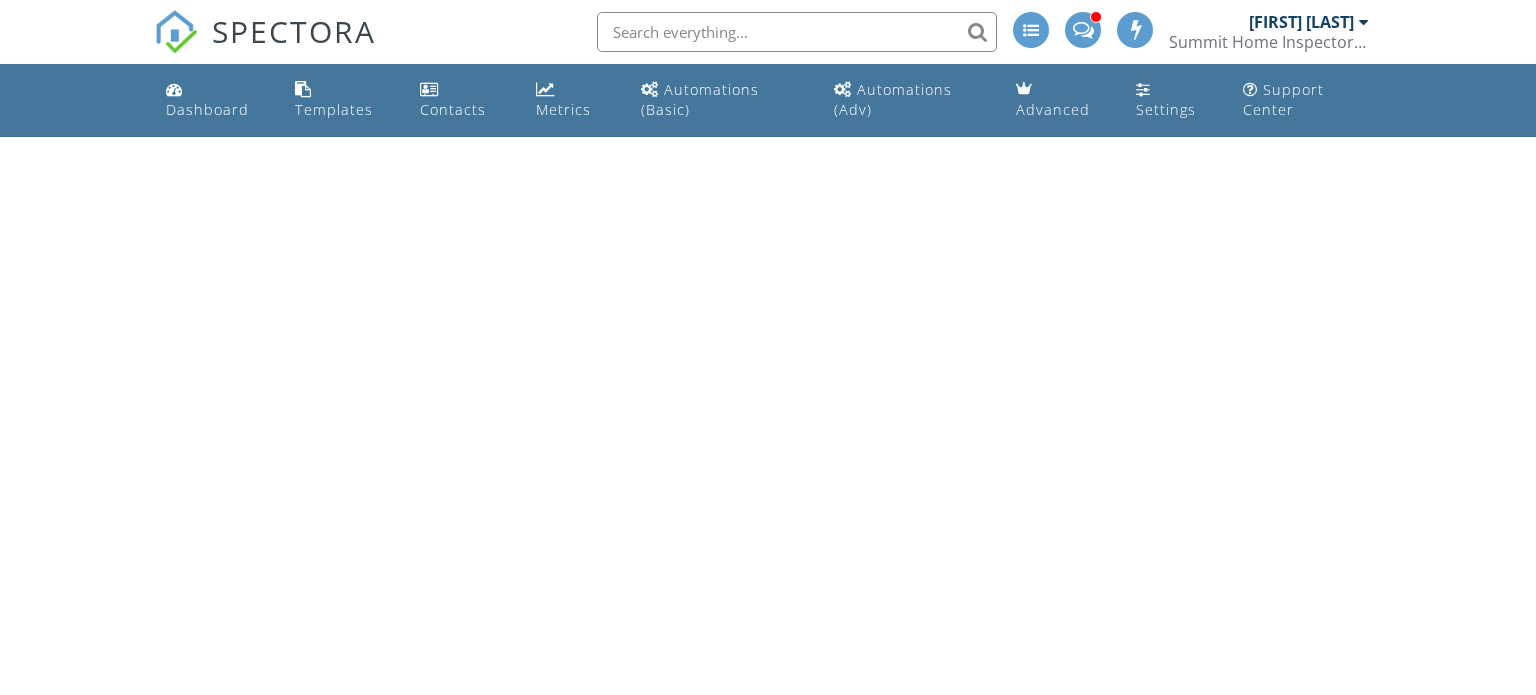 scroll, scrollTop: 0, scrollLeft: 0, axis: both 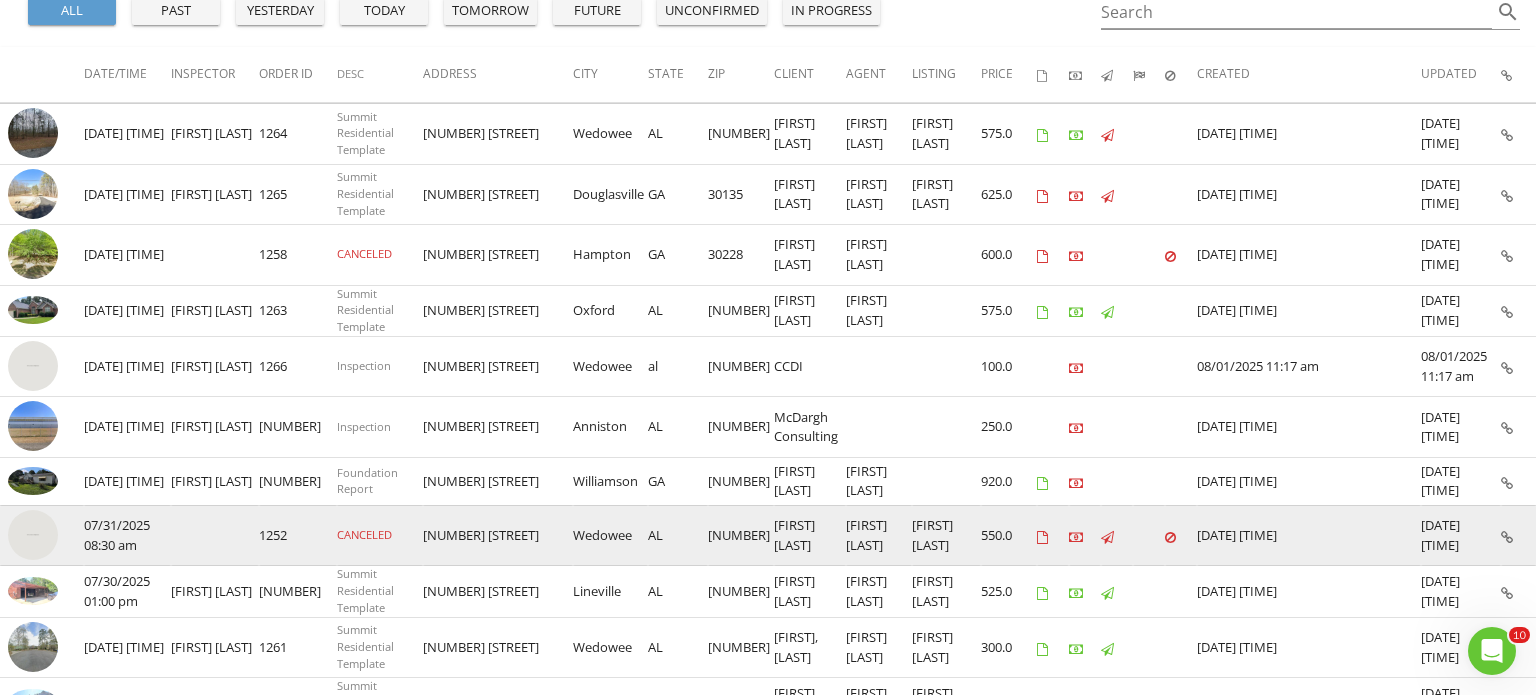 click at bounding box center [1507, 537] 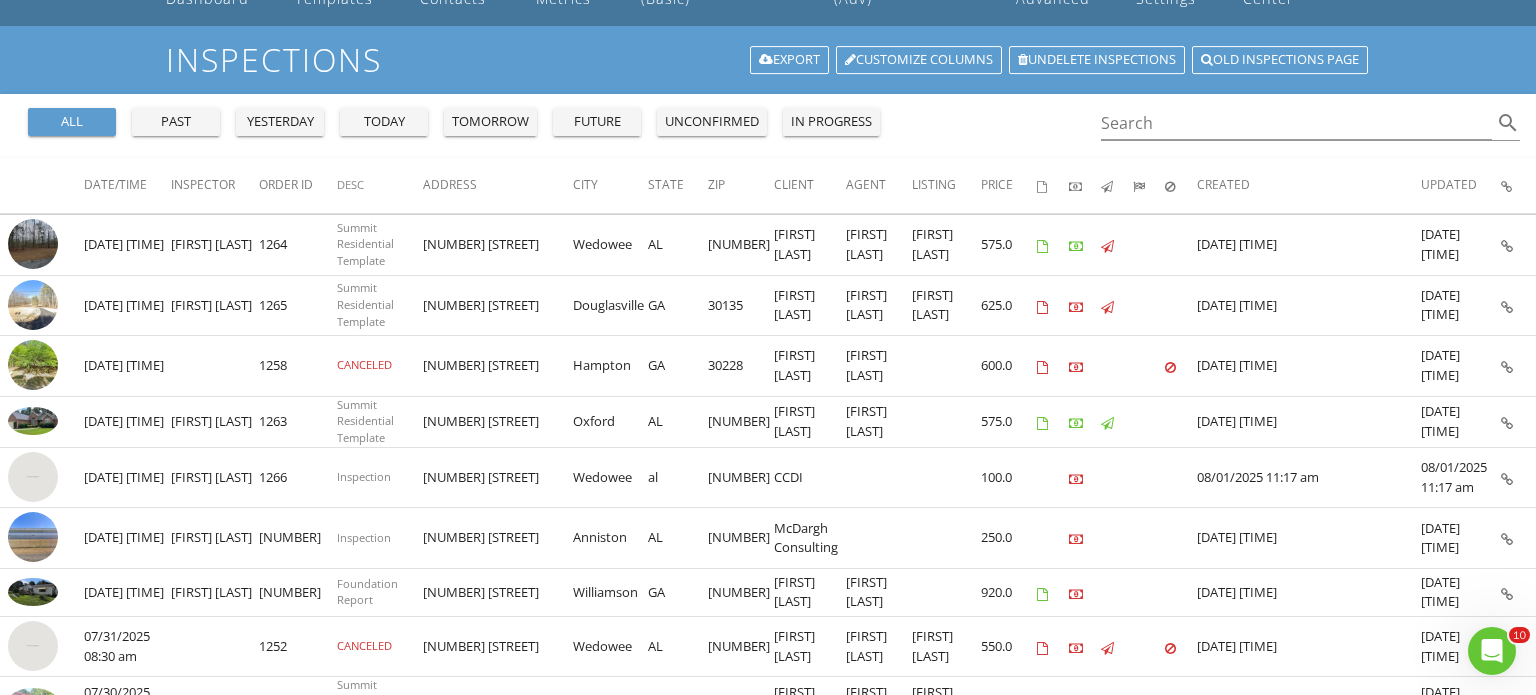 scroll, scrollTop: 0, scrollLeft: 0, axis: both 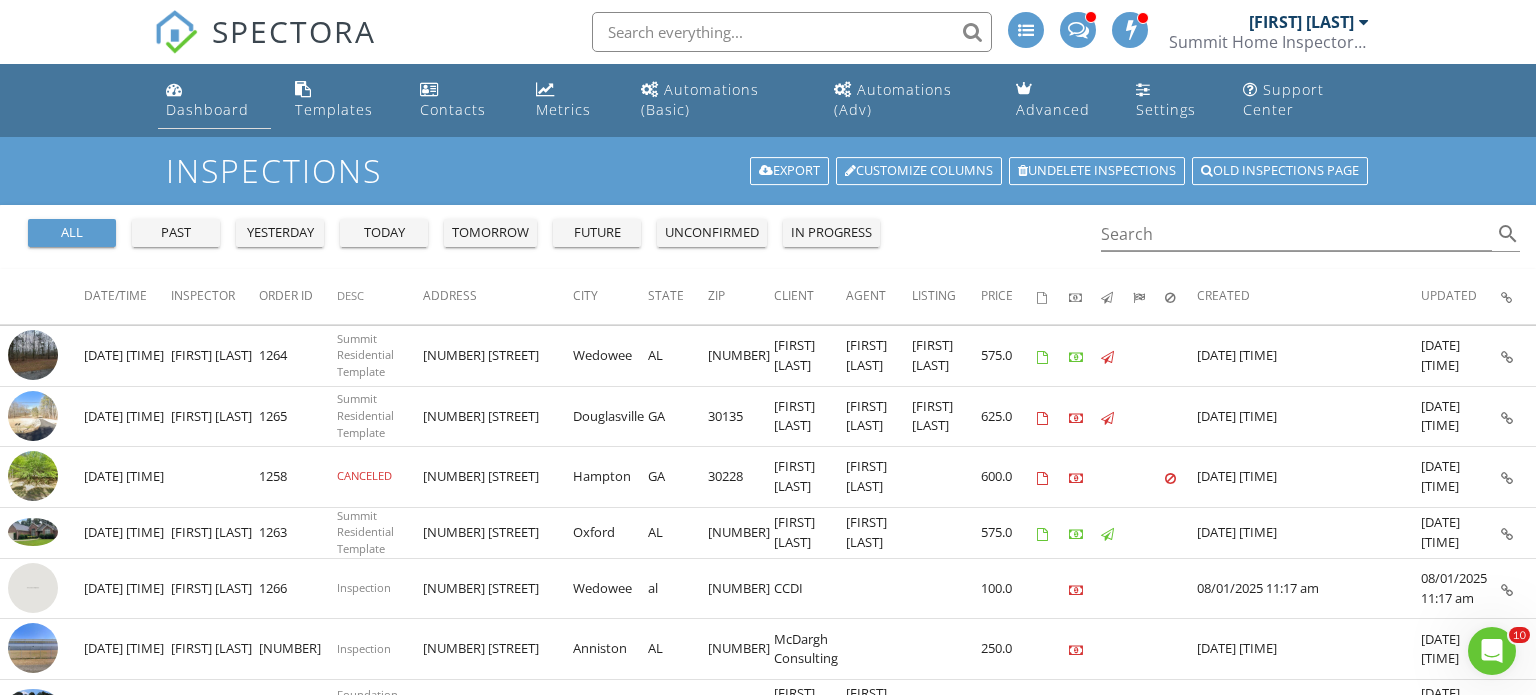 click on "Dashboard" at bounding box center (207, 109) 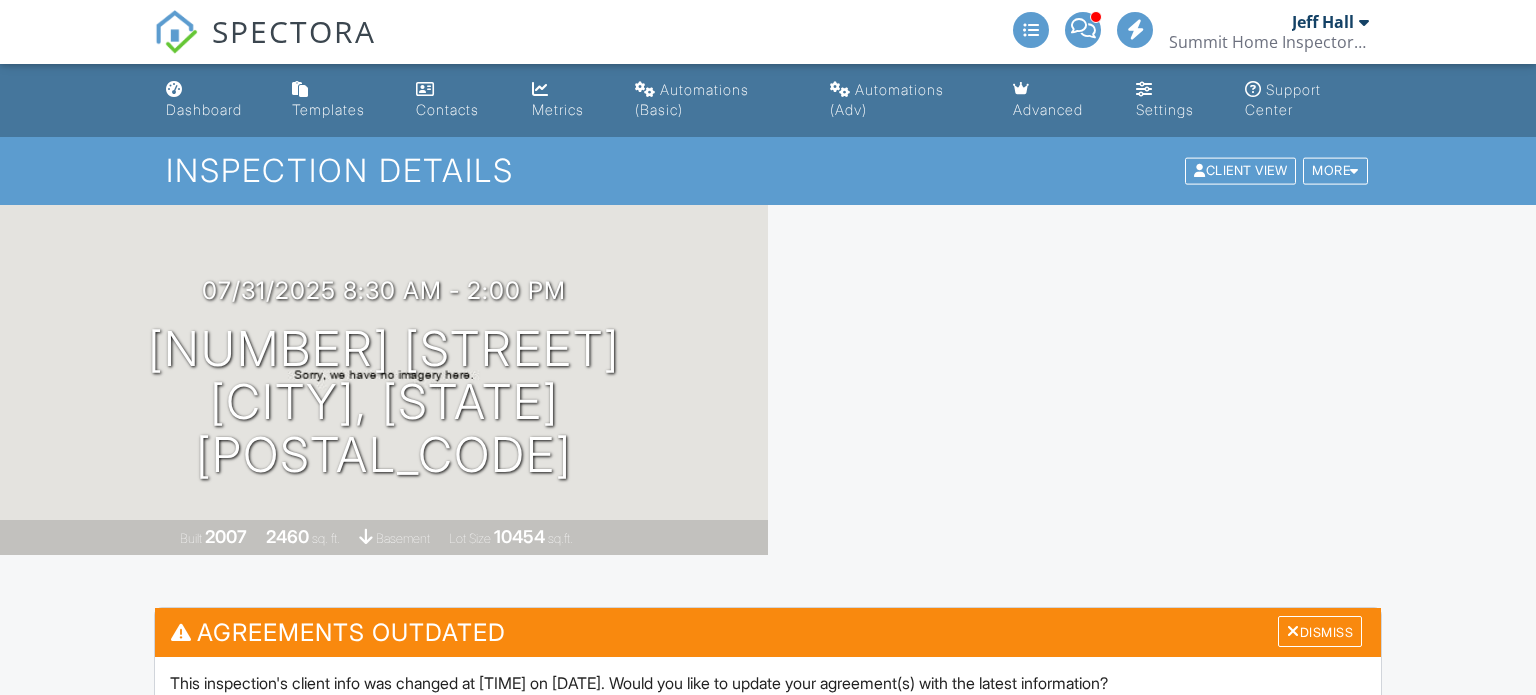 scroll, scrollTop: 0, scrollLeft: 0, axis: both 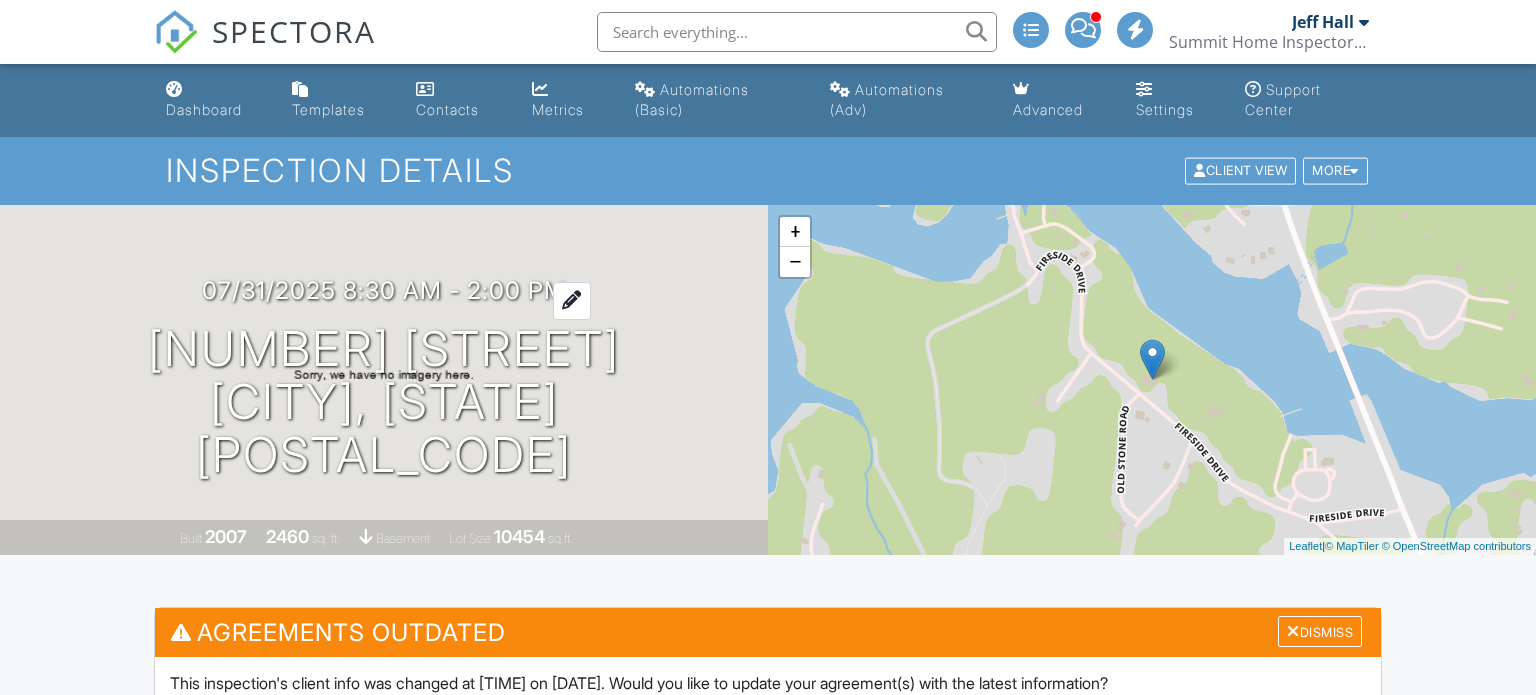 click on "07/31/2025  8:30 am
- 2:00 pm" at bounding box center (384, 290) 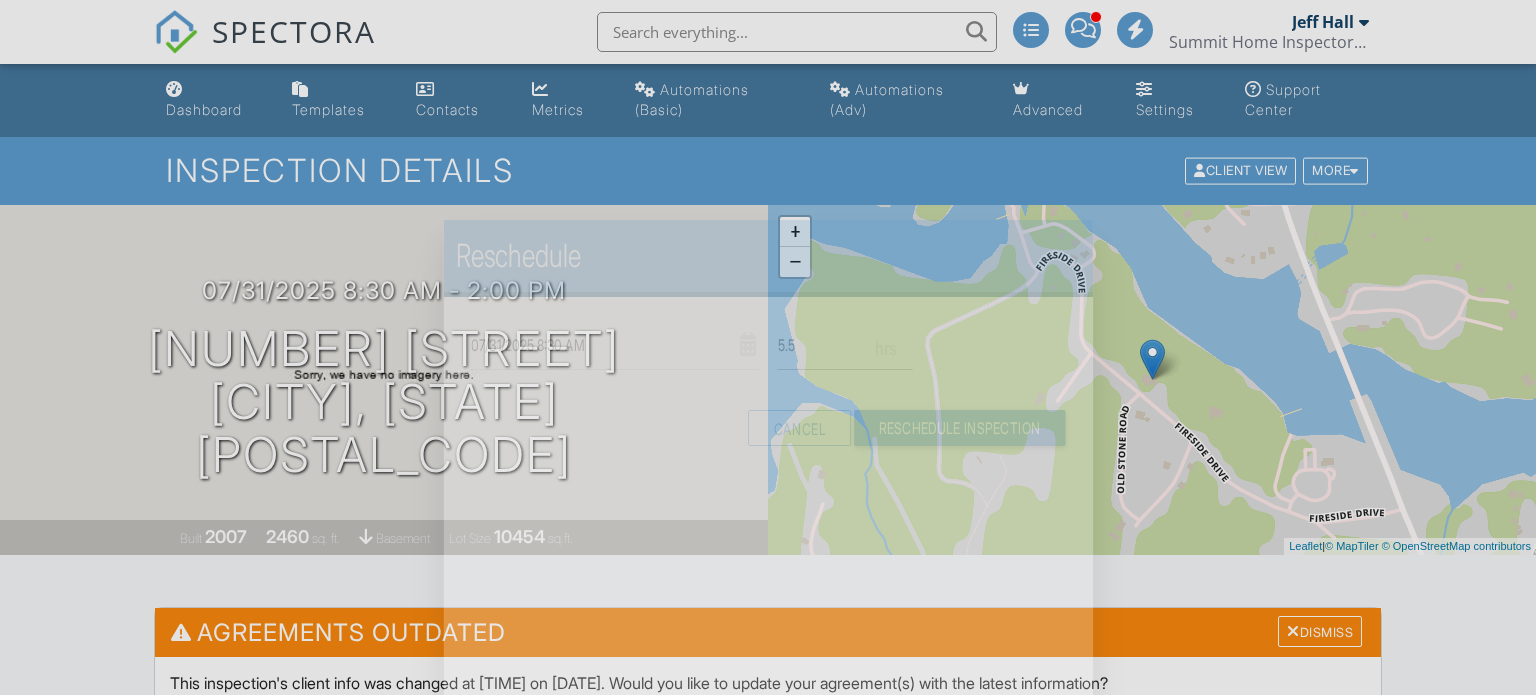 click on "[DATE] [TIME]
Warning: this date/time is in the past.
Cancel
Reschedule Inspection" at bounding box center (768, 391) 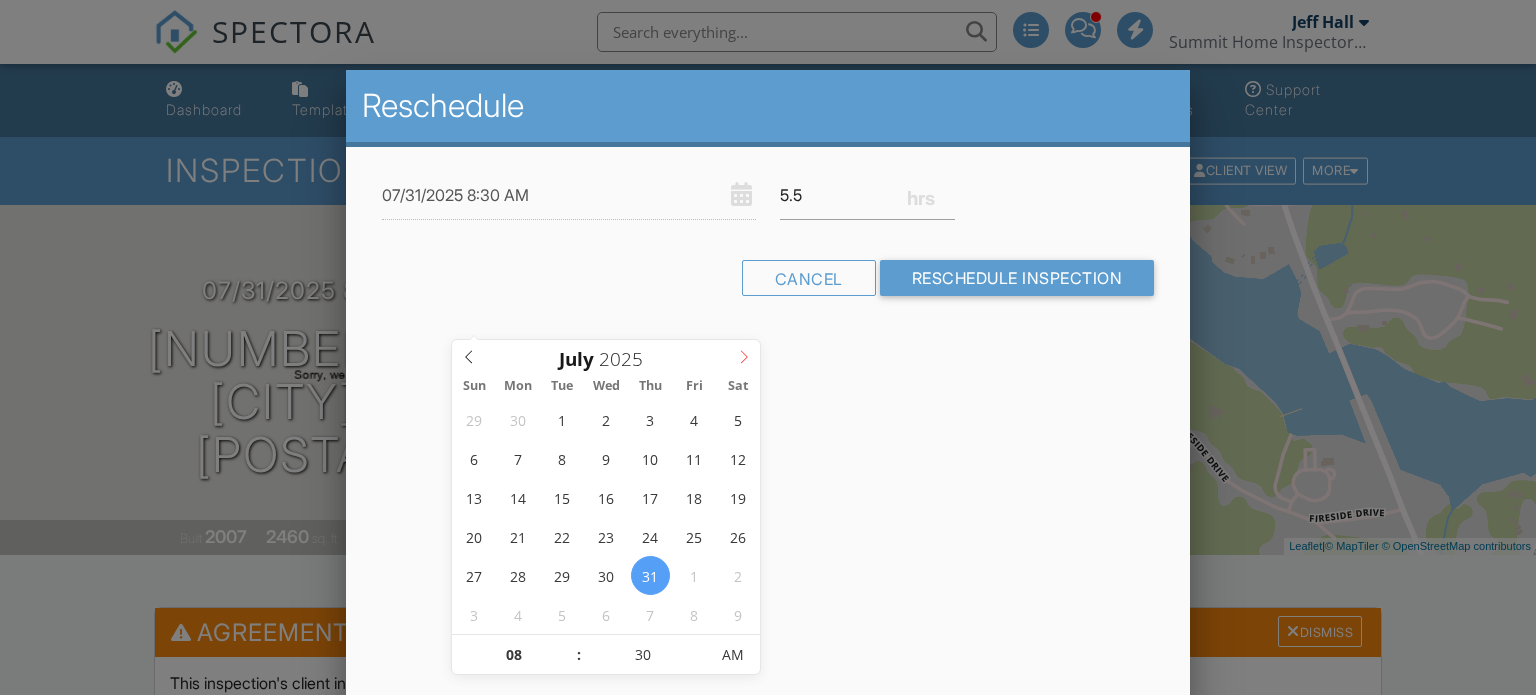 click at bounding box center [743, 354] 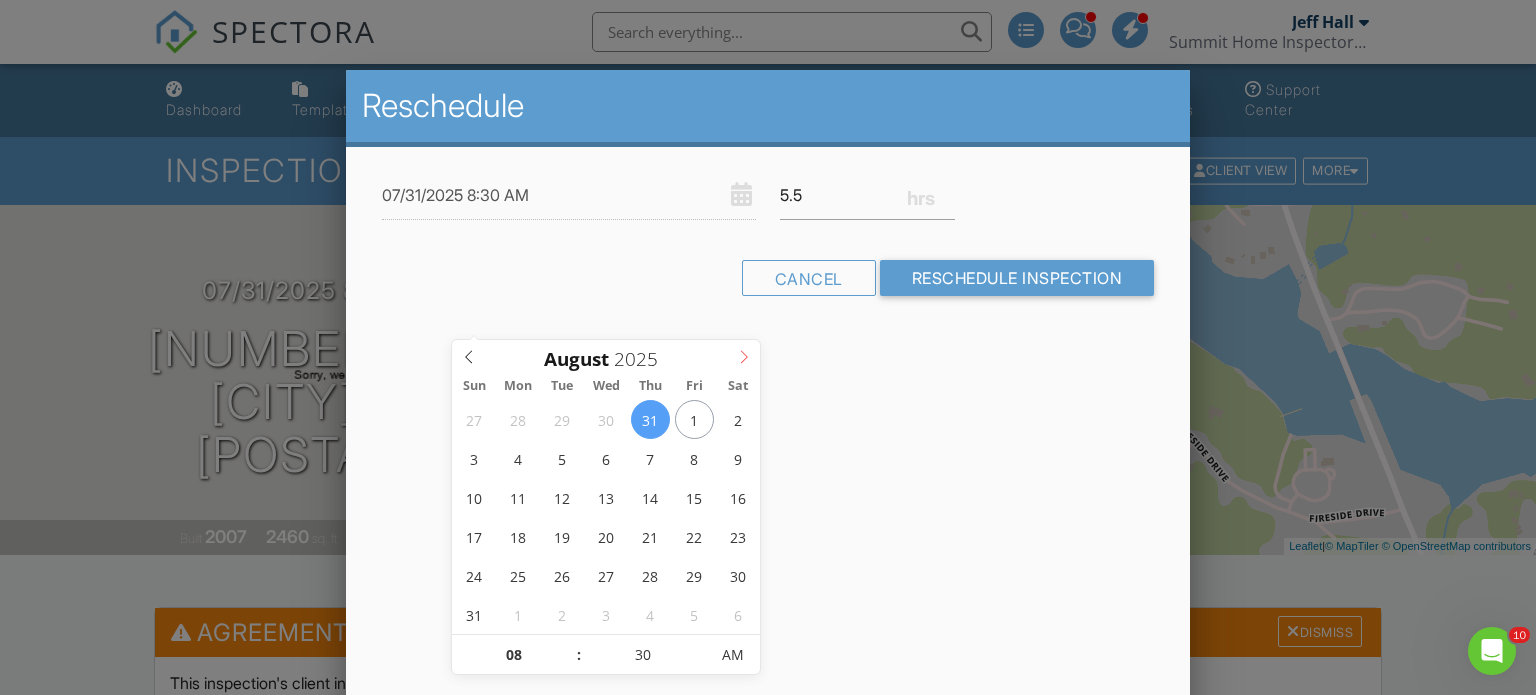 scroll, scrollTop: 0, scrollLeft: 0, axis: both 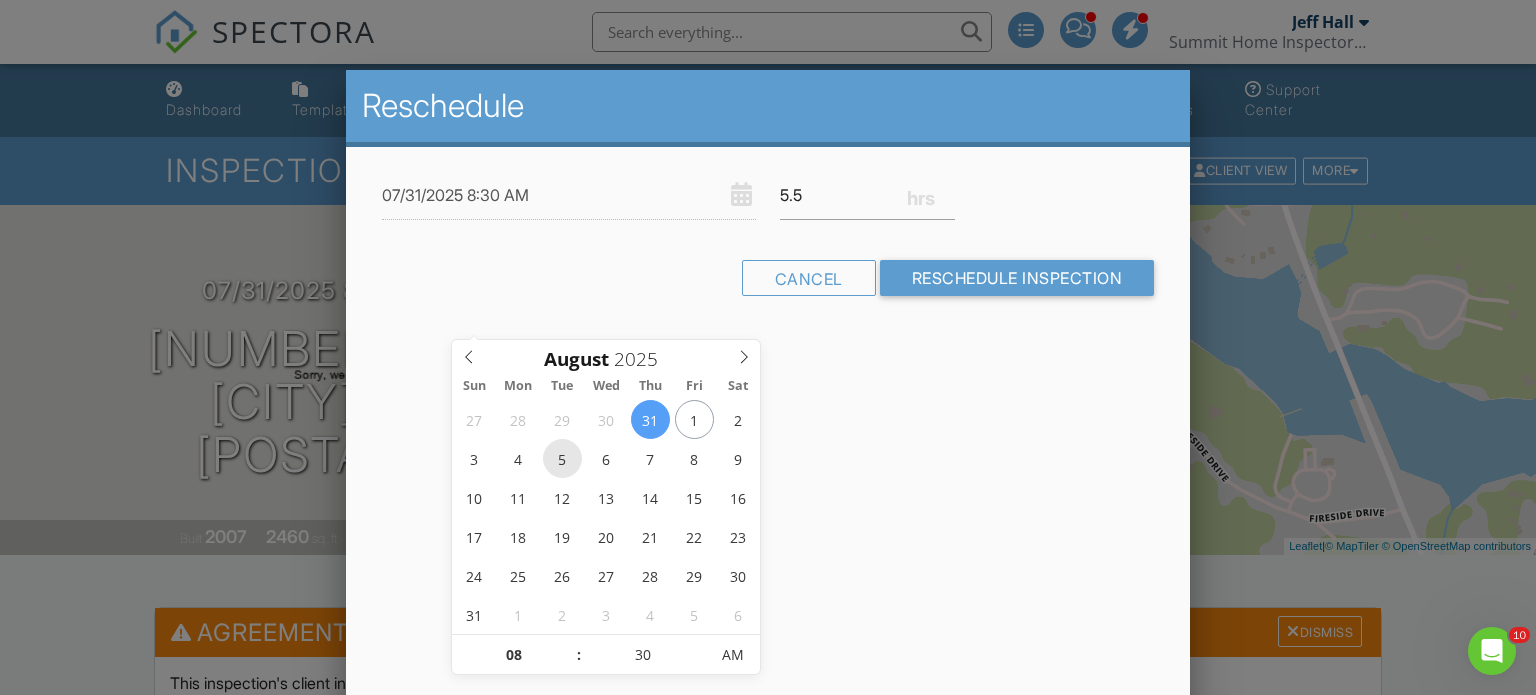 type on "08/05/2025 8:30 AM" 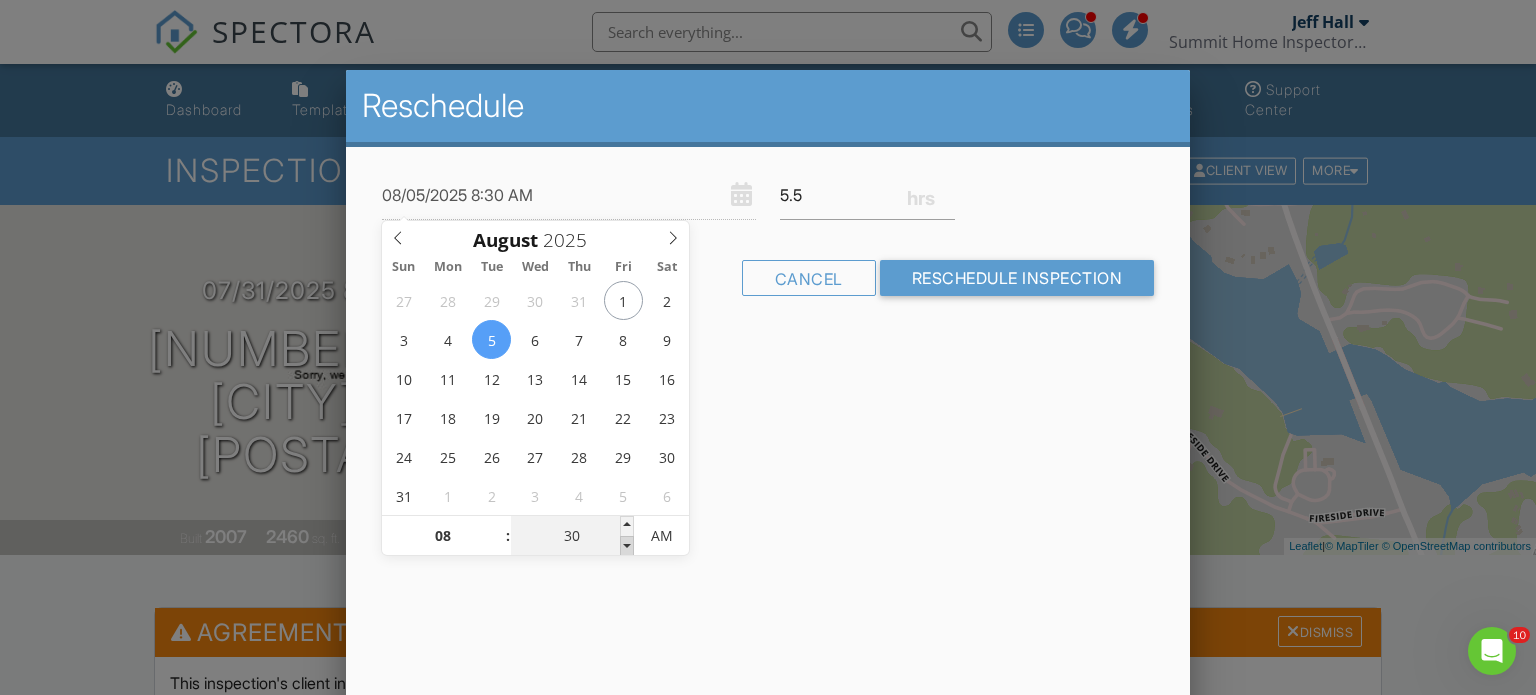 type on "25" 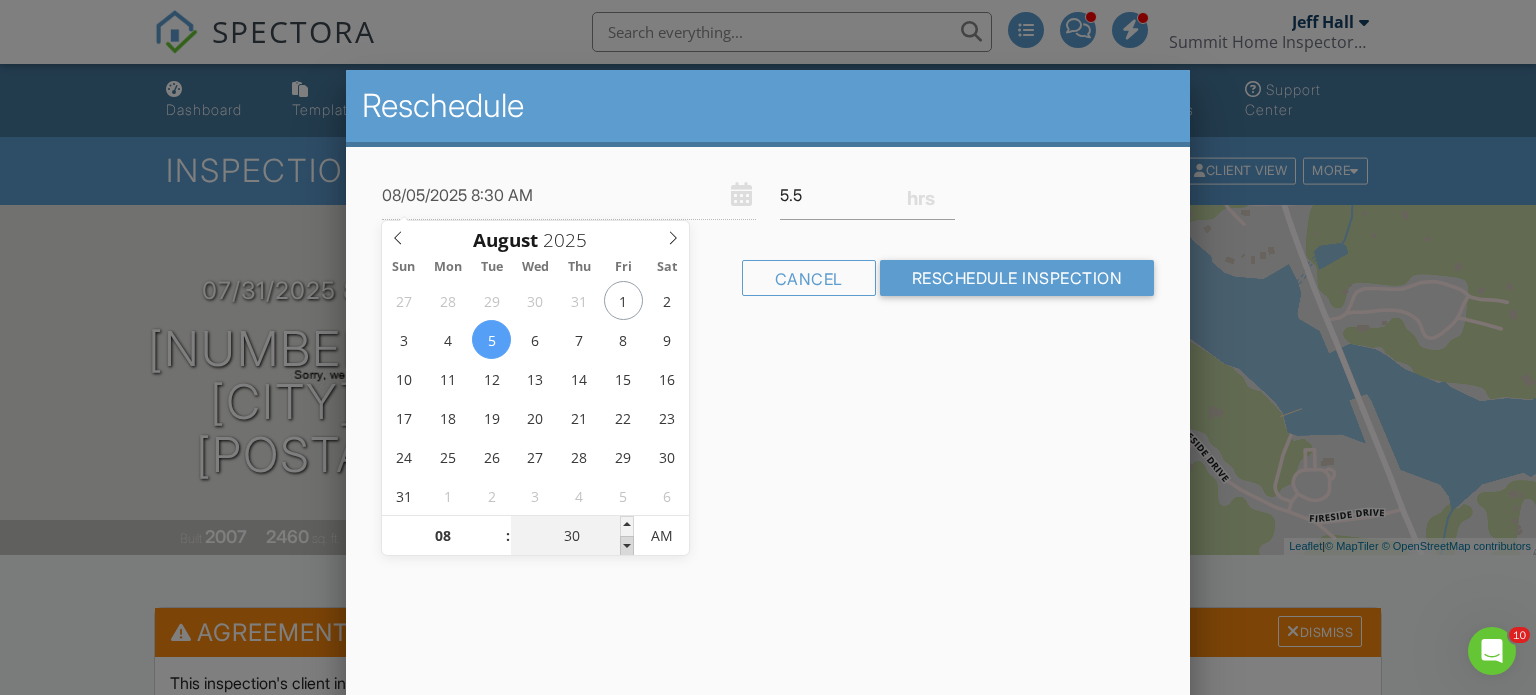 type on "08/05/2025 8:25 AM" 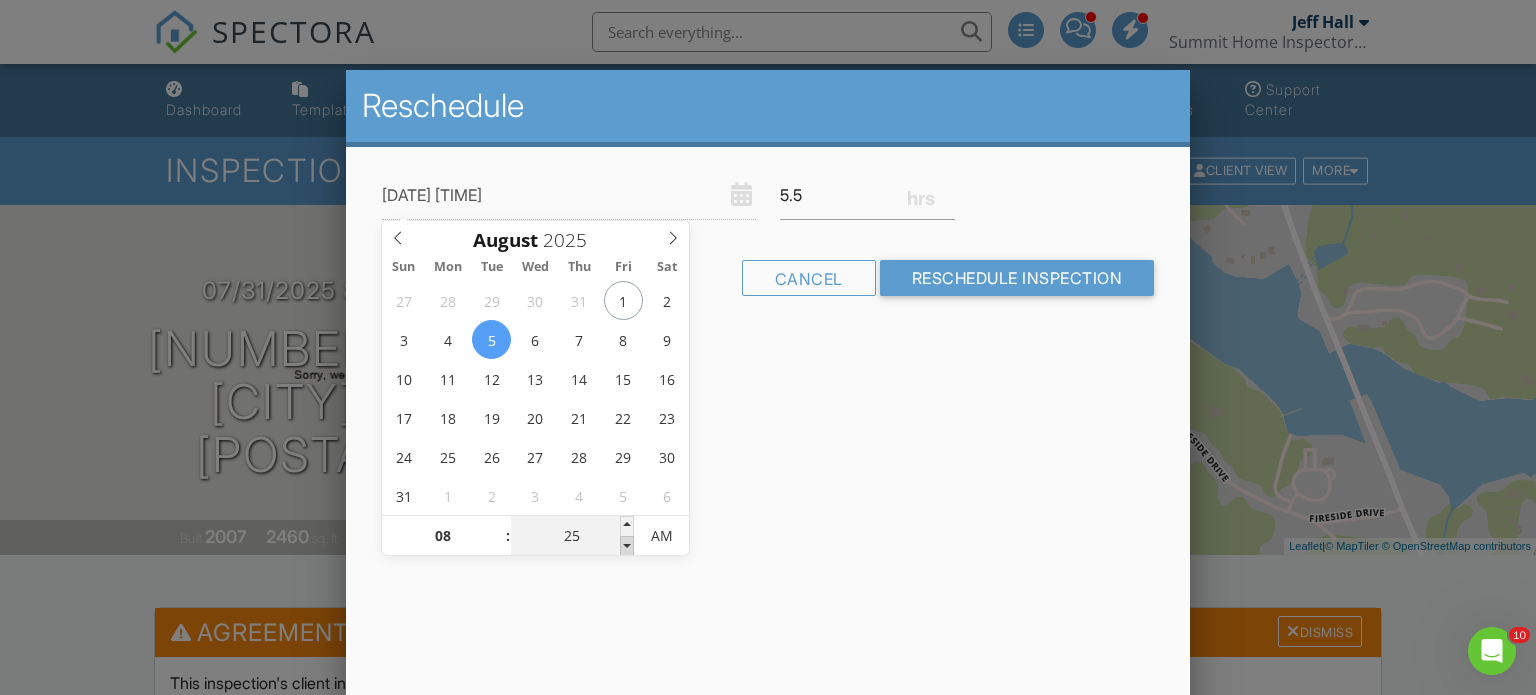 click at bounding box center (627, 546) 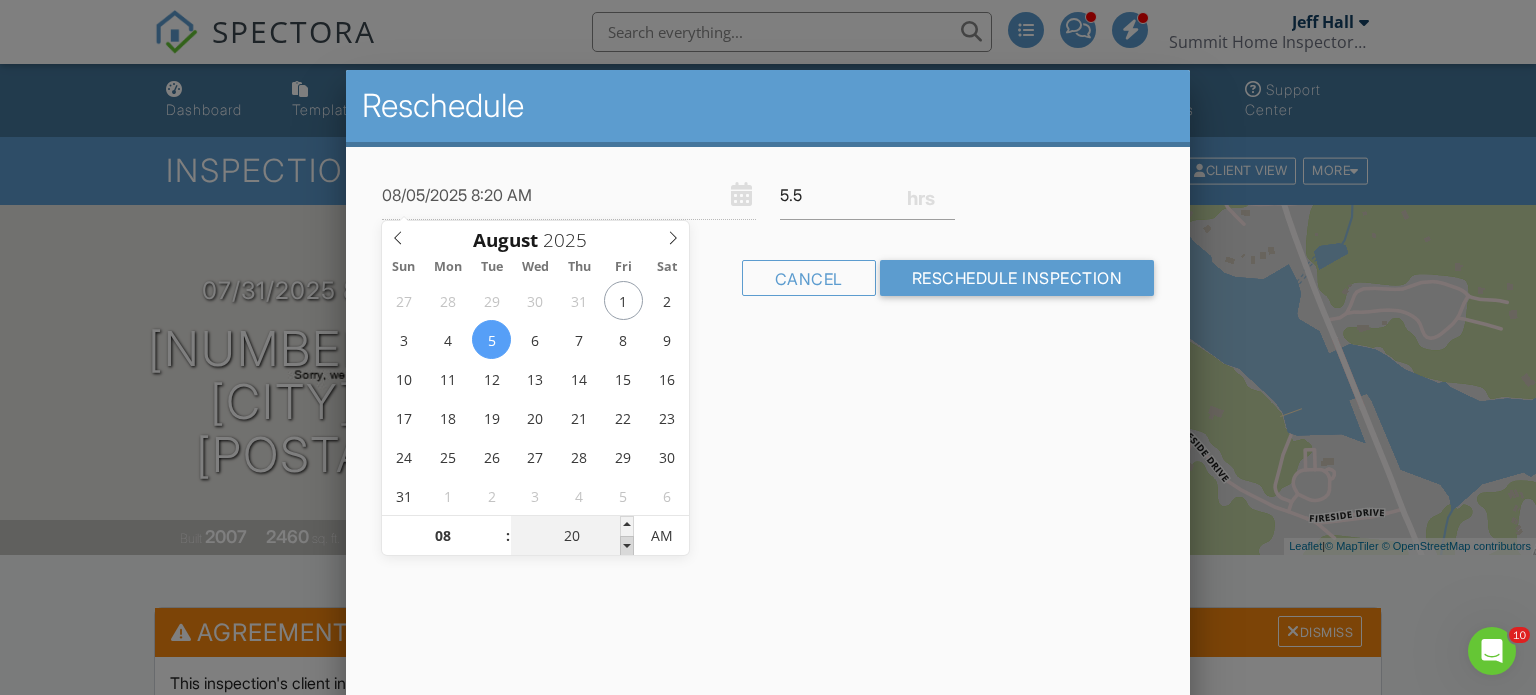 click at bounding box center [627, 546] 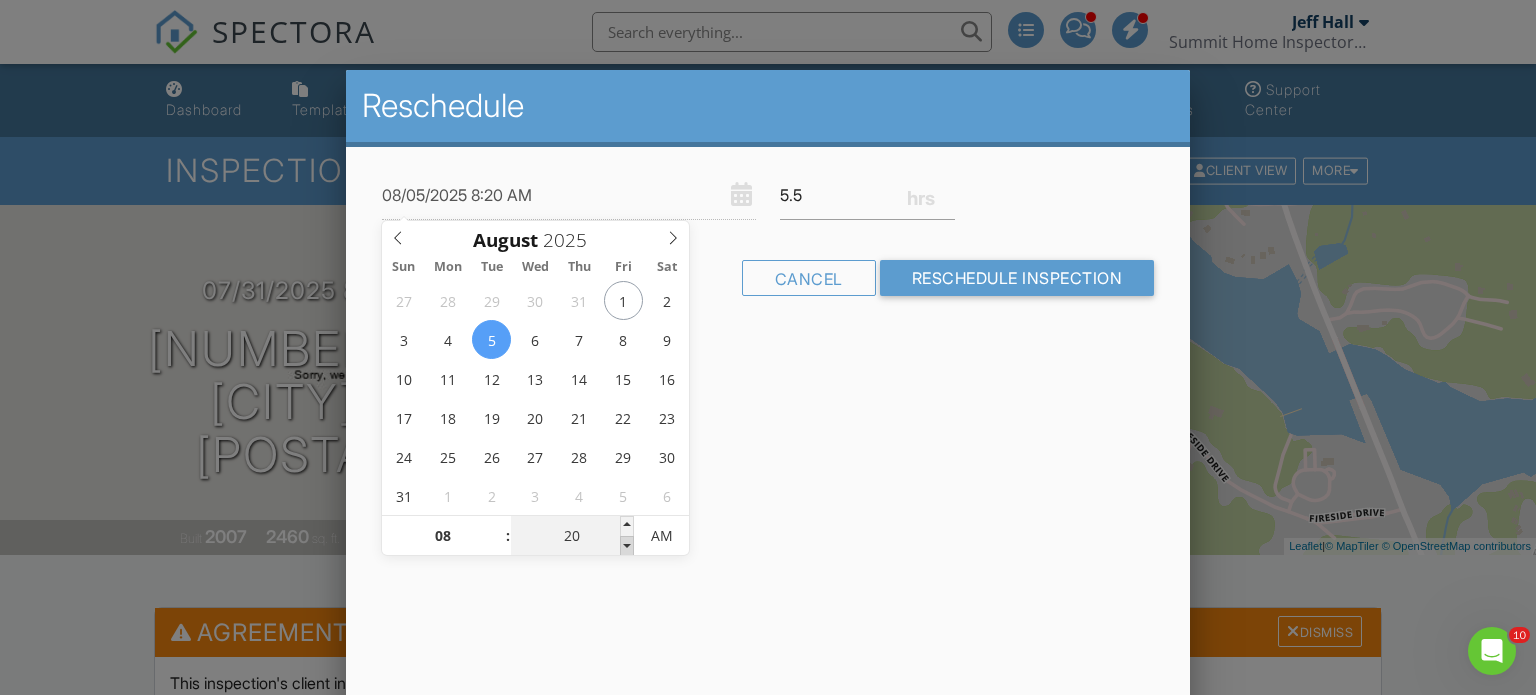 type on "15" 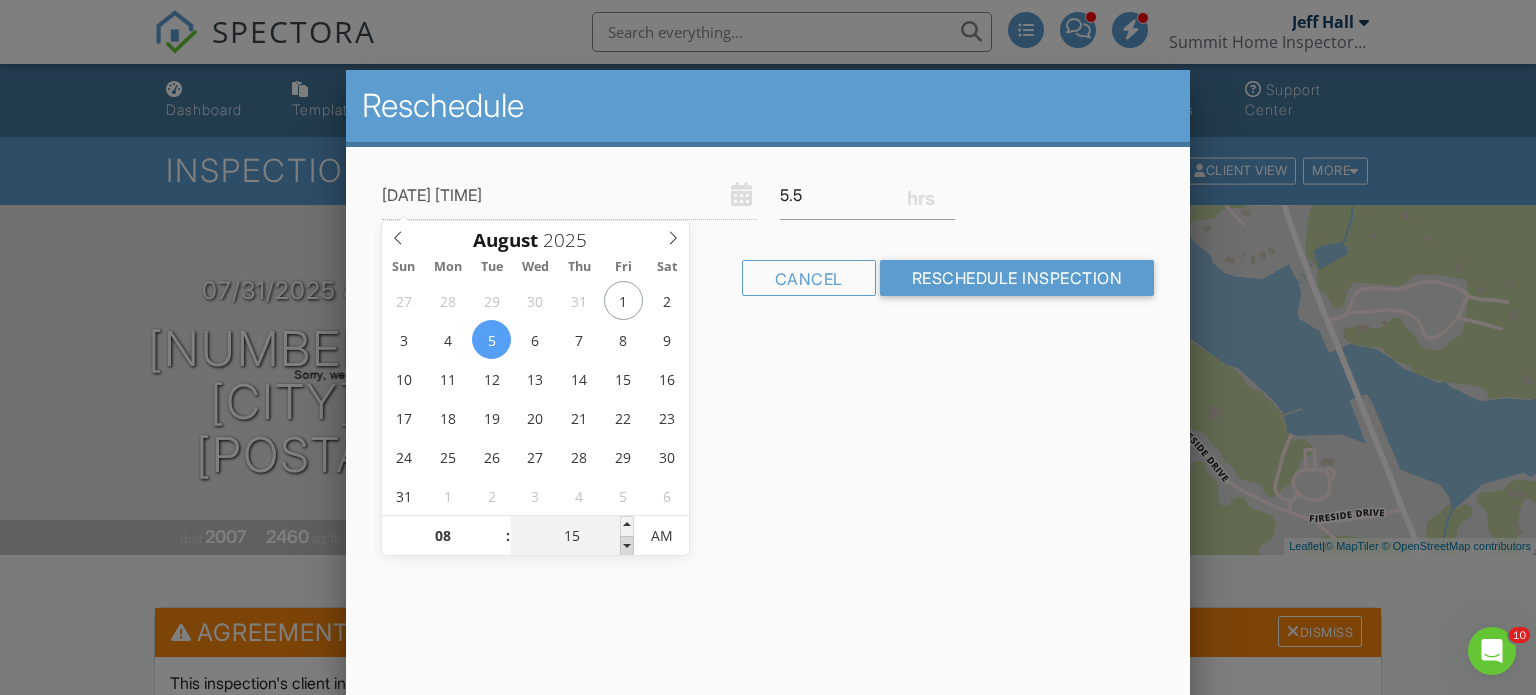 click at bounding box center [627, 546] 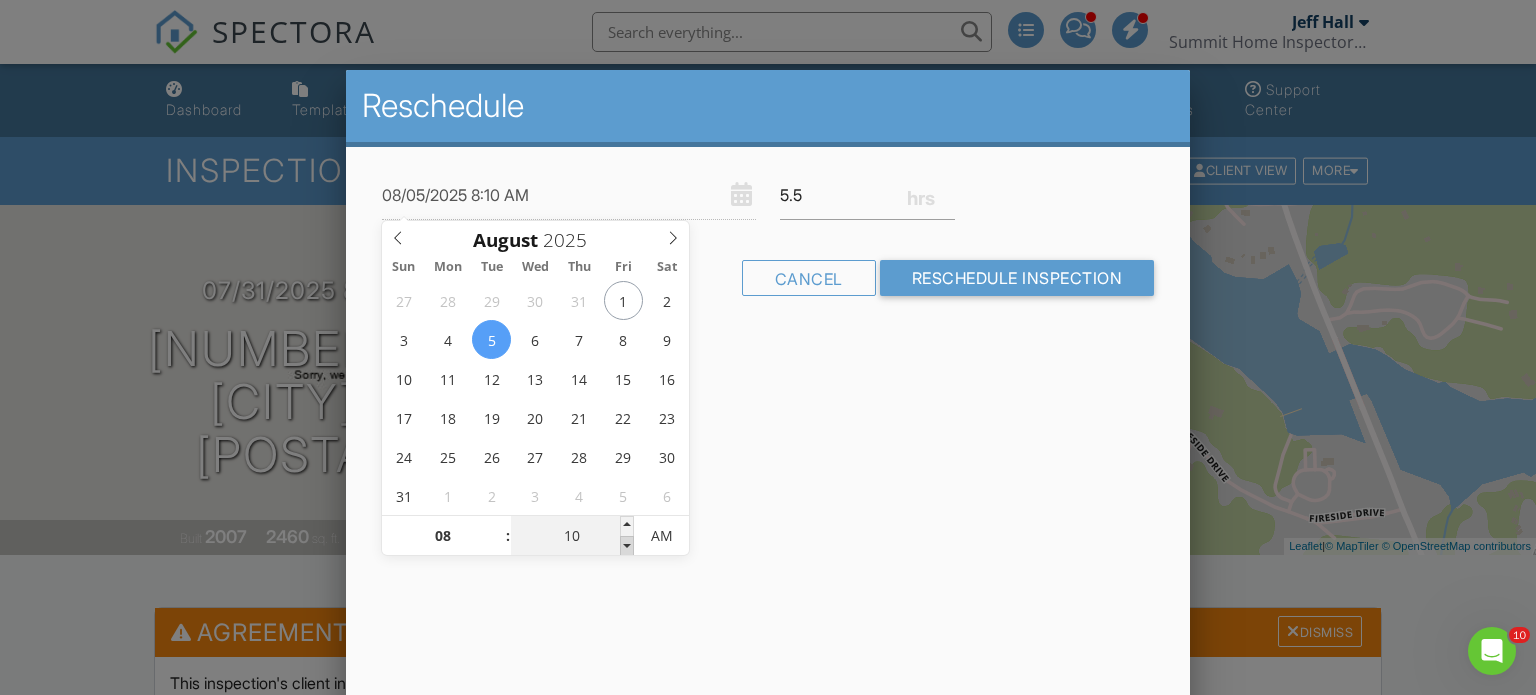 click at bounding box center [627, 546] 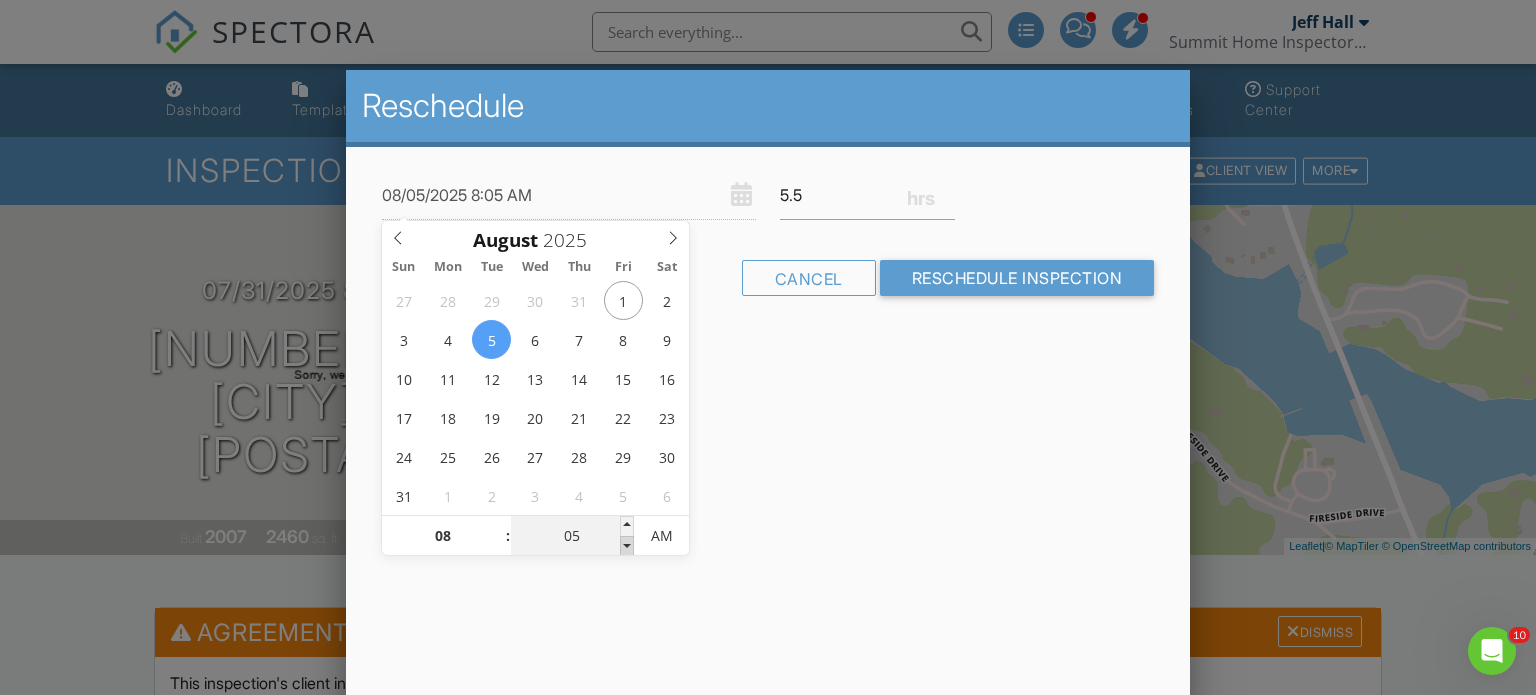 click at bounding box center (627, 546) 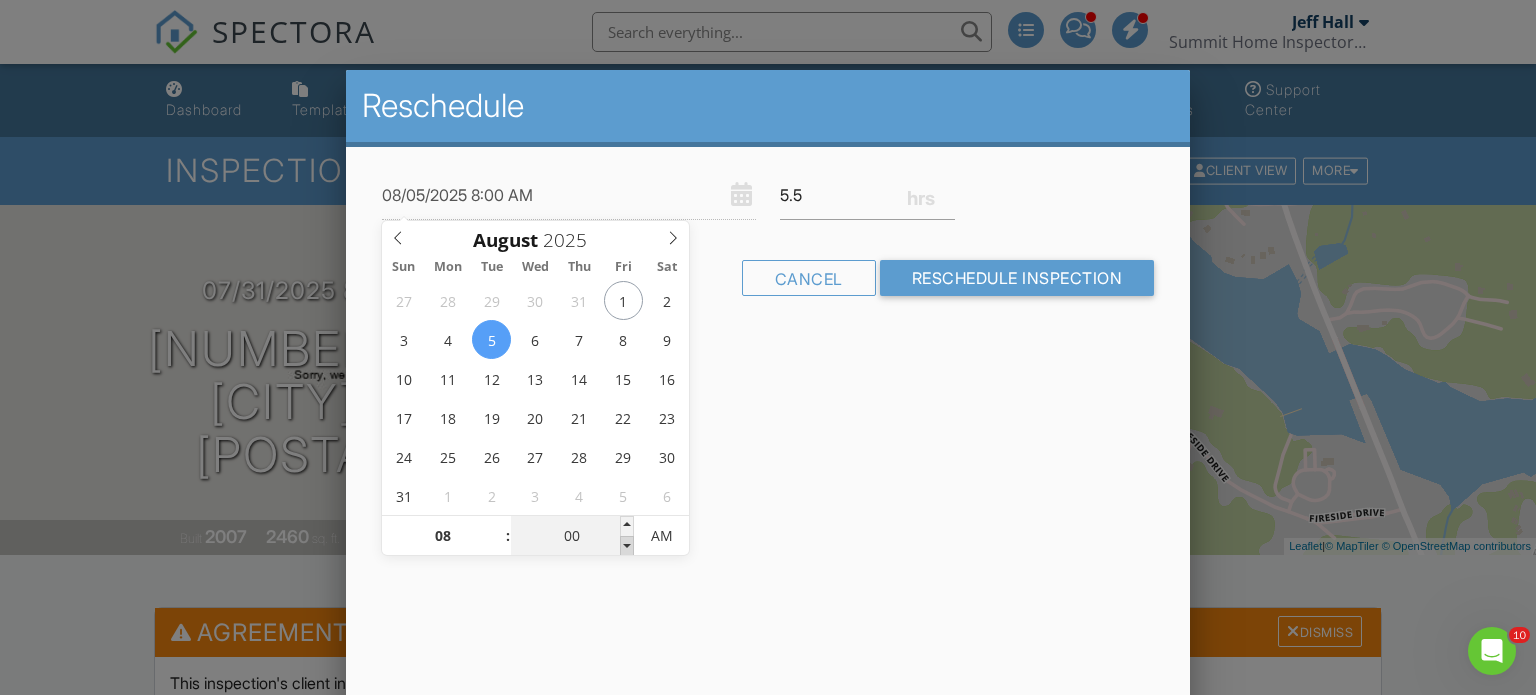 click at bounding box center (627, 546) 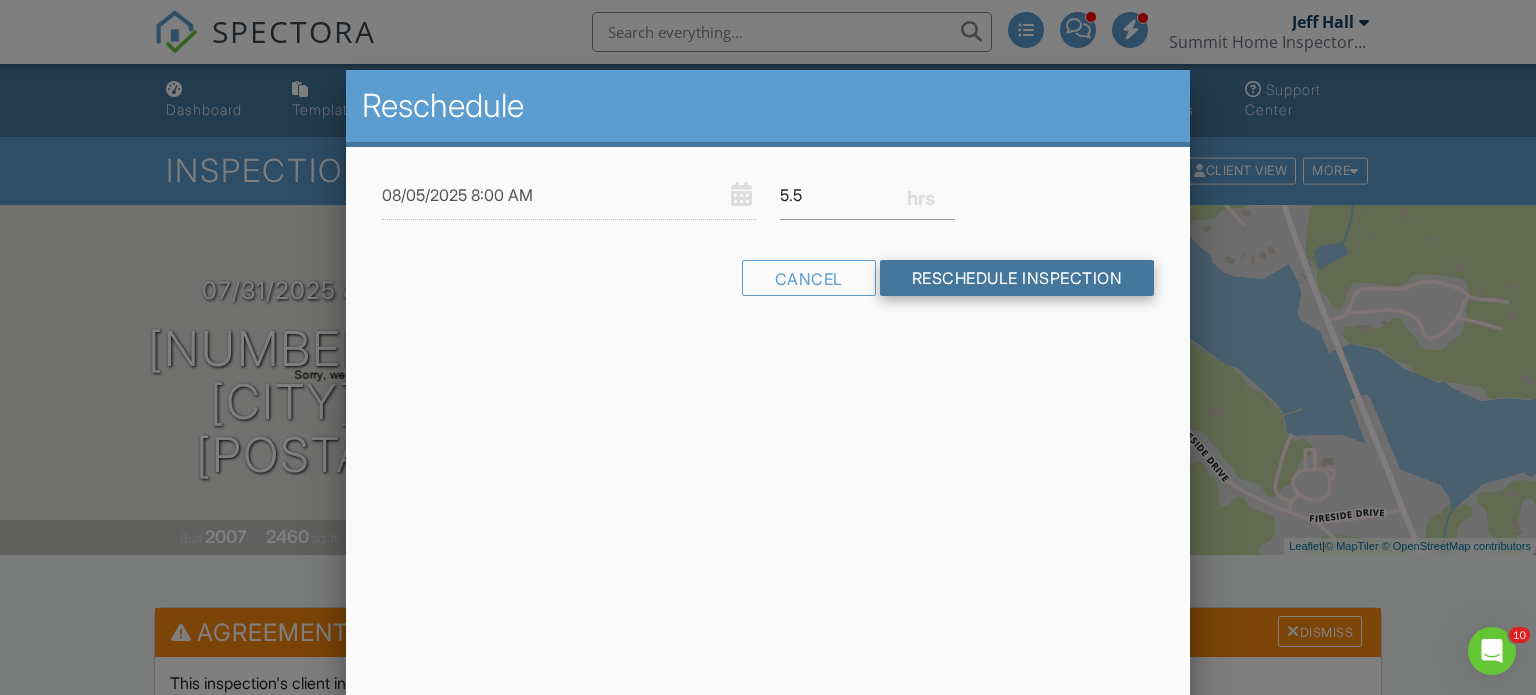 click on "Reschedule Inspection" at bounding box center [1017, 278] 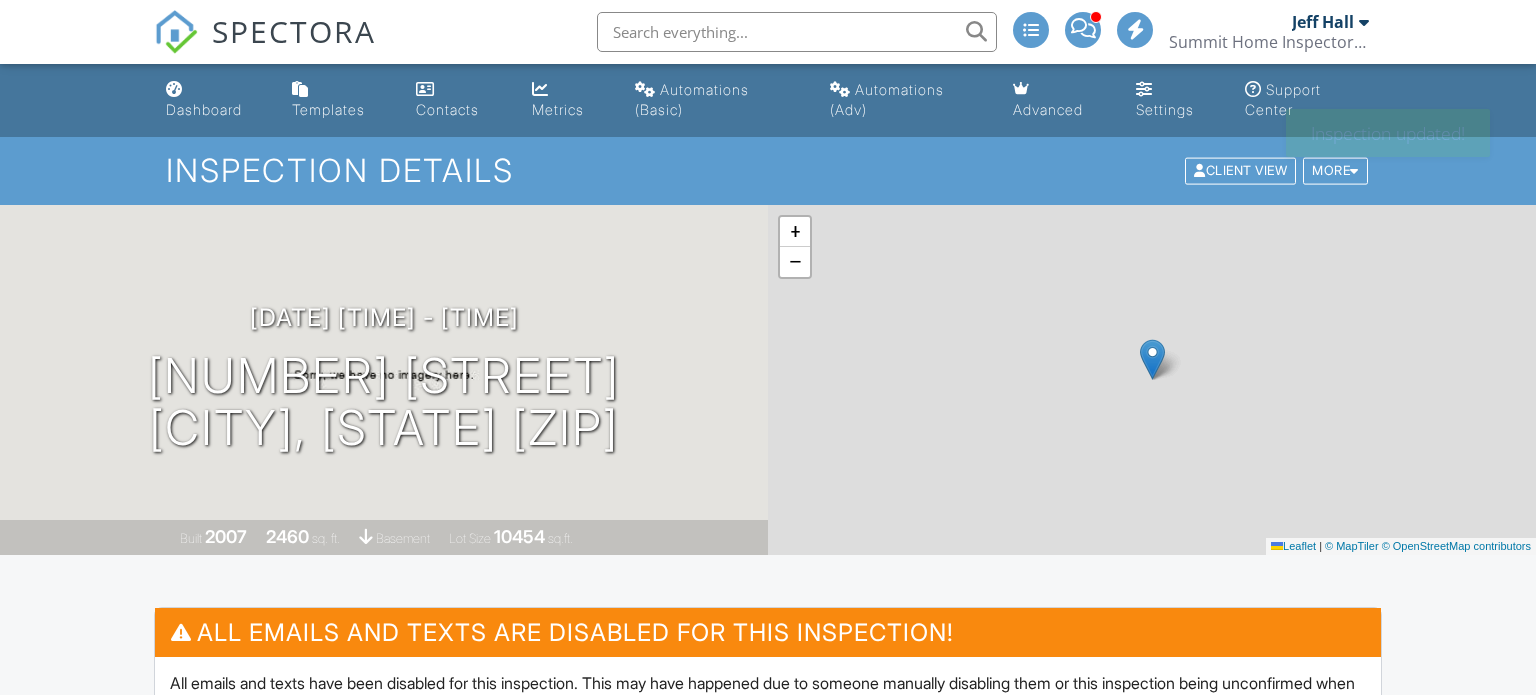 scroll, scrollTop: 0, scrollLeft: 0, axis: both 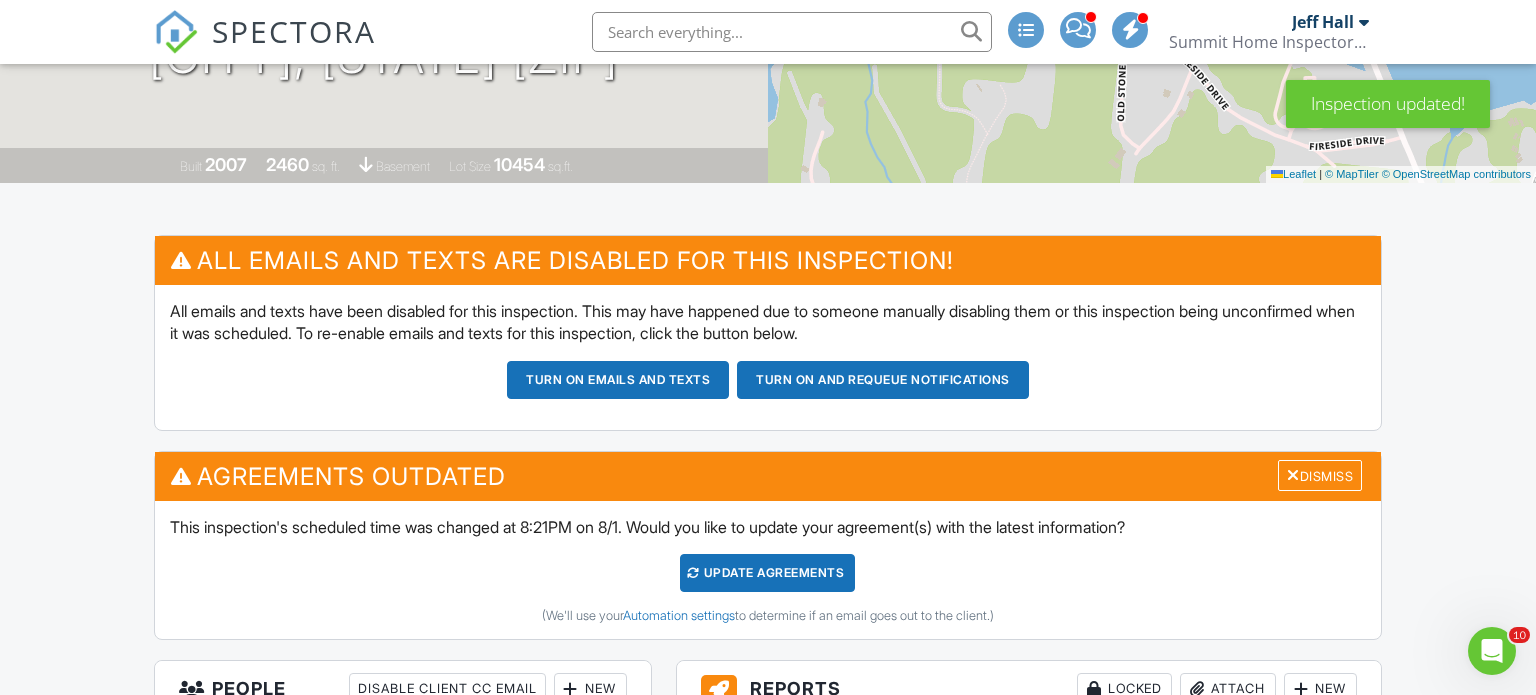 click on "Update Agreements" at bounding box center [767, 573] 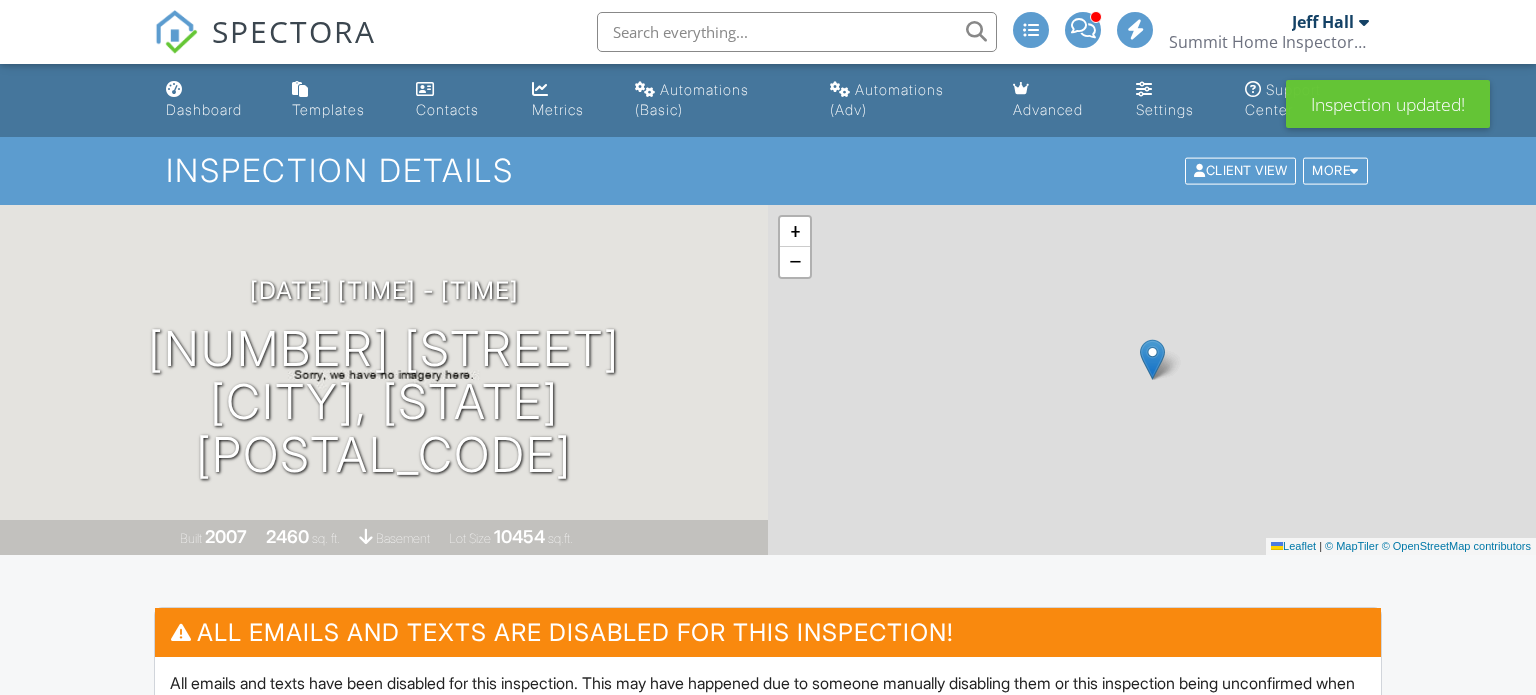 scroll, scrollTop: 530, scrollLeft: 0, axis: vertical 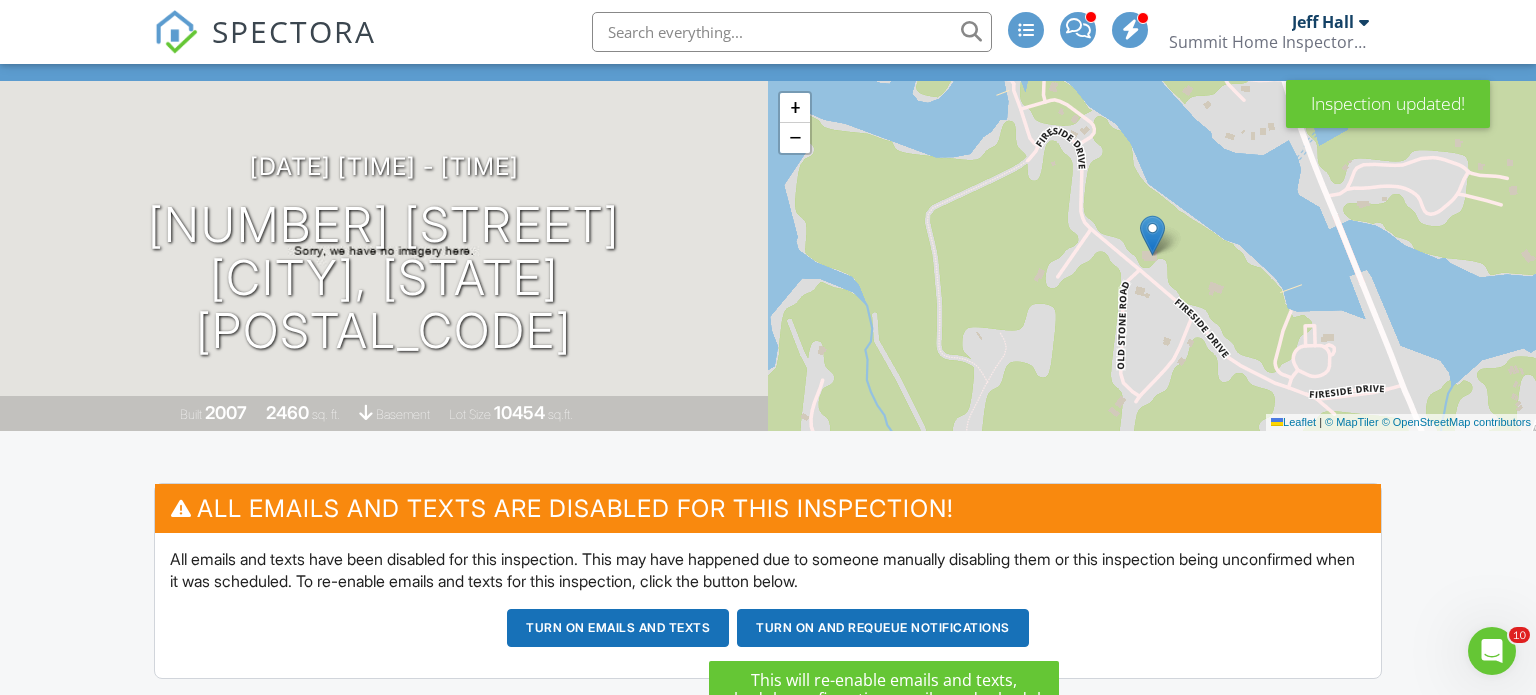 click on "Turn on and Requeue Notifications" at bounding box center (883, 628) 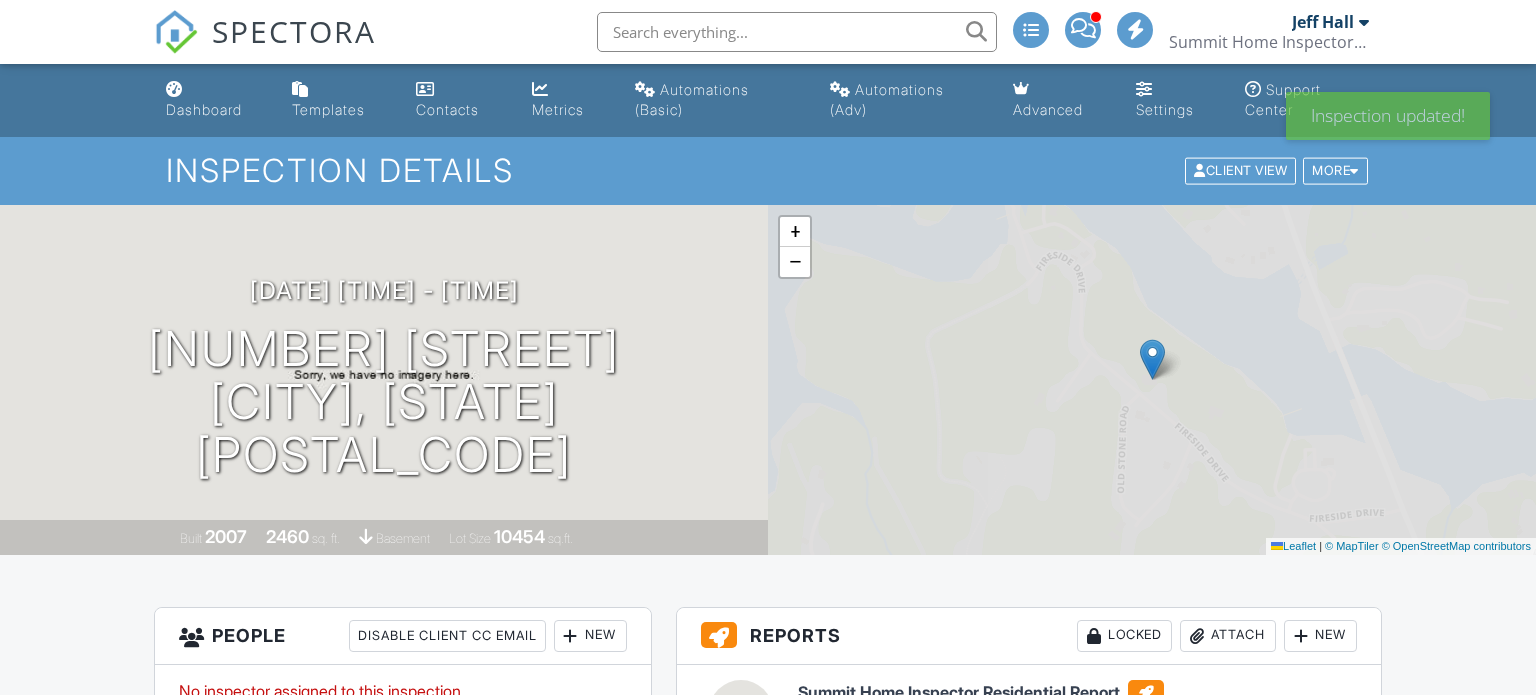 scroll, scrollTop: 4, scrollLeft: 0, axis: vertical 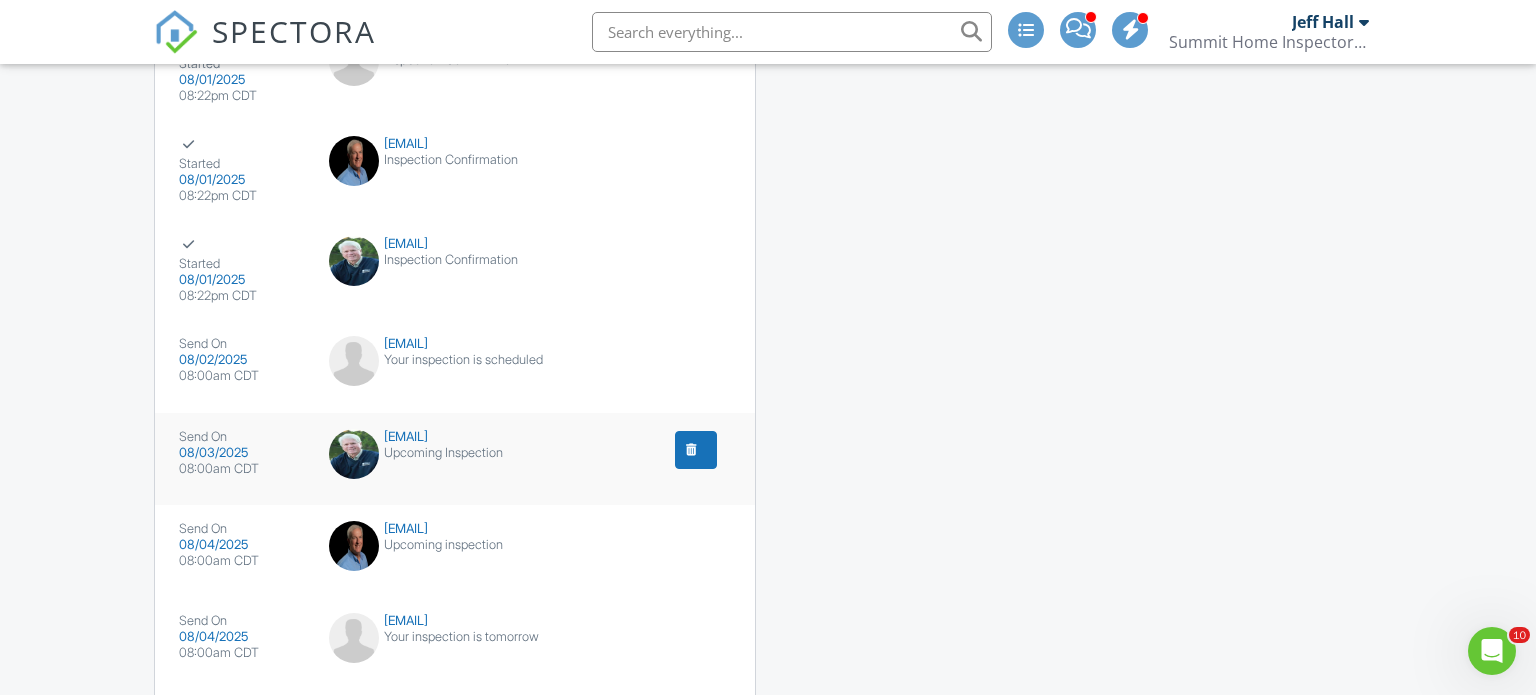 click at bounding box center (696, 450) 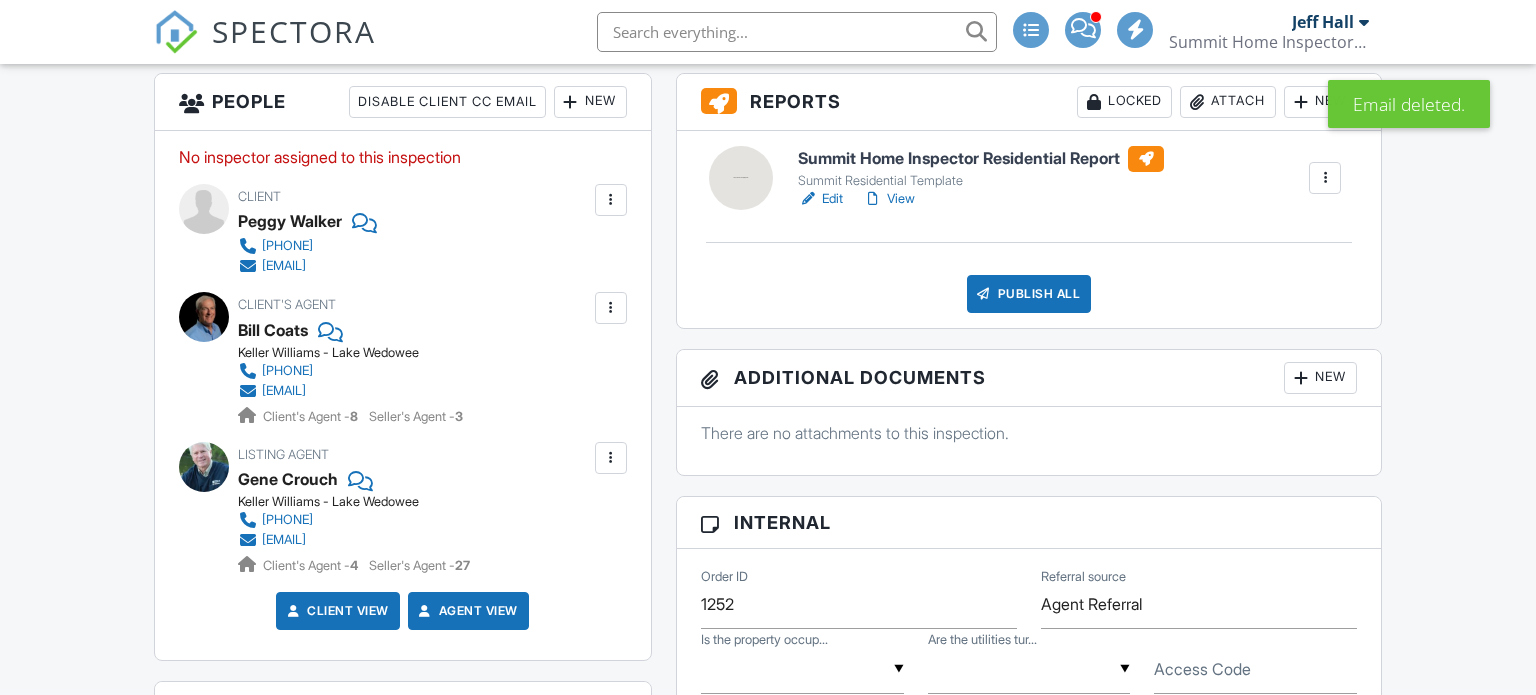 scroll, scrollTop: 2128, scrollLeft: 0, axis: vertical 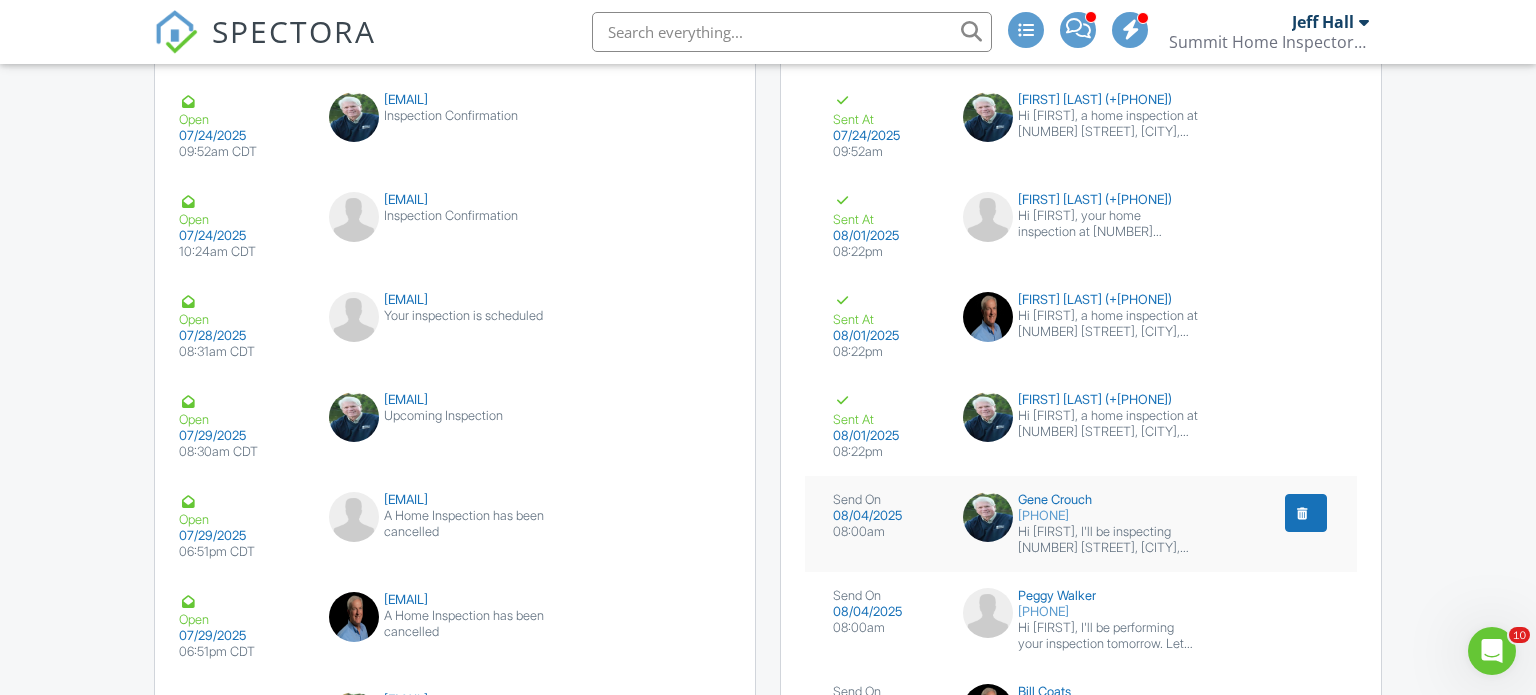 click at bounding box center [1306, 513] 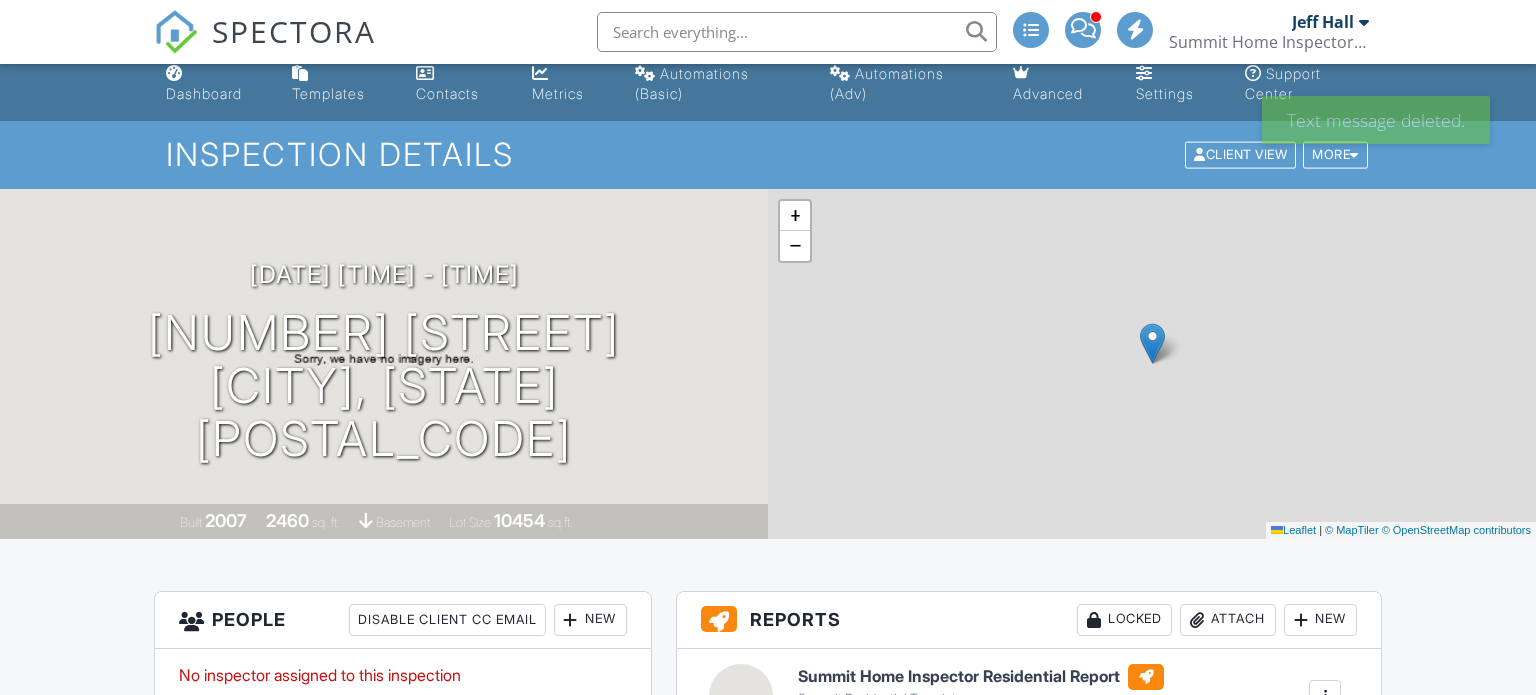 scroll, scrollTop: 784, scrollLeft: 0, axis: vertical 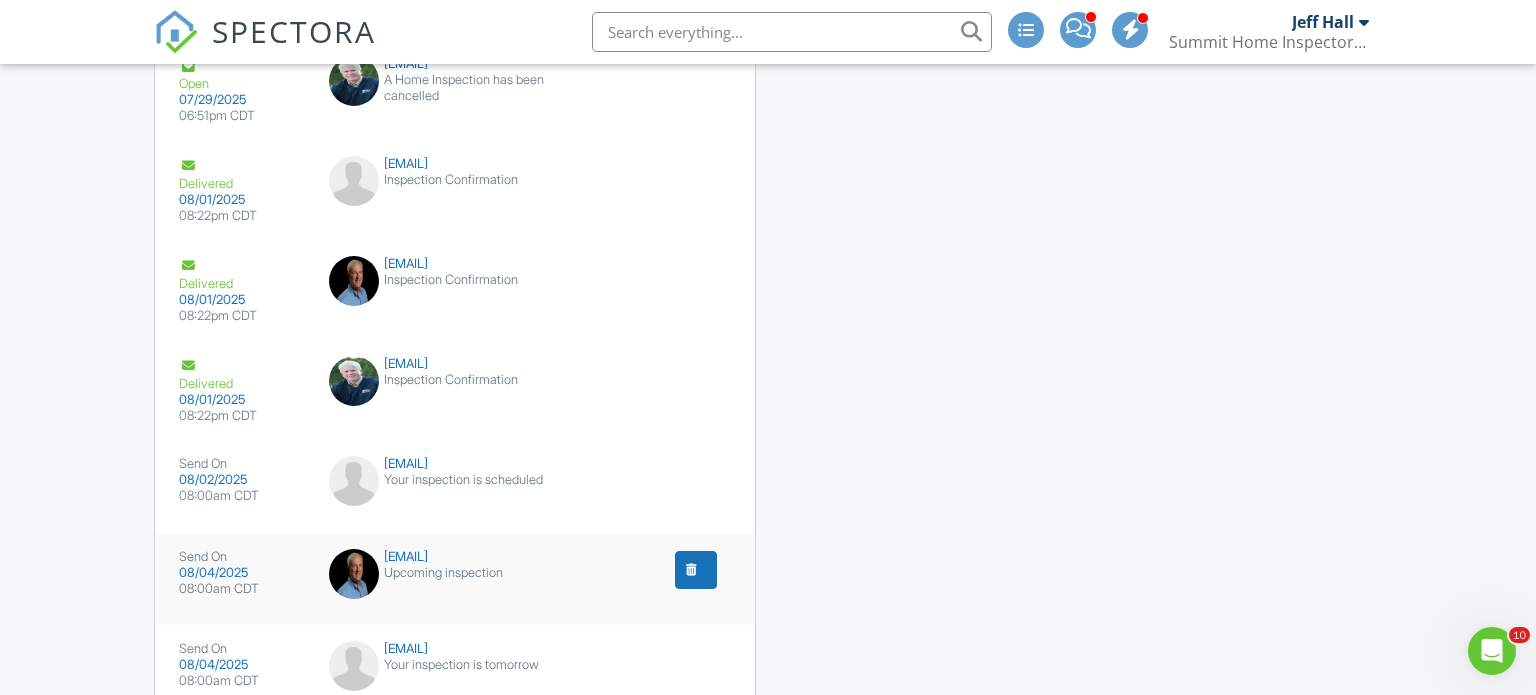 click at bounding box center (696, 570) 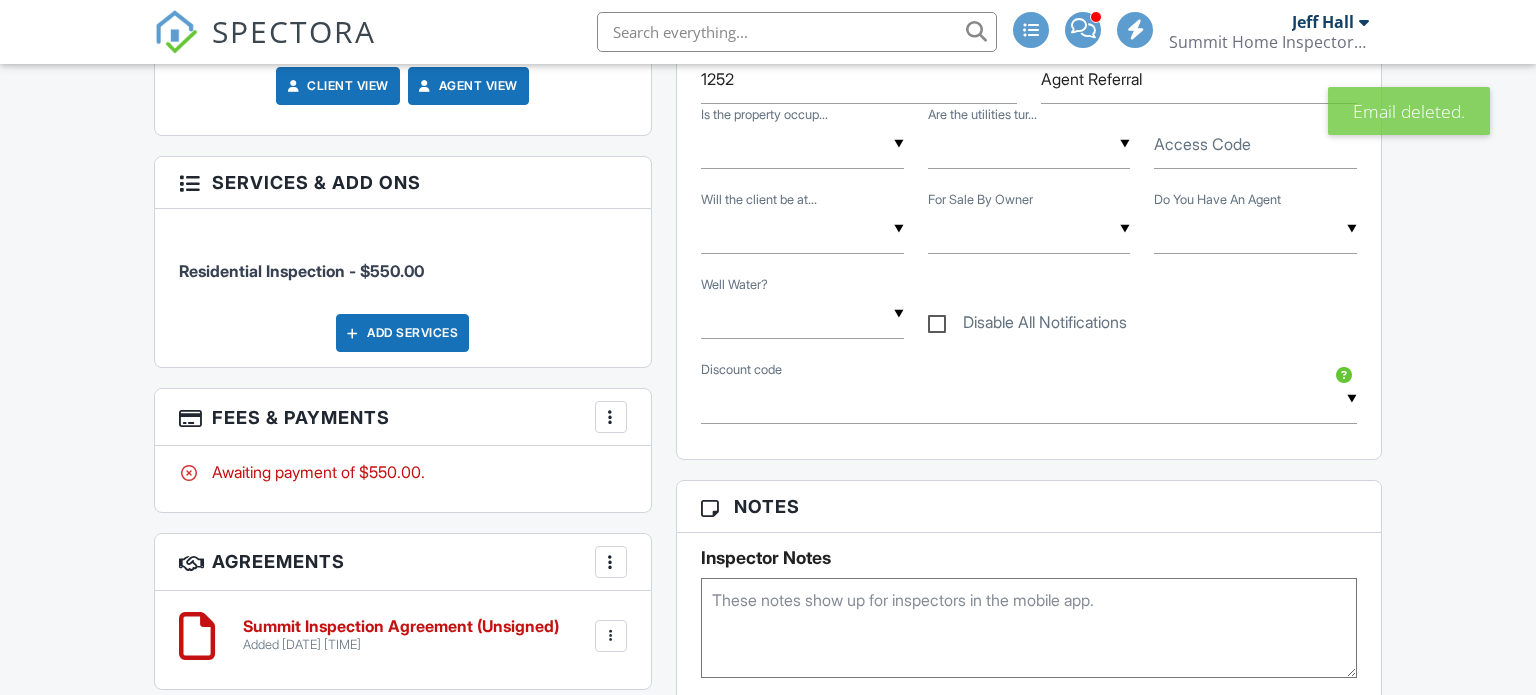 scroll, scrollTop: 1066, scrollLeft: 0, axis: vertical 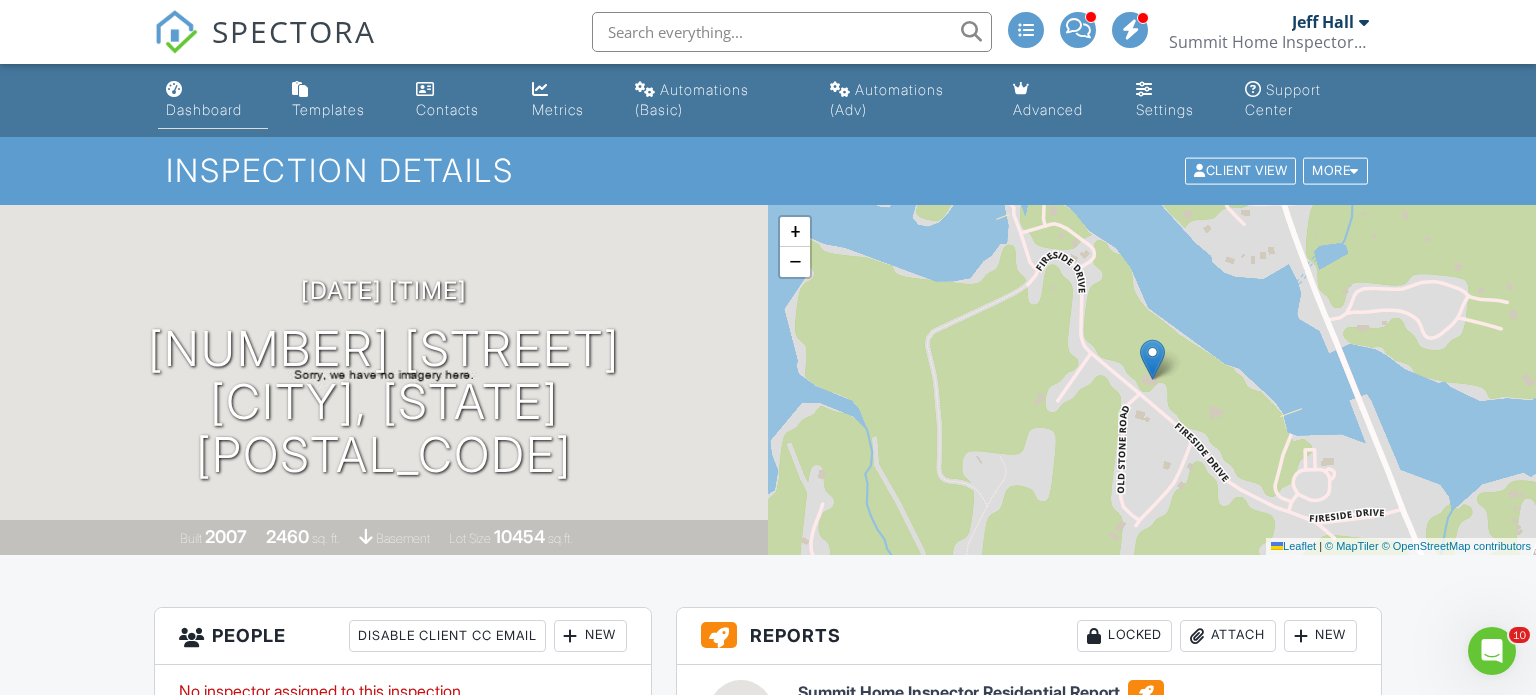 click on "Dashboard" at bounding box center [204, 109] 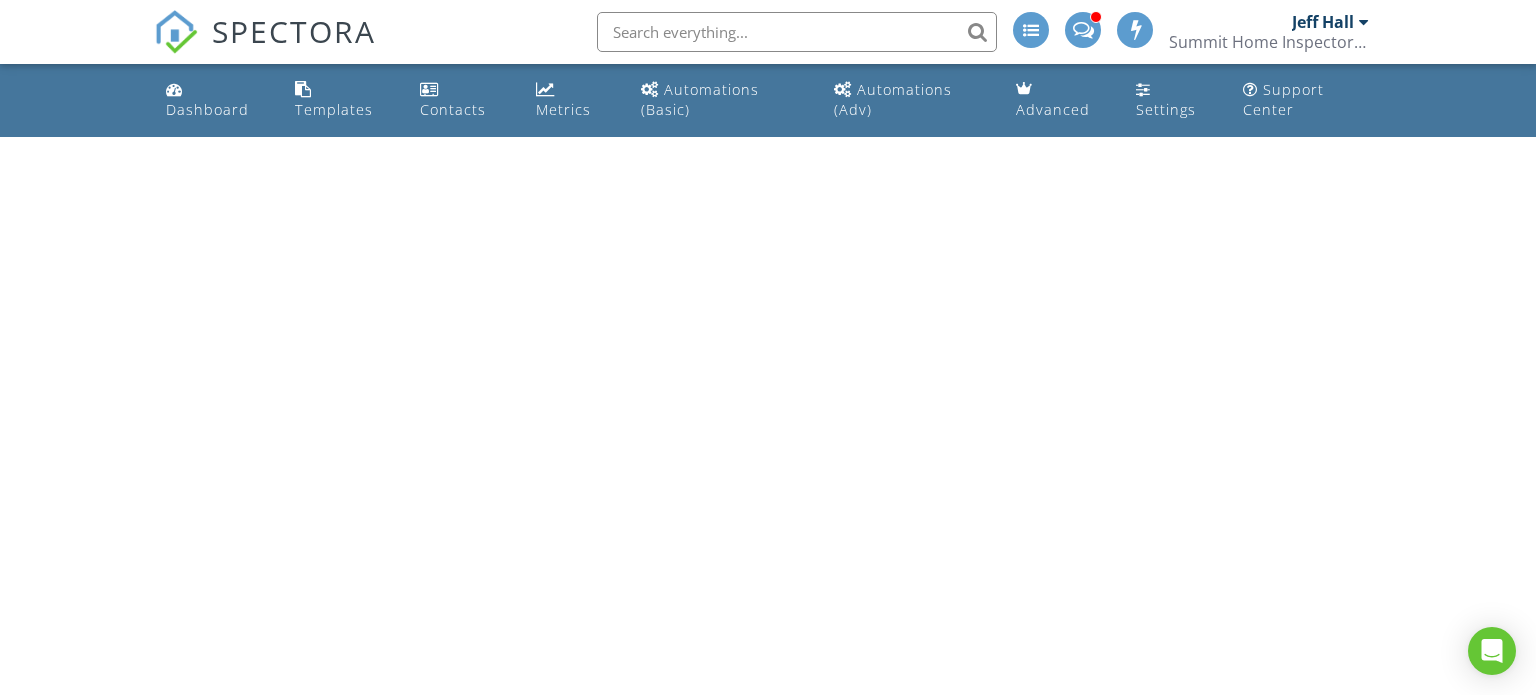 scroll, scrollTop: 0, scrollLeft: 0, axis: both 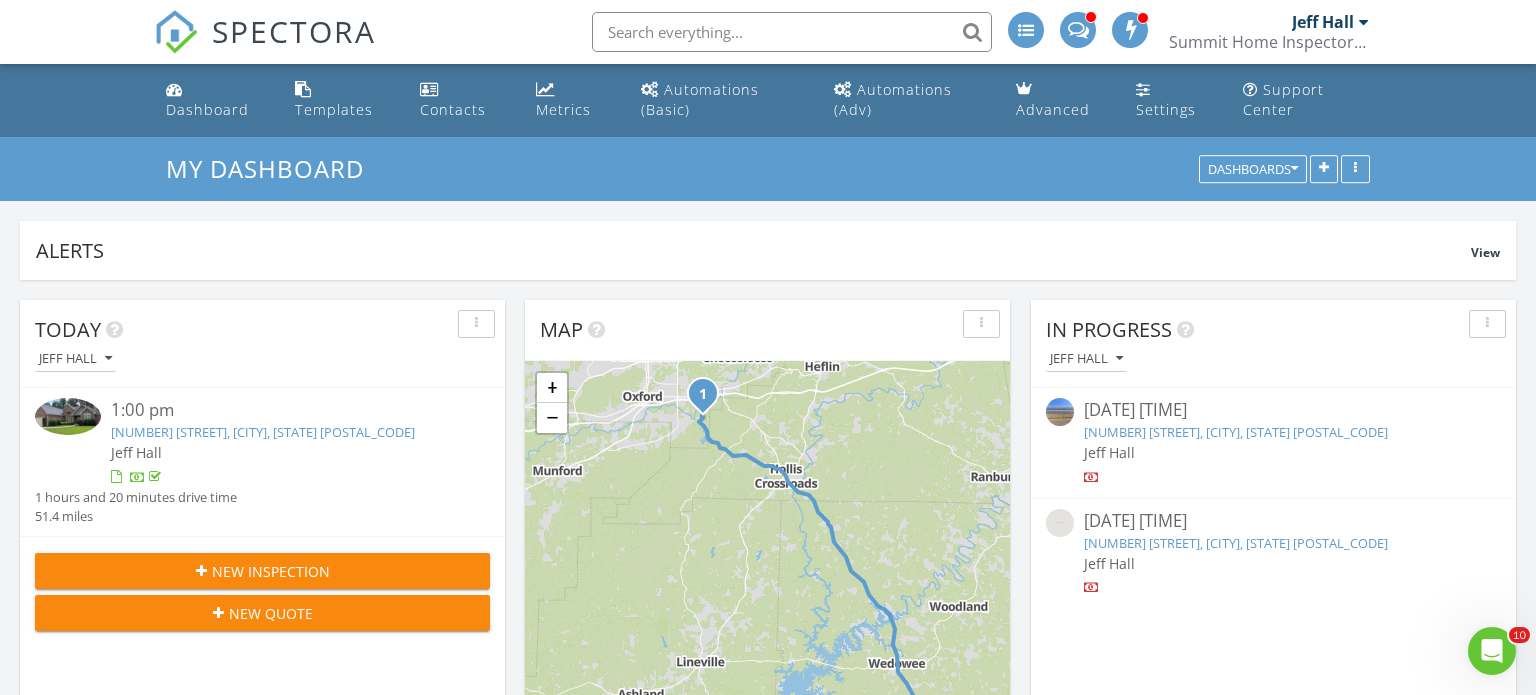click on "New Inspection" at bounding box center [271, 571] 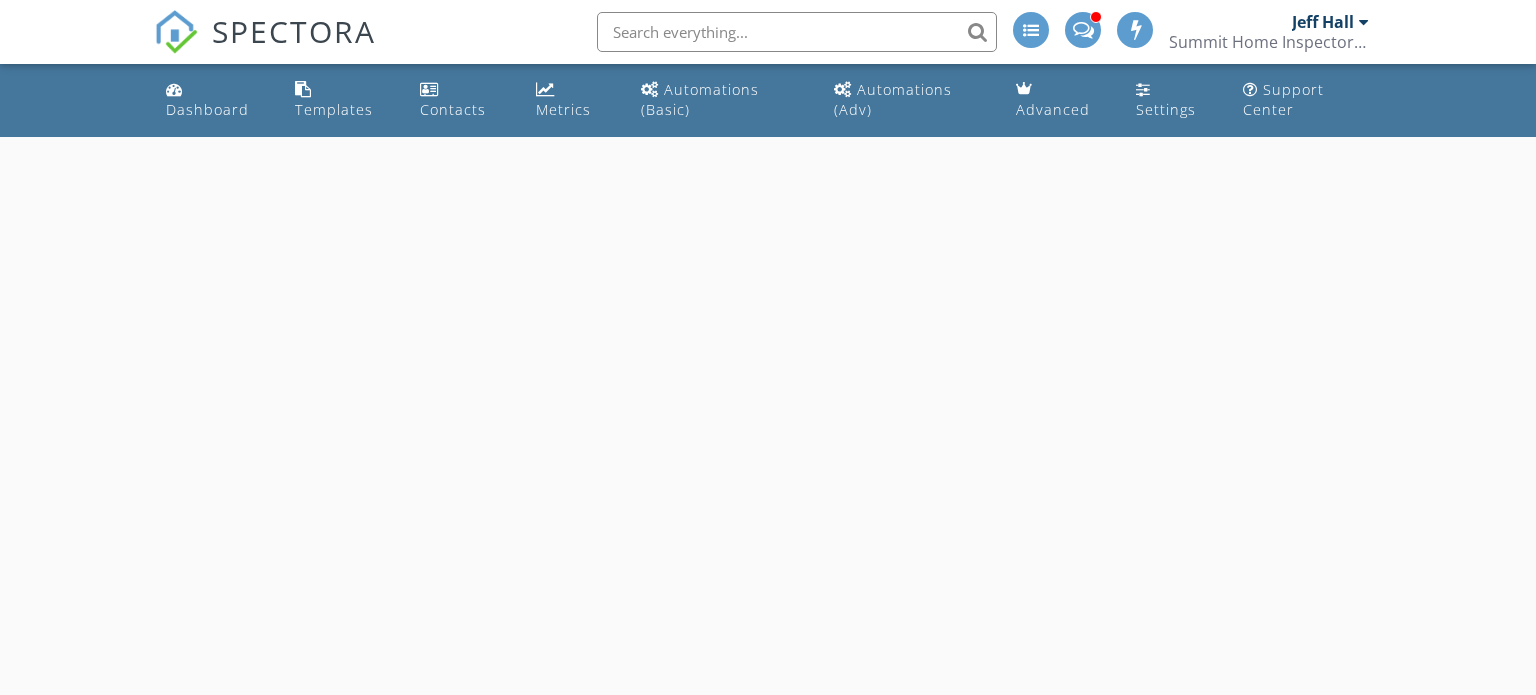 scroll, scrollTop: 0, scrollLeft: 0, axis: both 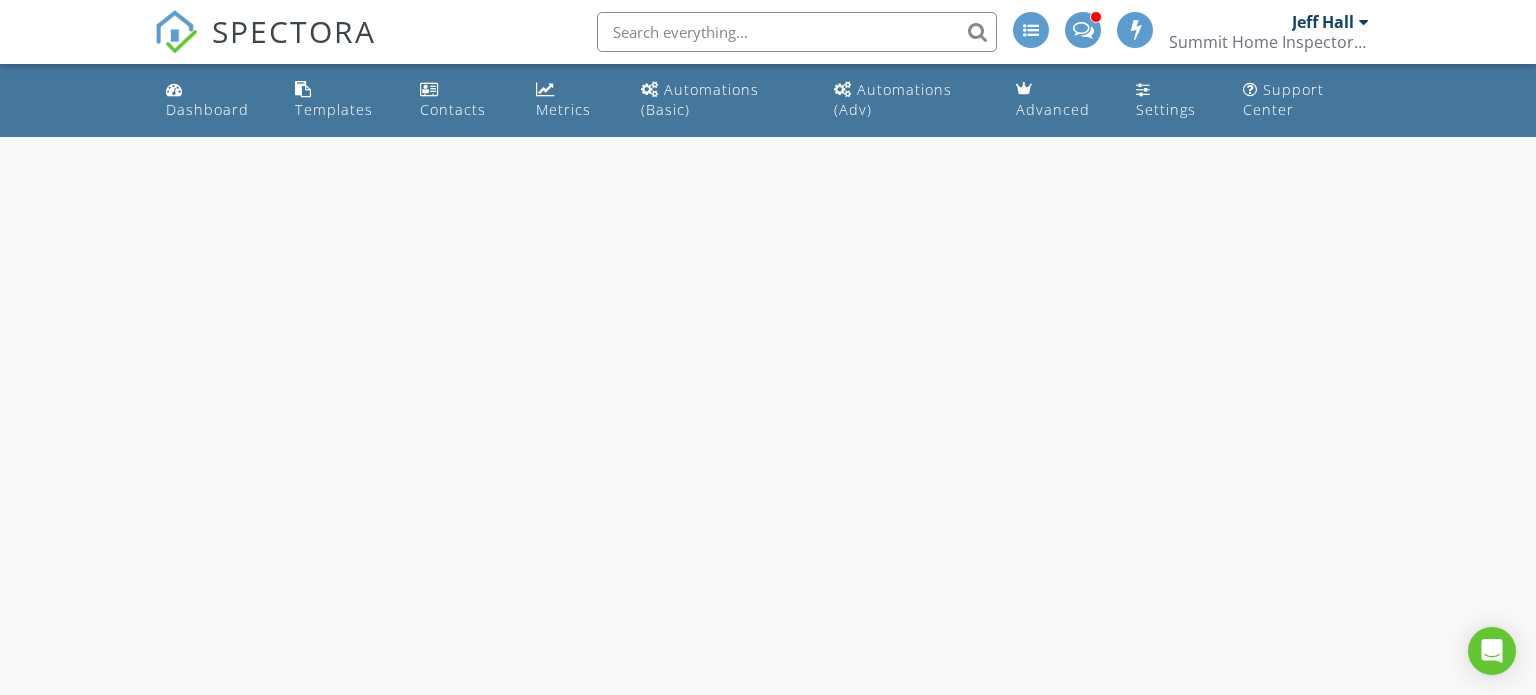 select on "7" 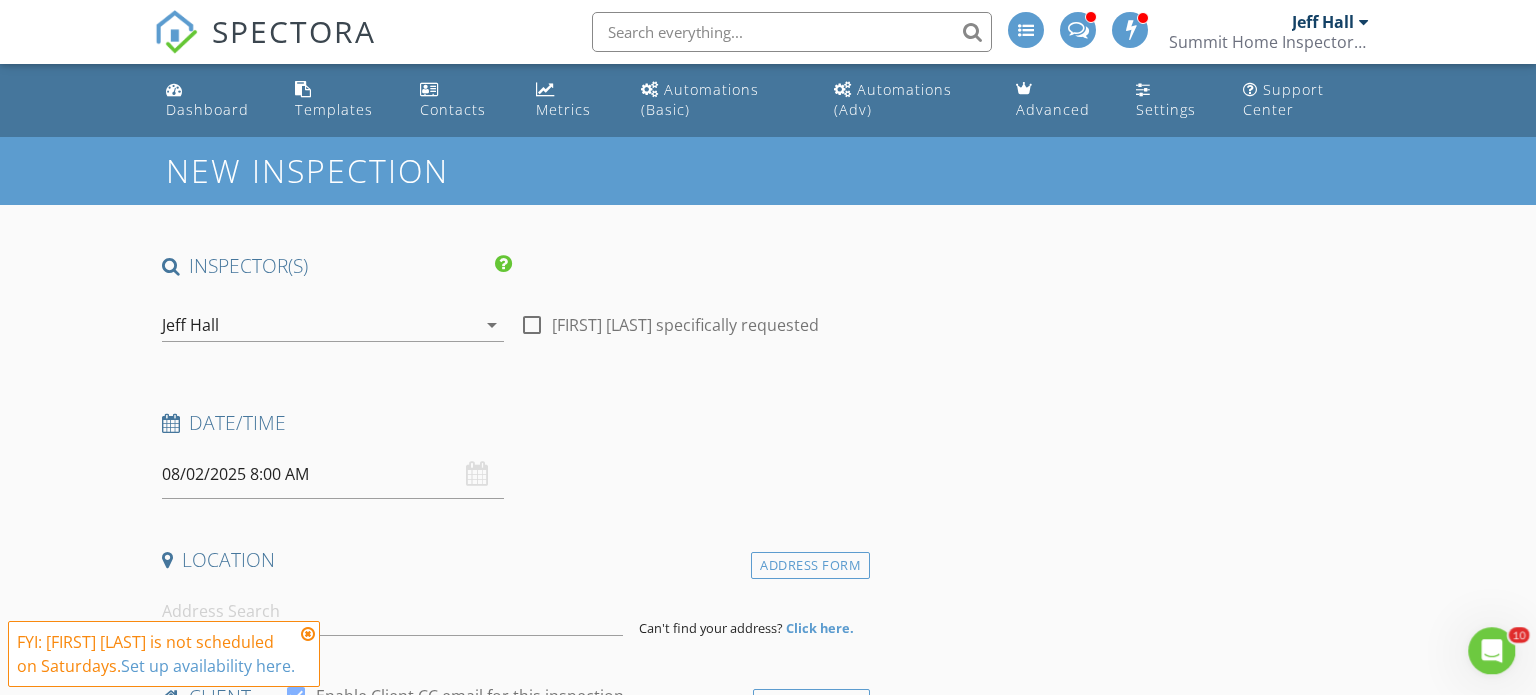scroll, scrollTop: 0, scrollLeft: 0, axis: both 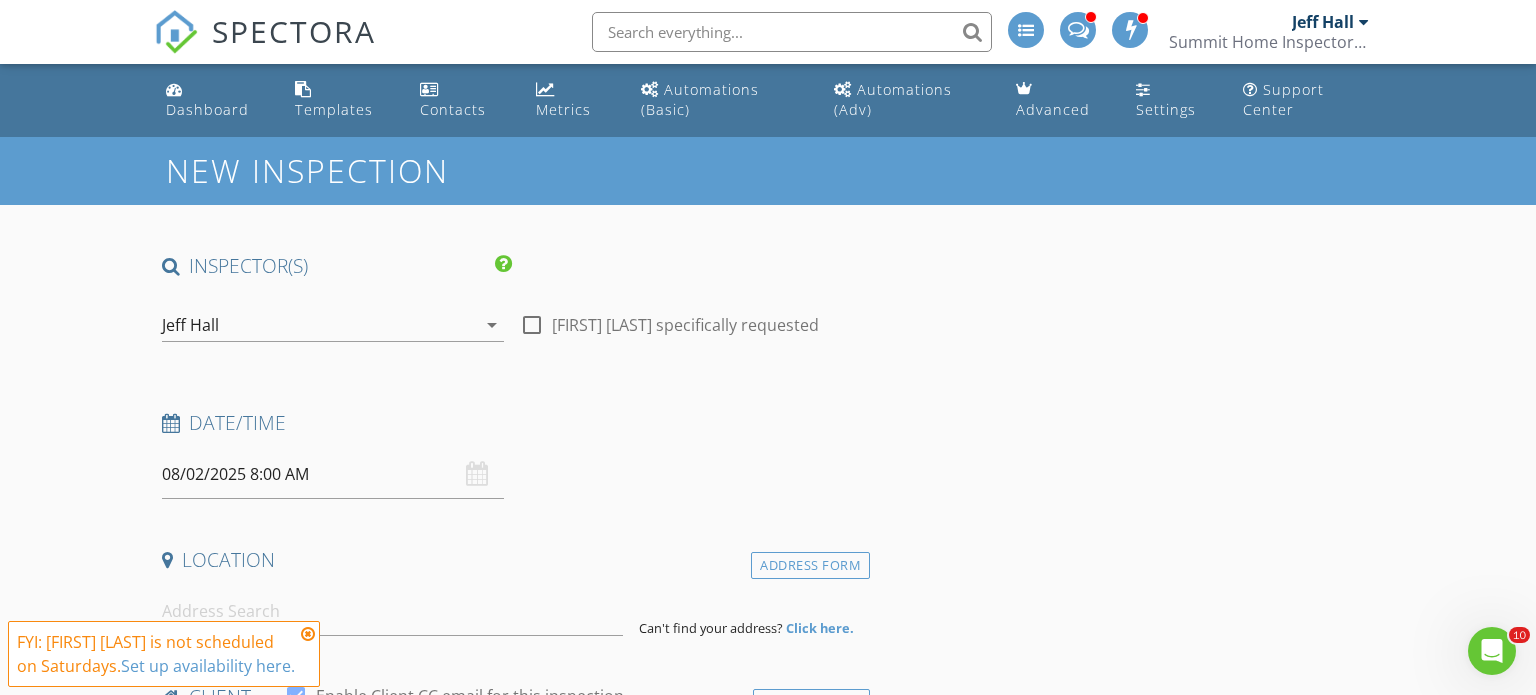 click on "08/02/2025 8:00 AM" at bounding box center (333, 474) 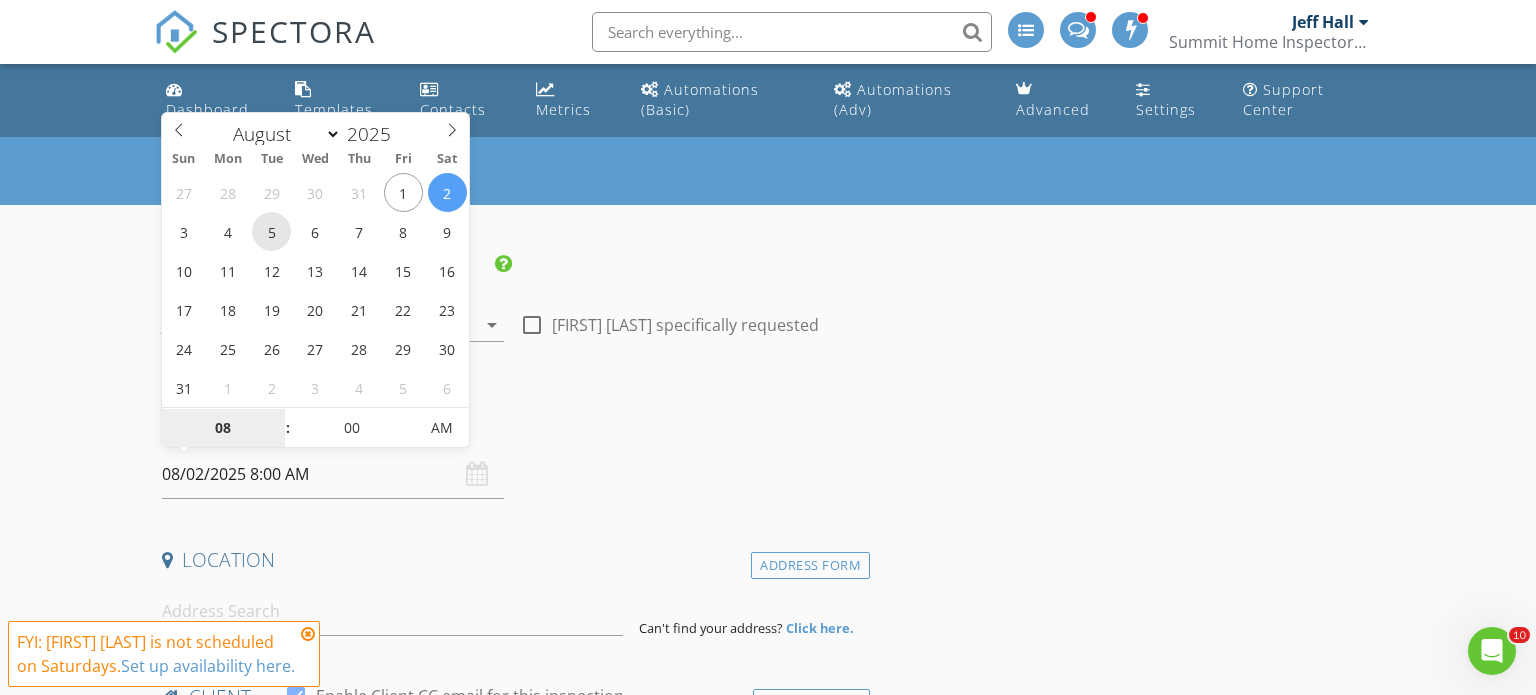 type on "08/05/2025 8:00 AM" 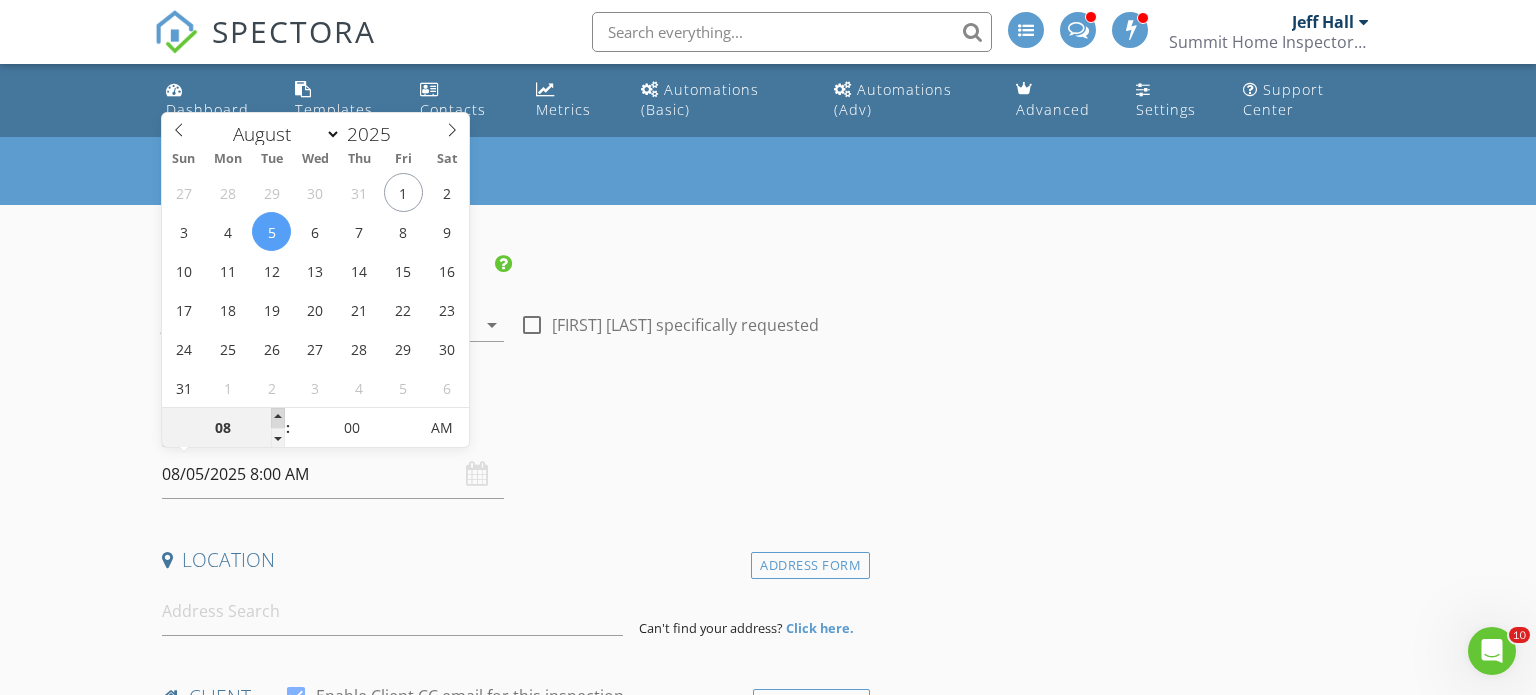 type on "09" 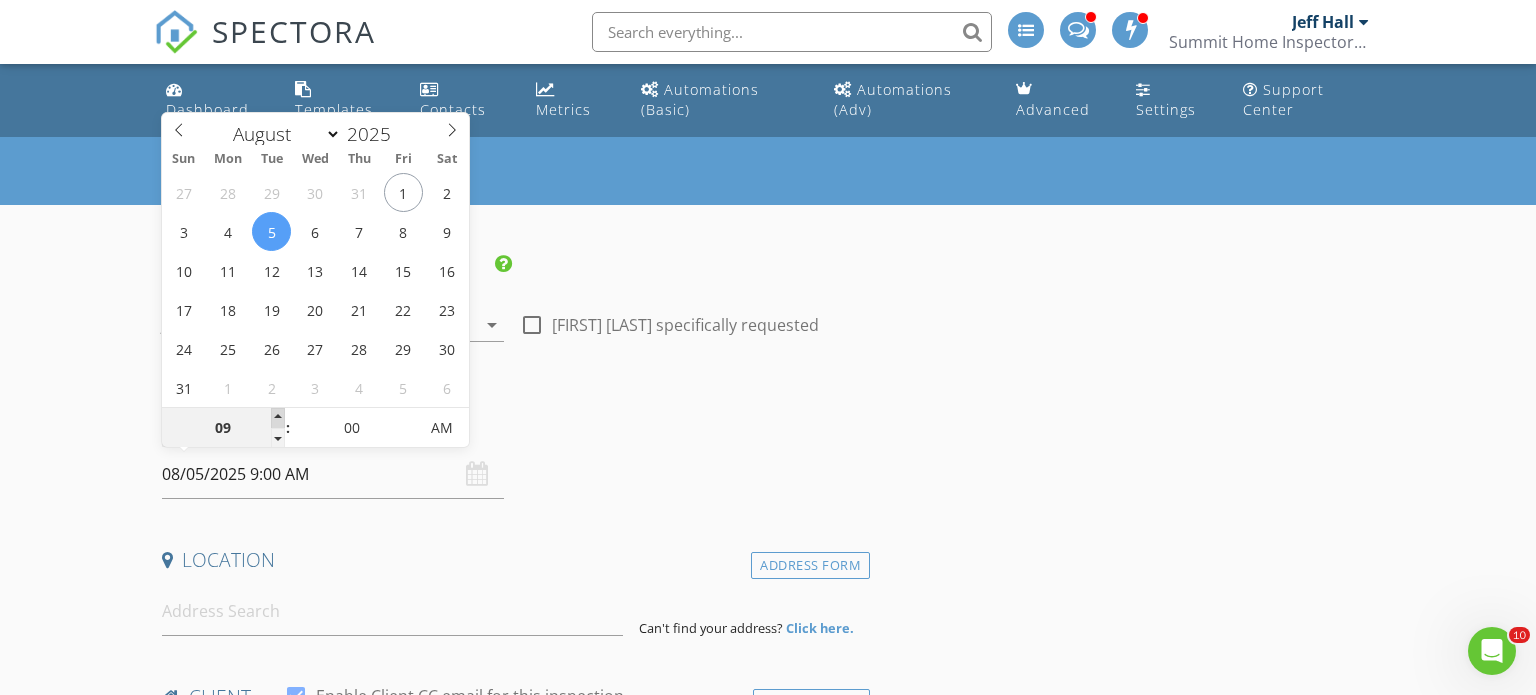 click at bounding box center [278, 418] 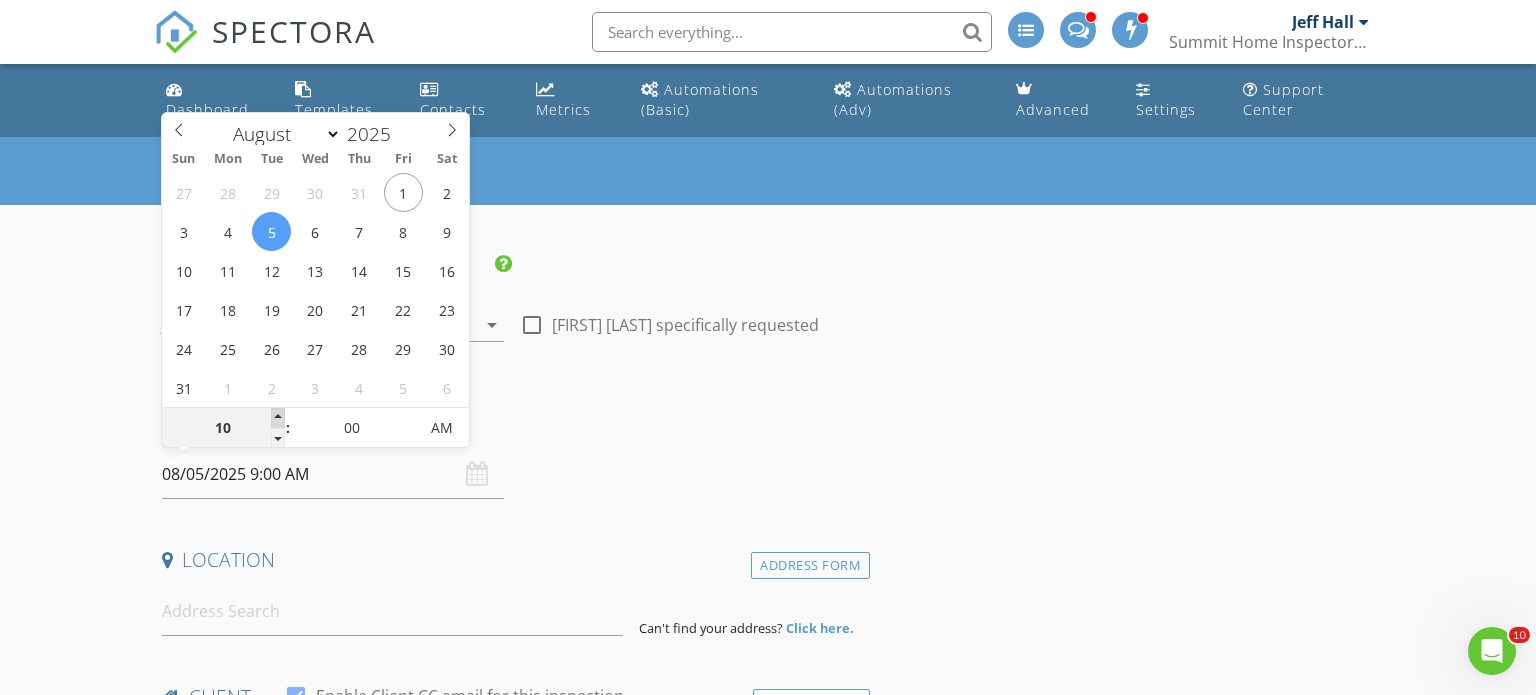 type on "08/05/2025 10:00 AM" 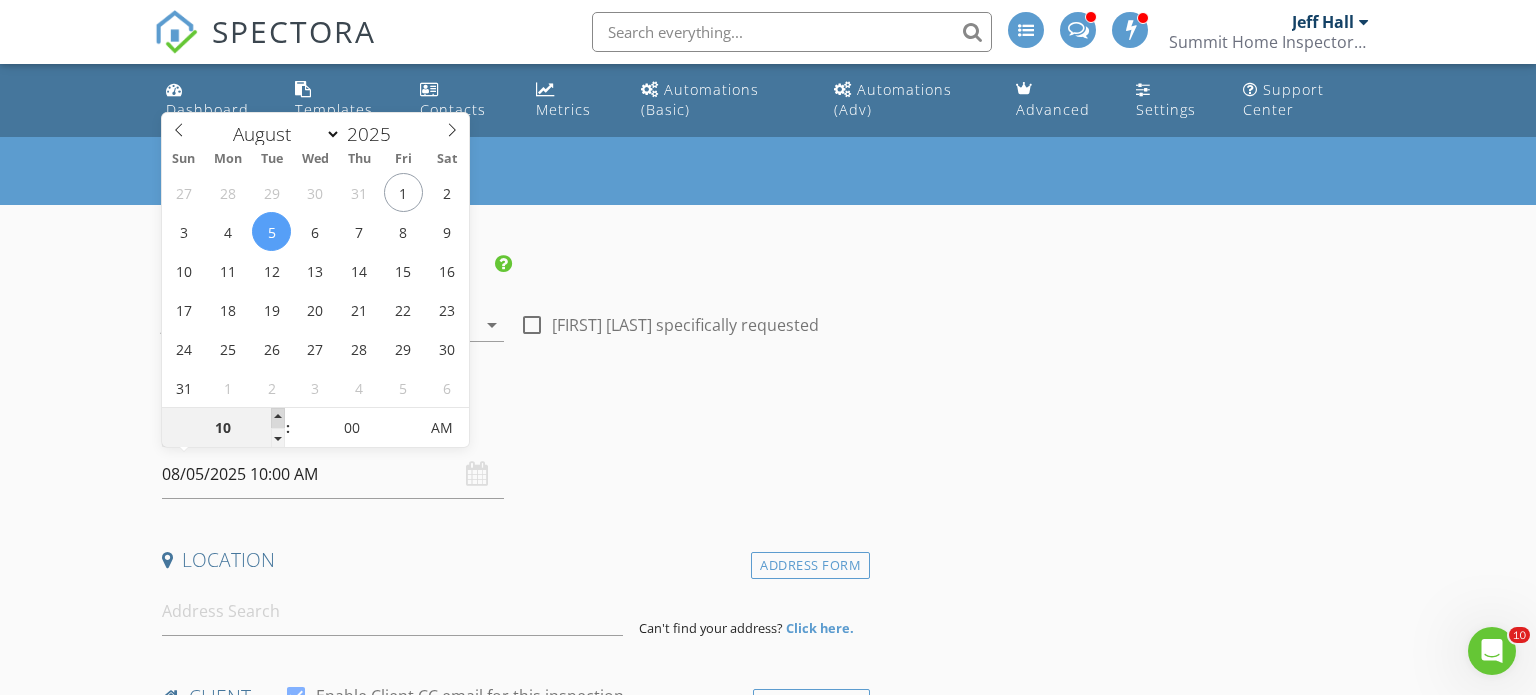 click at bounding box center [278, 418] 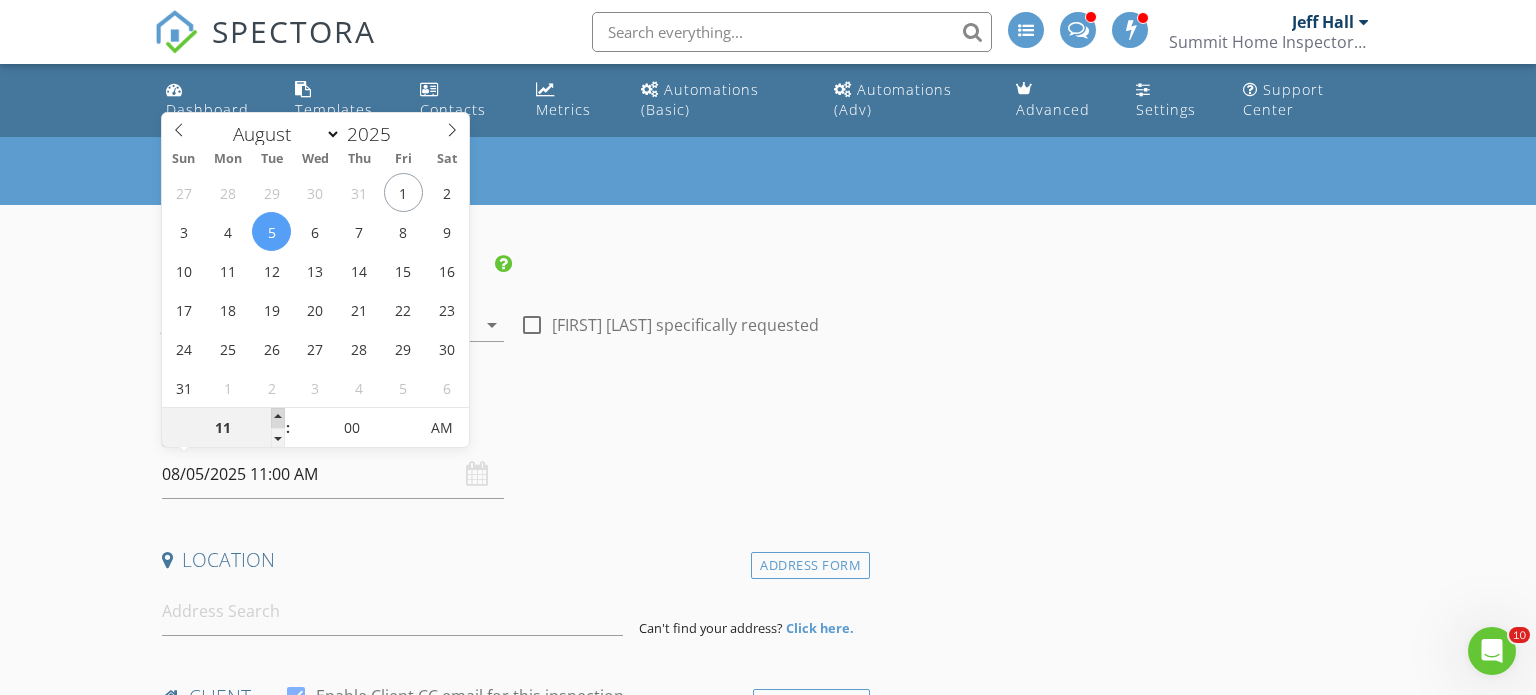 click at bounding box center (278, 418) 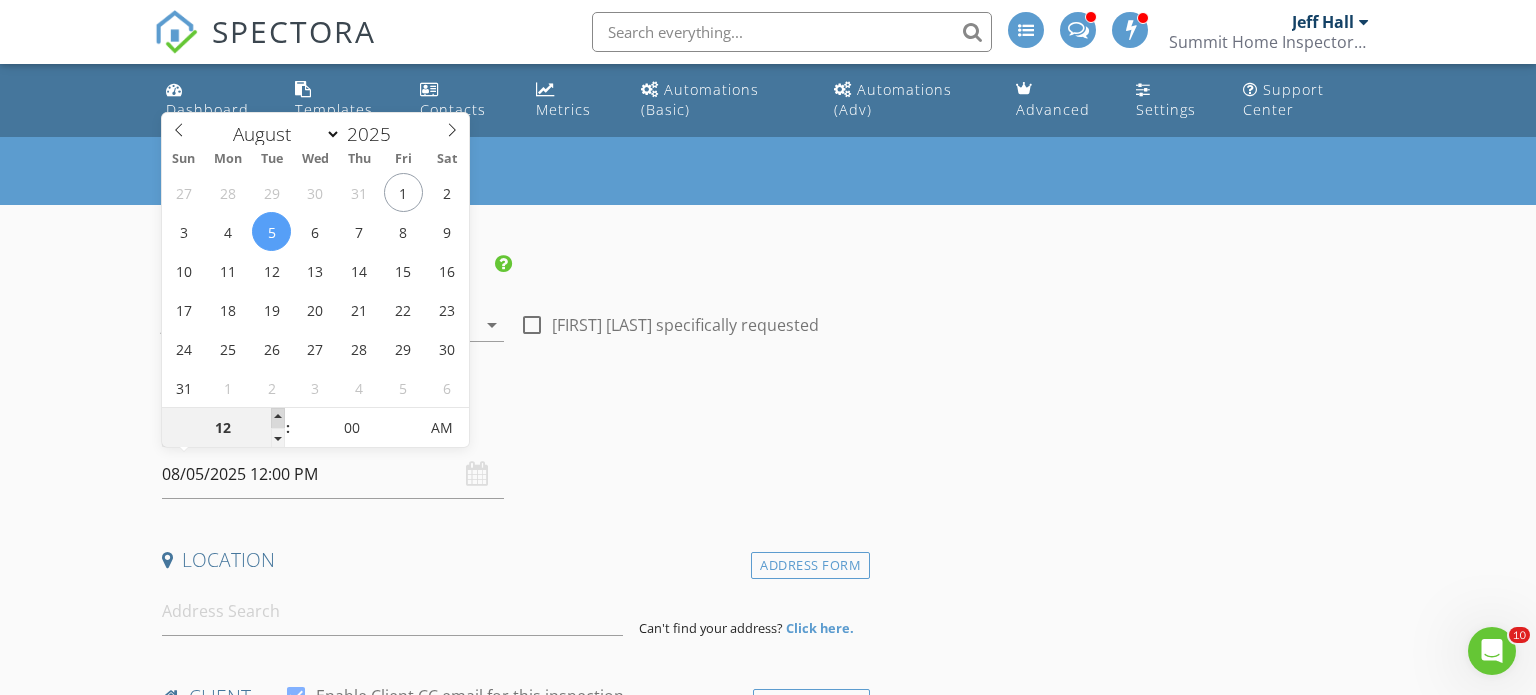 click at bounding box center [278, 418] 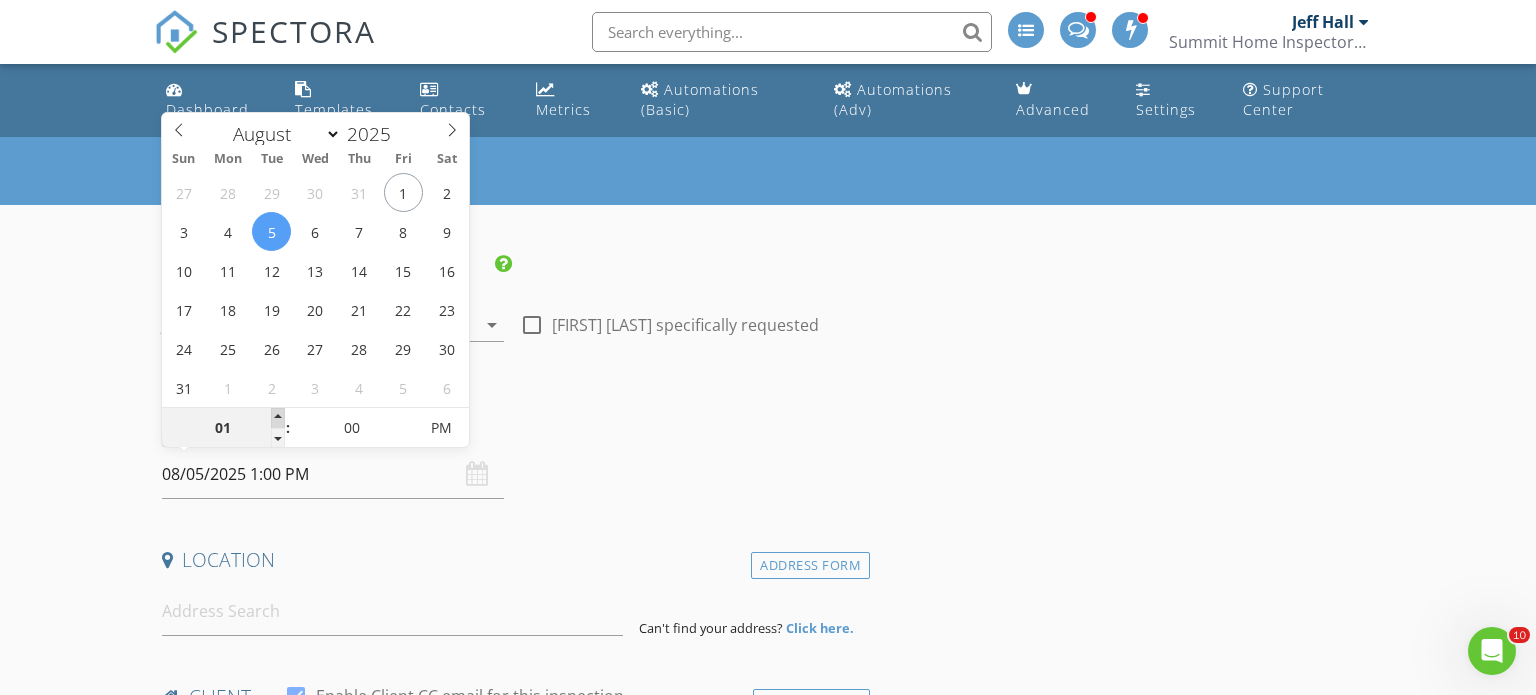 click at bounding box center (278, 418) 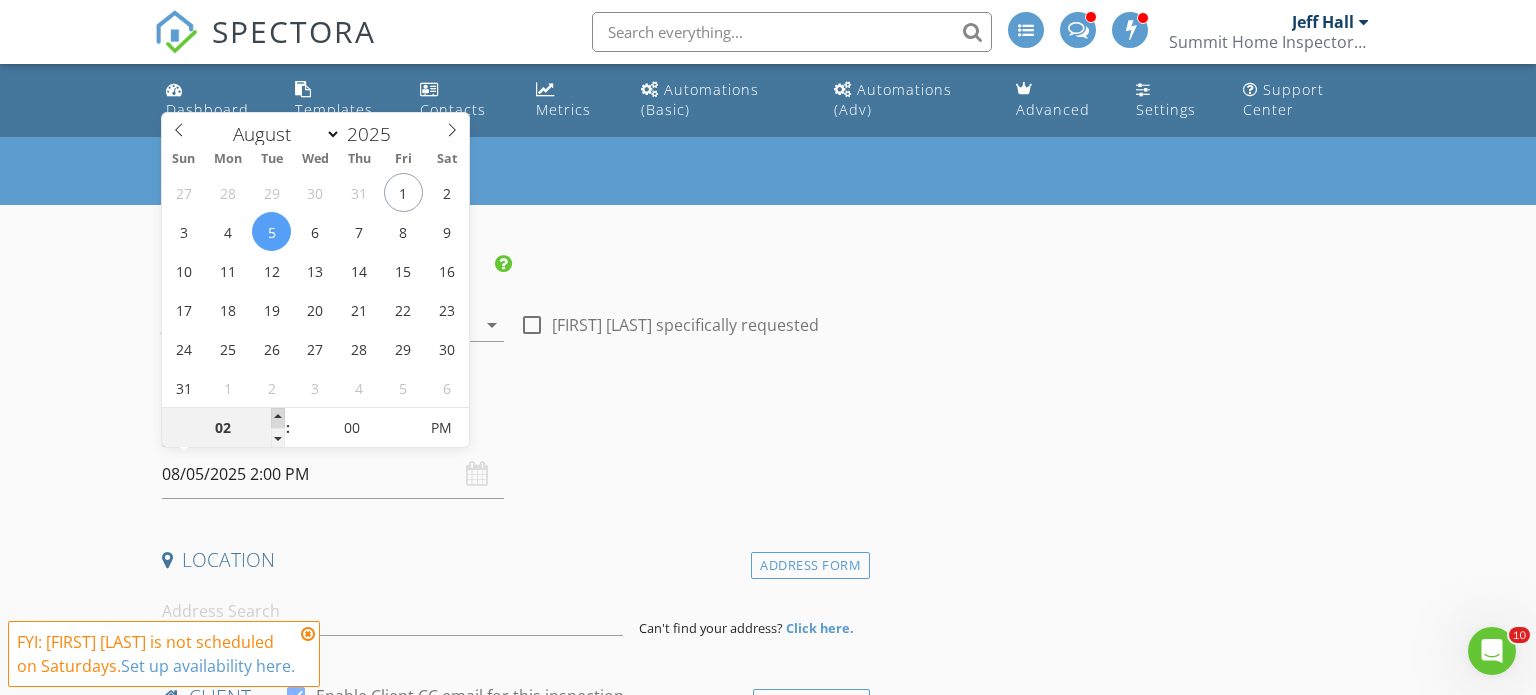 click at bounding box center [278, 418] 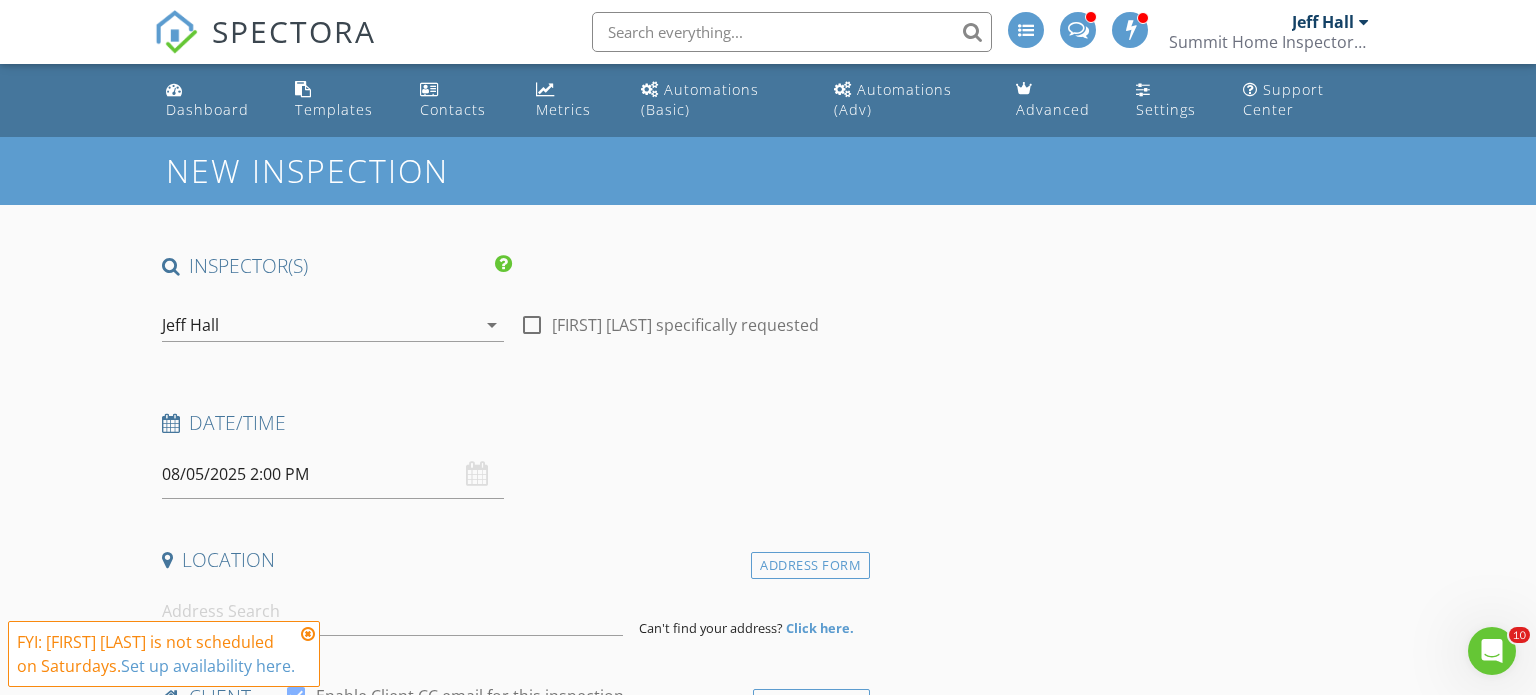 click on "Date/Time" at bounding box center [512, 423] 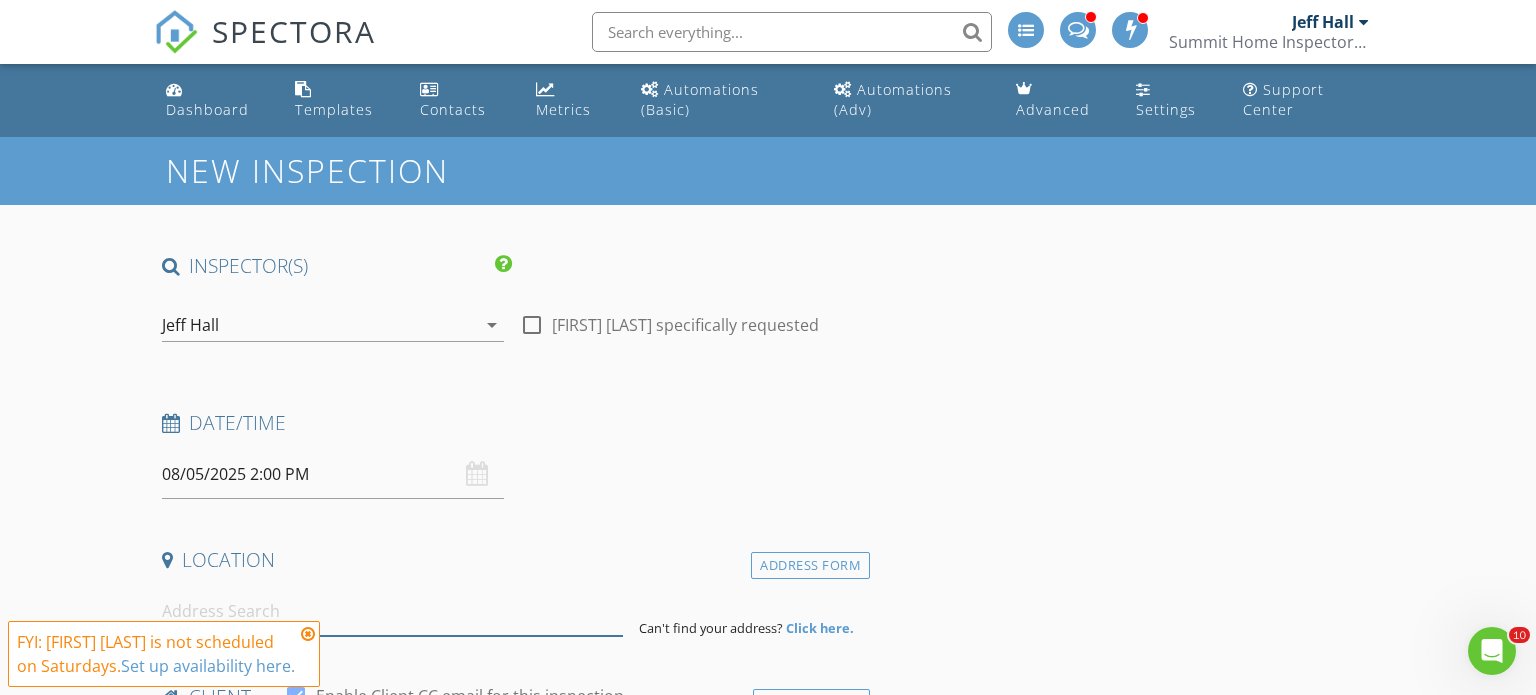 click at bounding box center (393, 611) 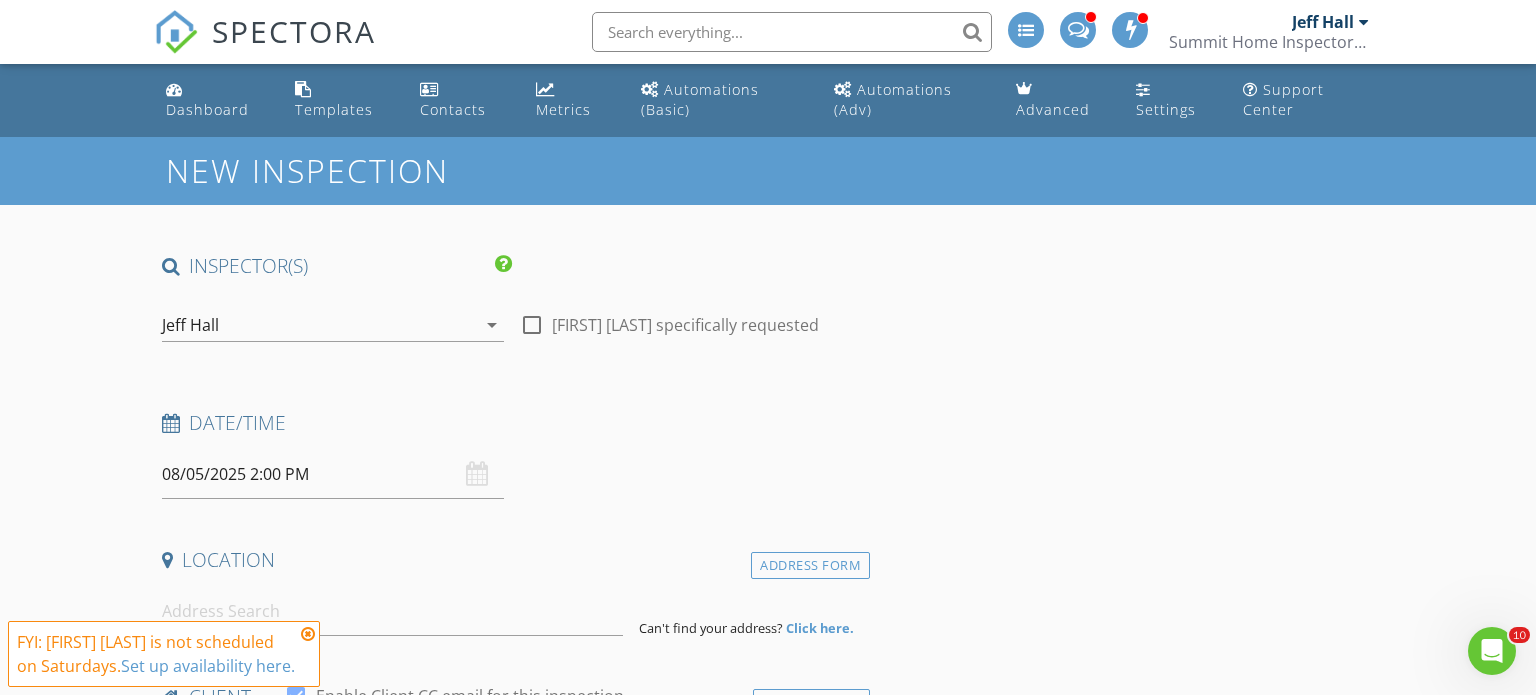 click at bounding box center (308, 634) 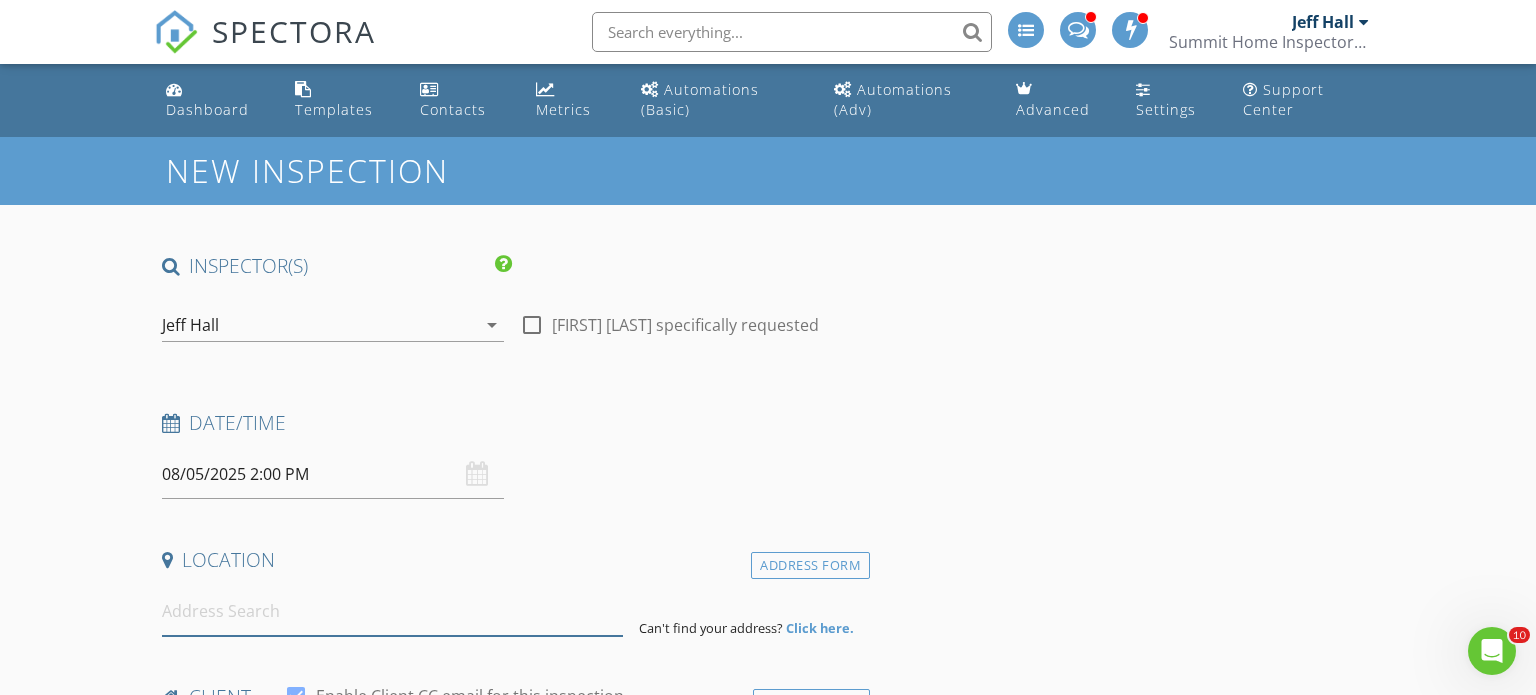 click at bounding box center (393, 611) 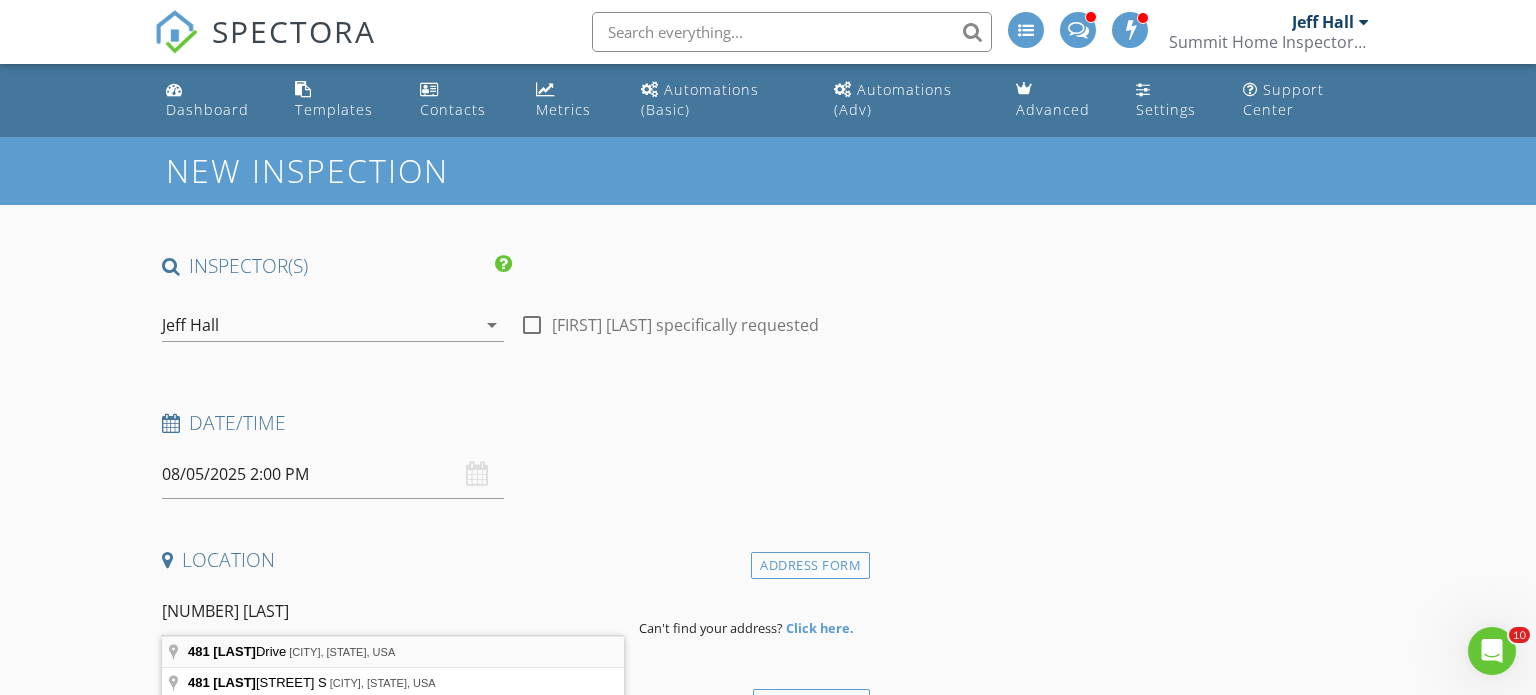 type on "481 Malone Drive, Horton, AL, USA" 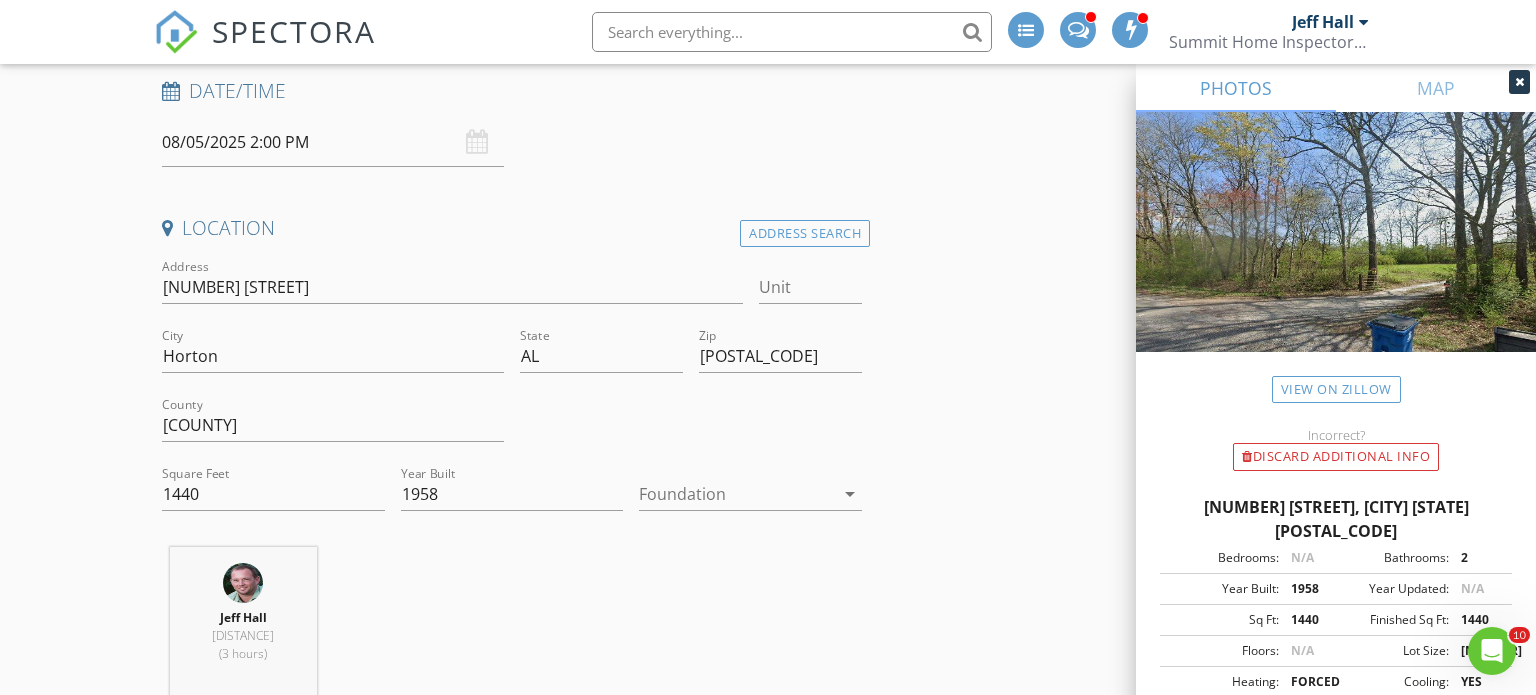 scroll, scrollTop: 360, scrollLeft: 0, axis: vertical 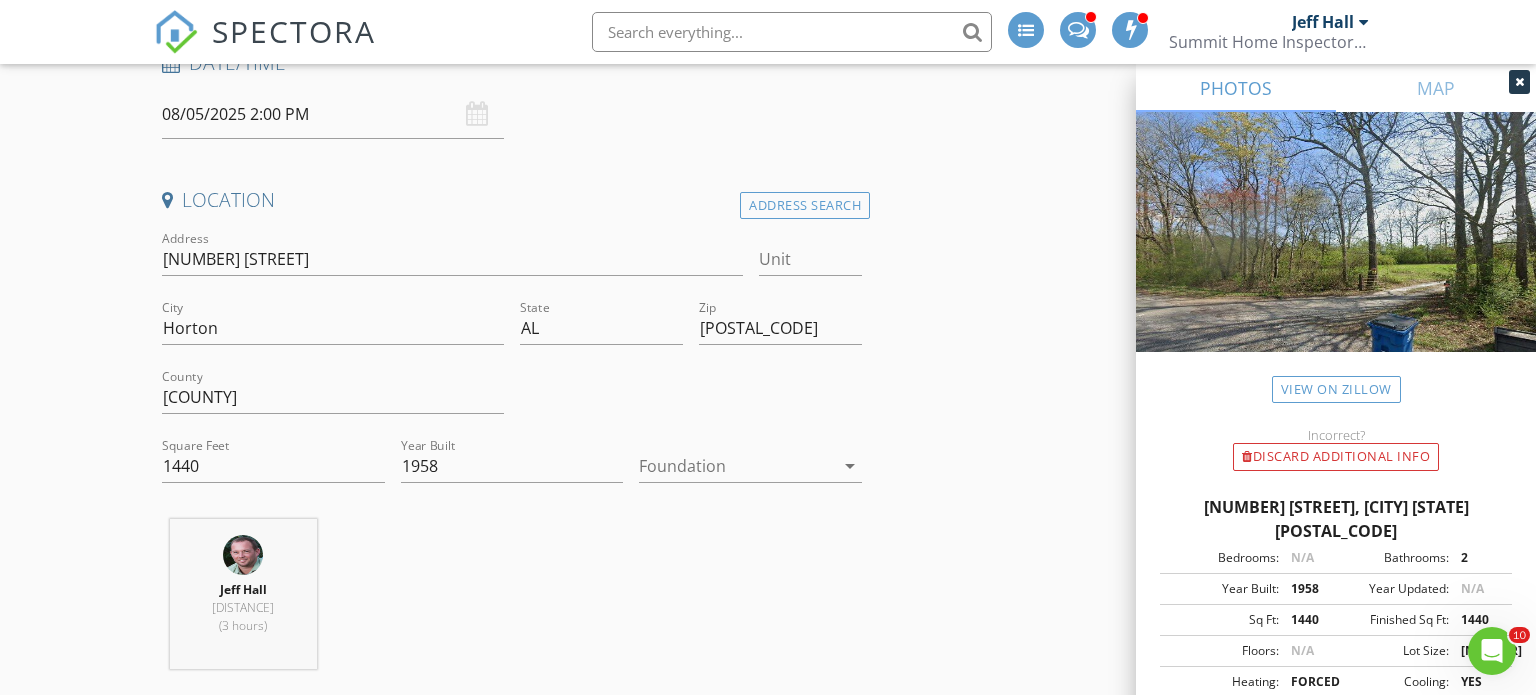 click at bounding box center (736, 466) 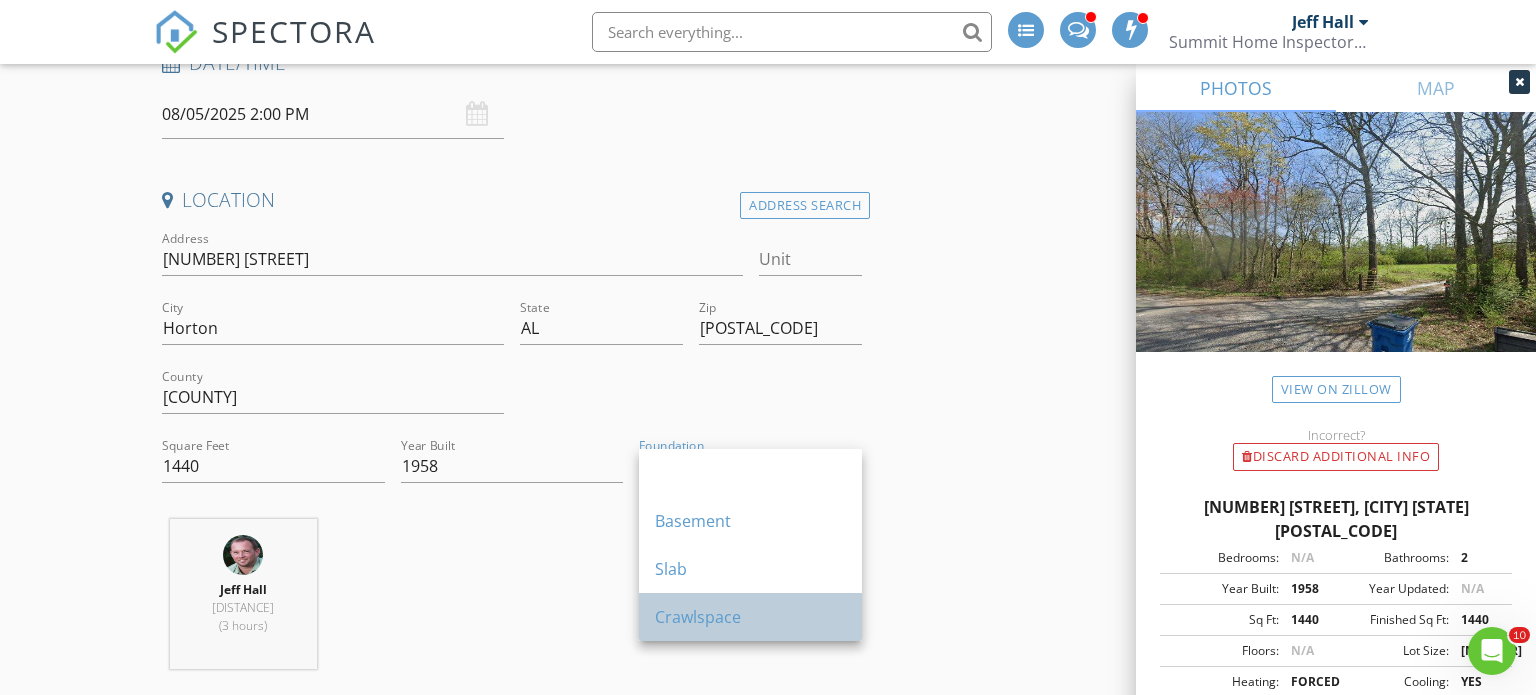 click on "Crawlspace" at bounding box center [750, 617] 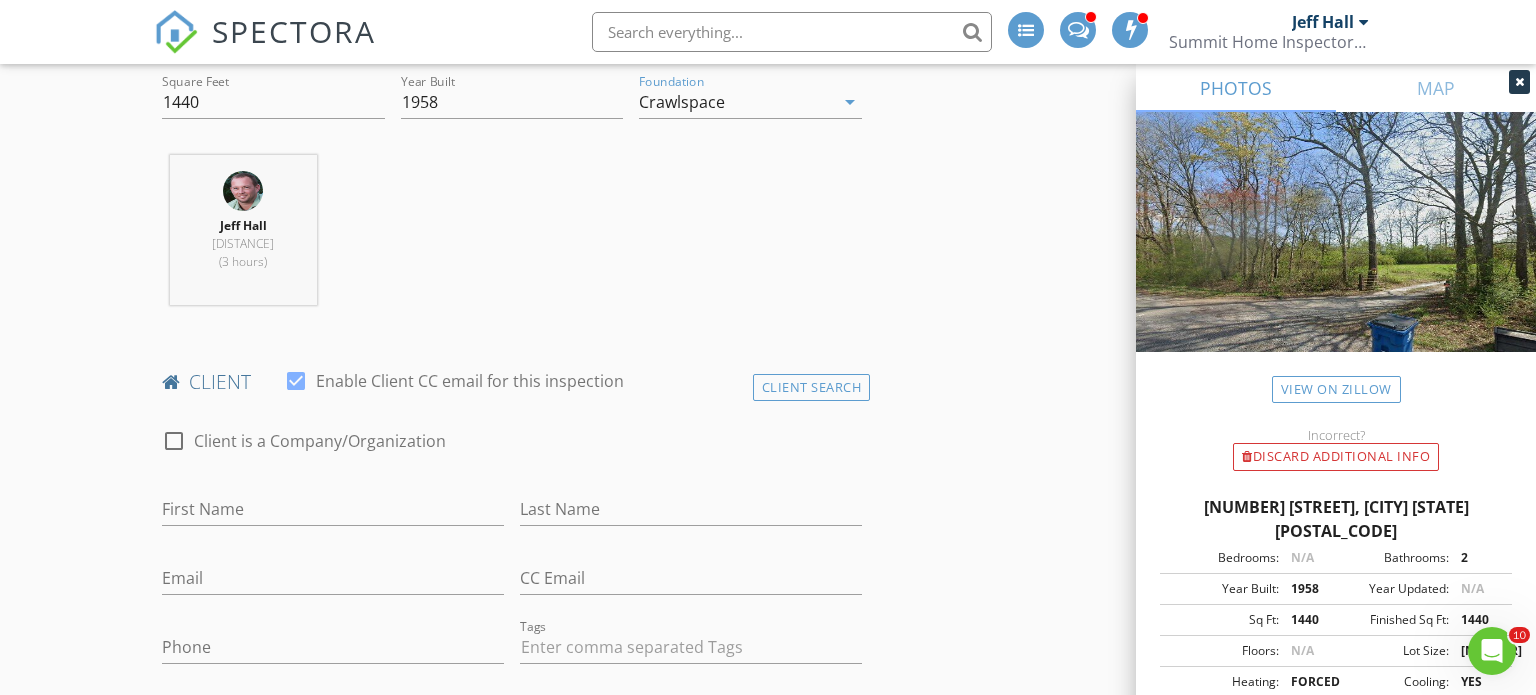 scroll, scrollTop: 790, scrollLeft: 0, axis: vertical 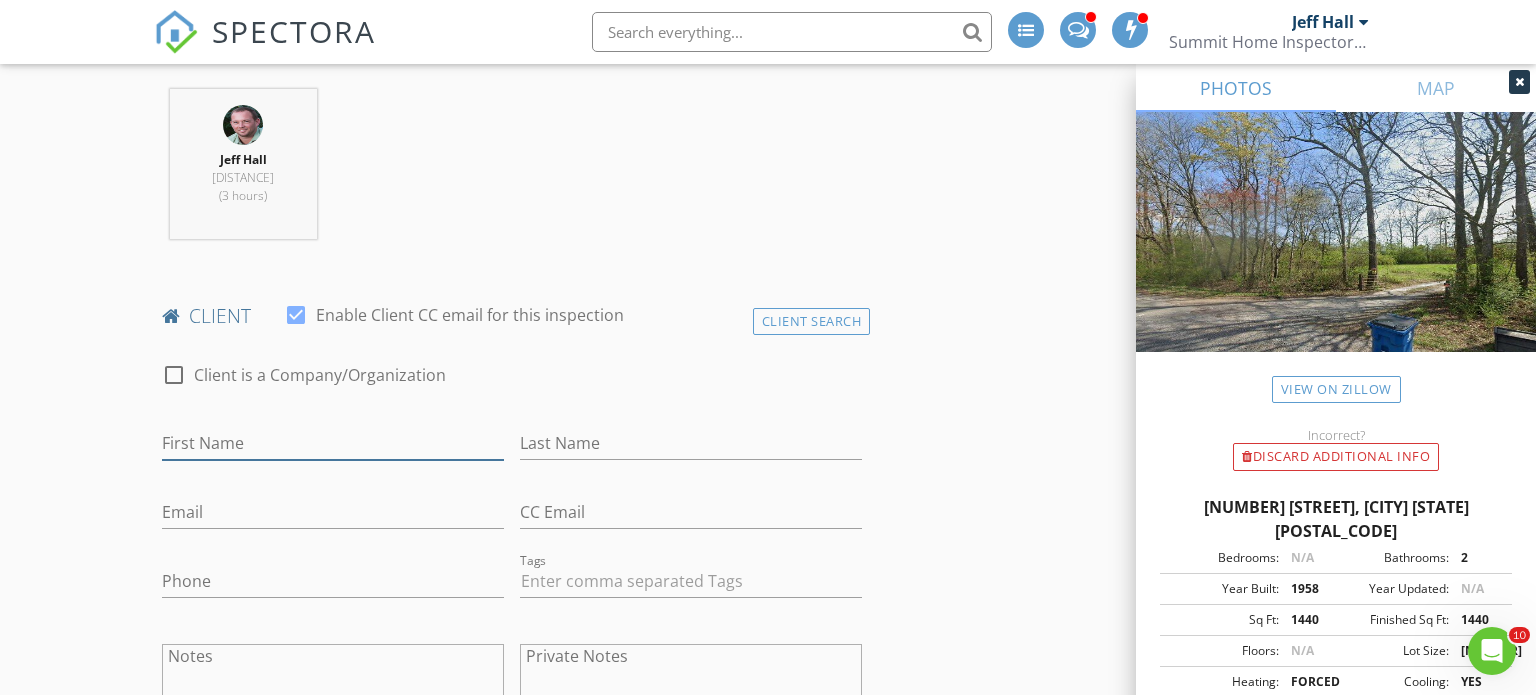 click on "First Name" at bounding box center [333, 443] 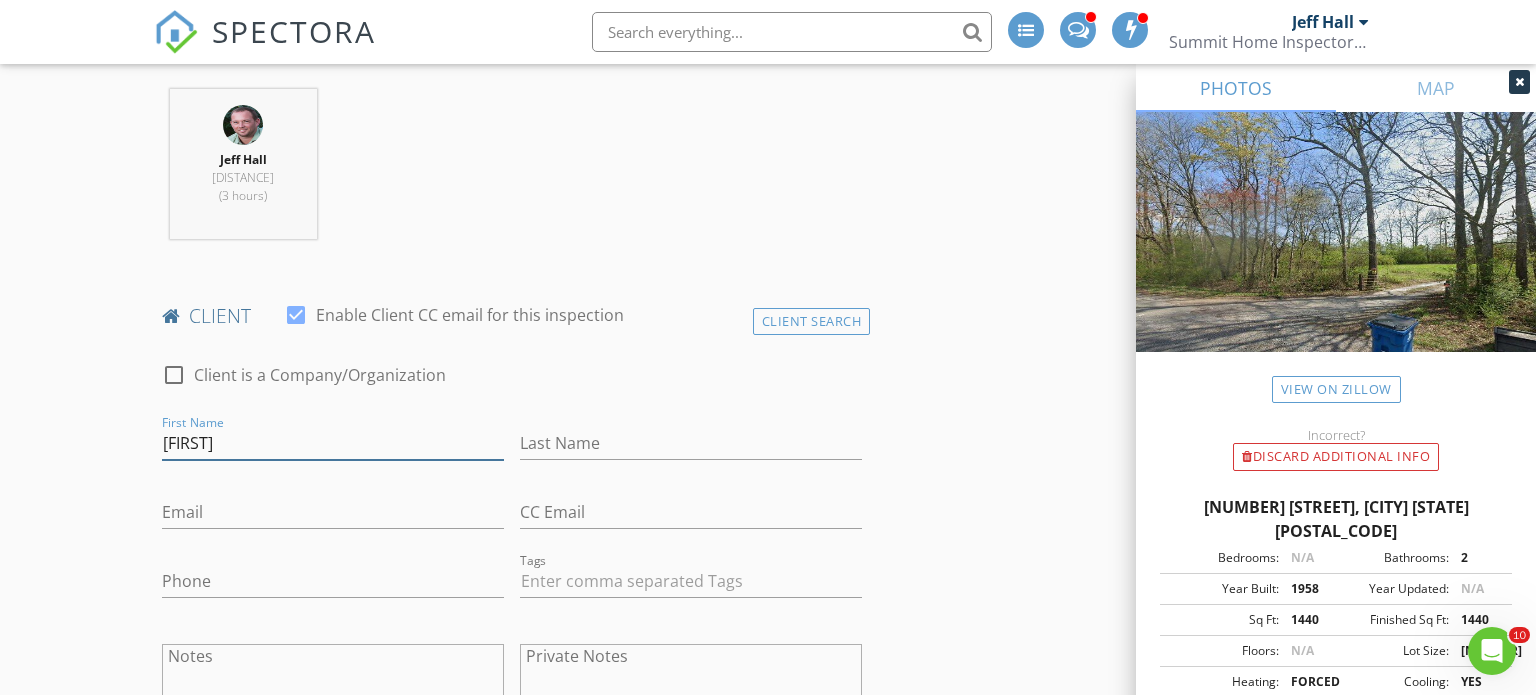type on "Trey" 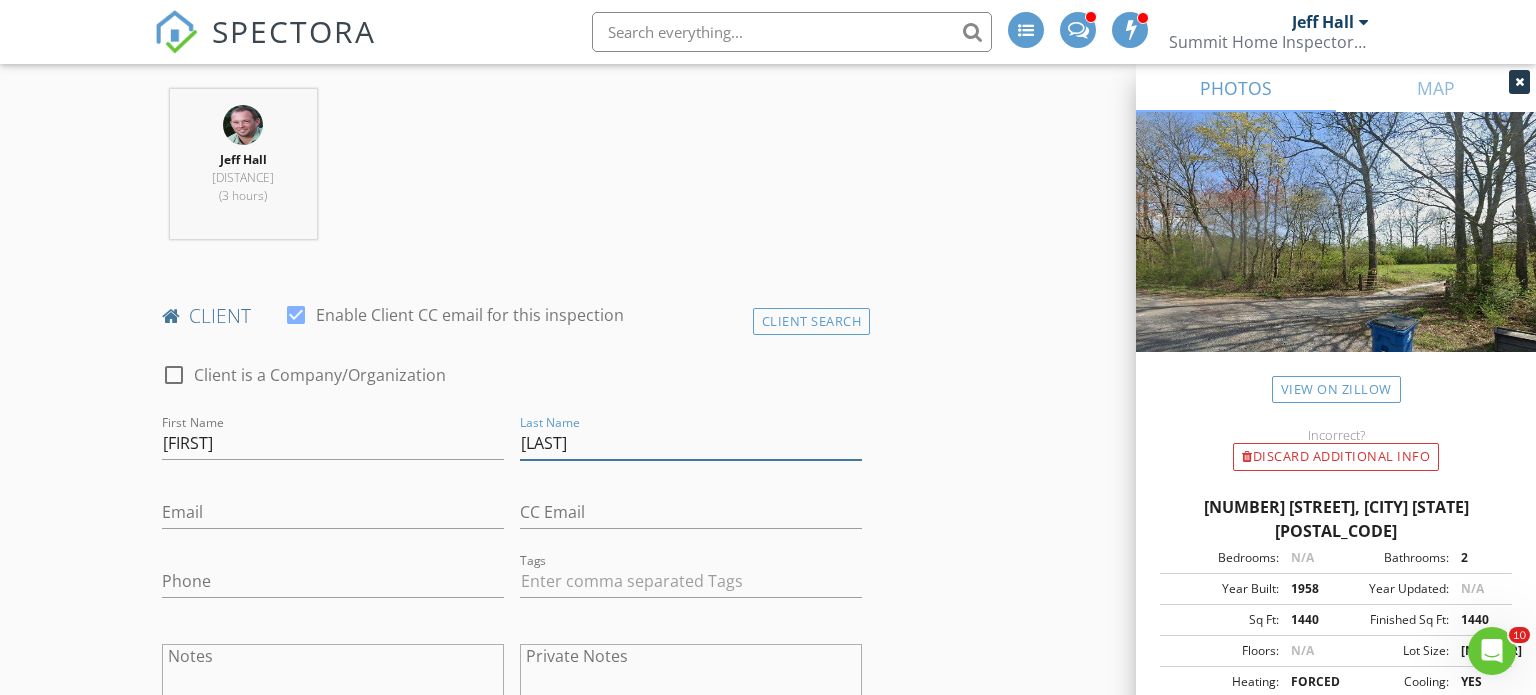 type on "Bowman" 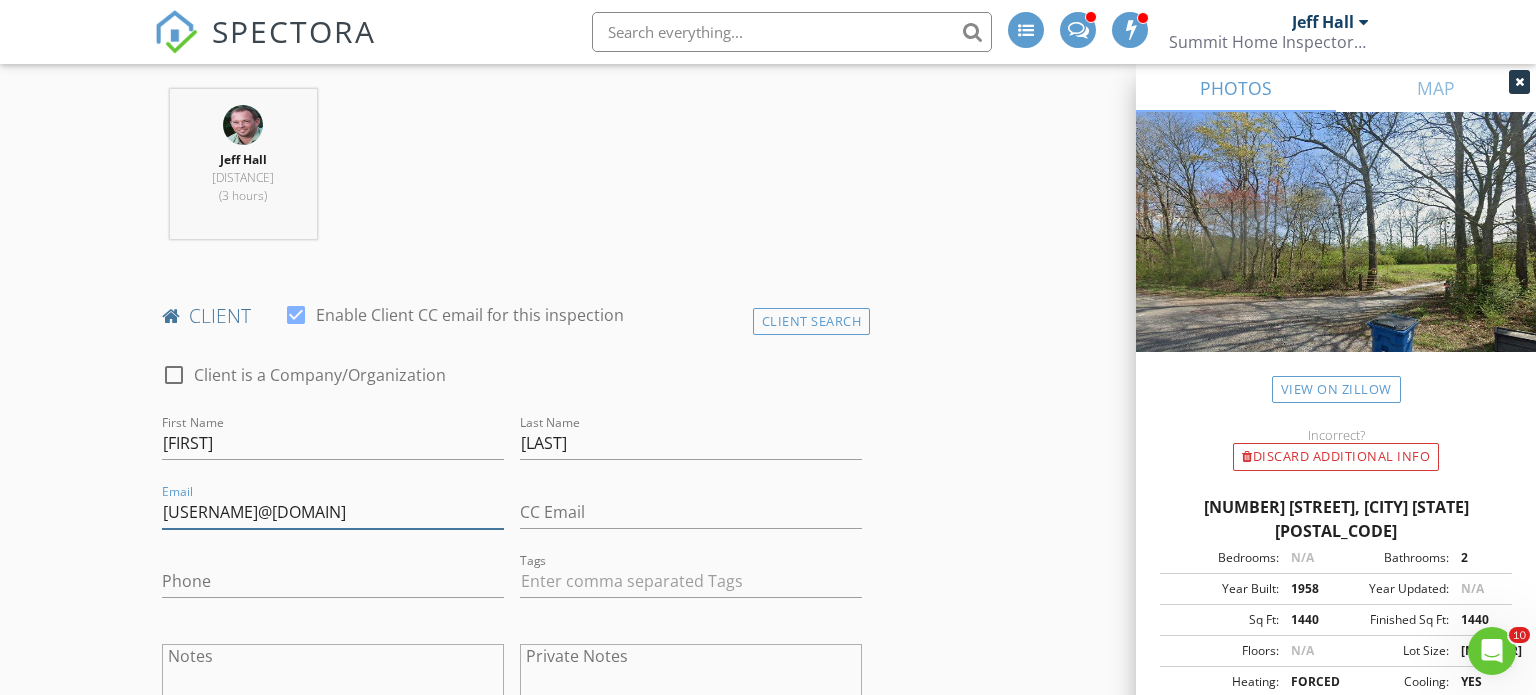 type on "trey.bowman05@gmail.com" 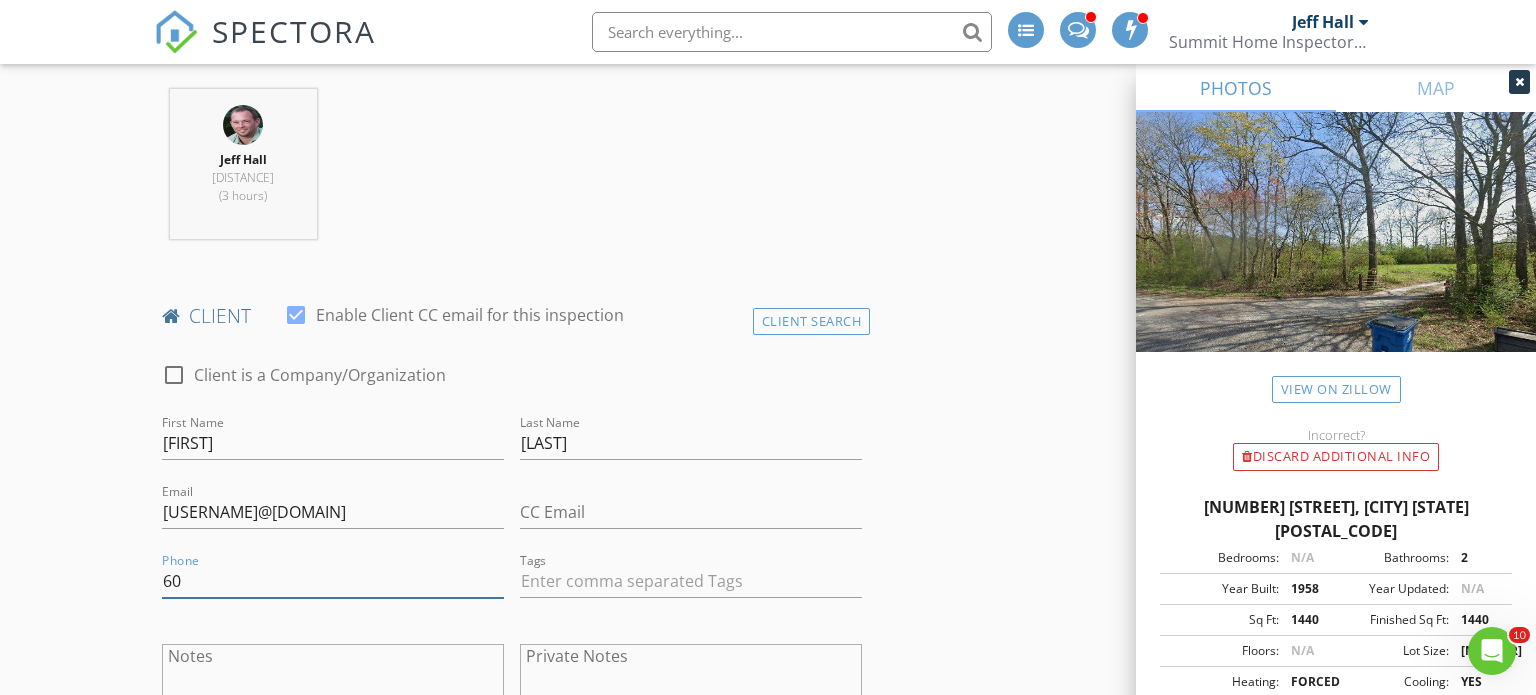 type on "6" 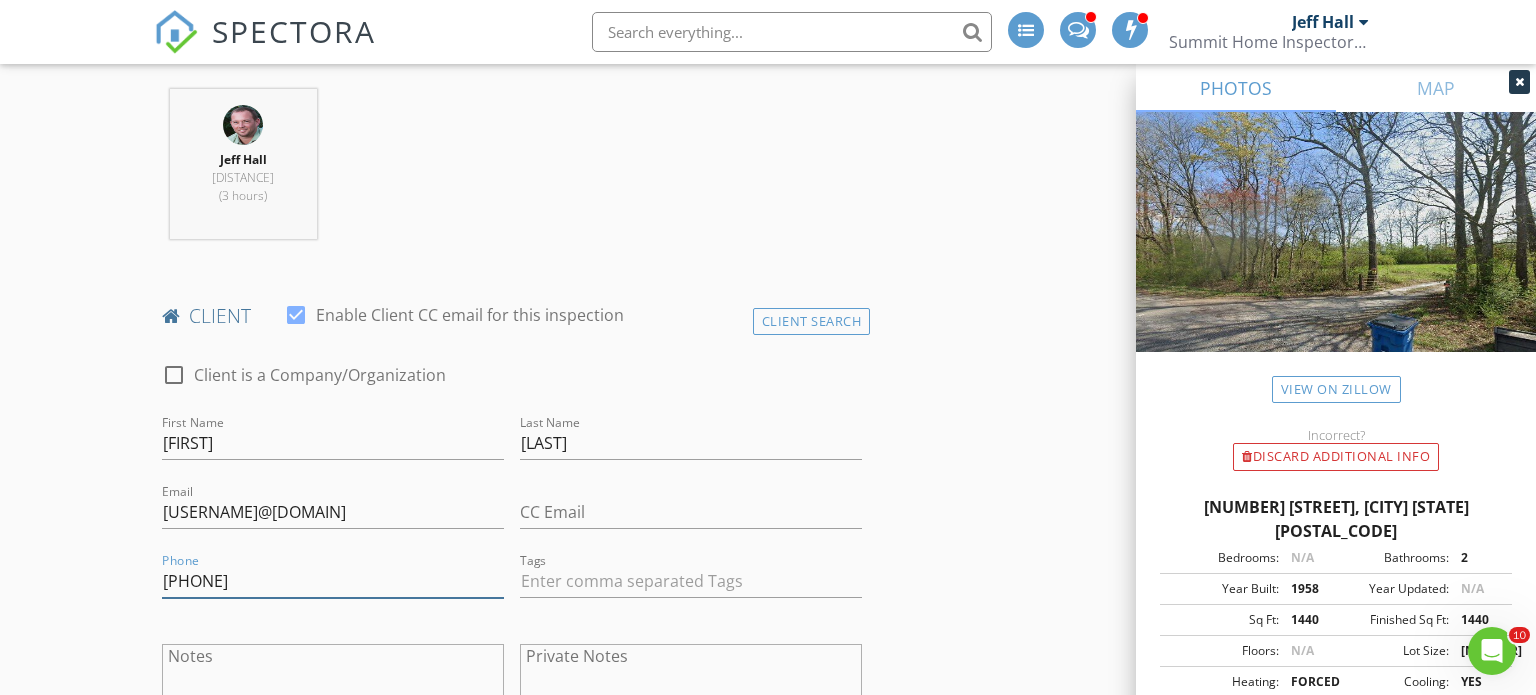 type on "706-331-6456" 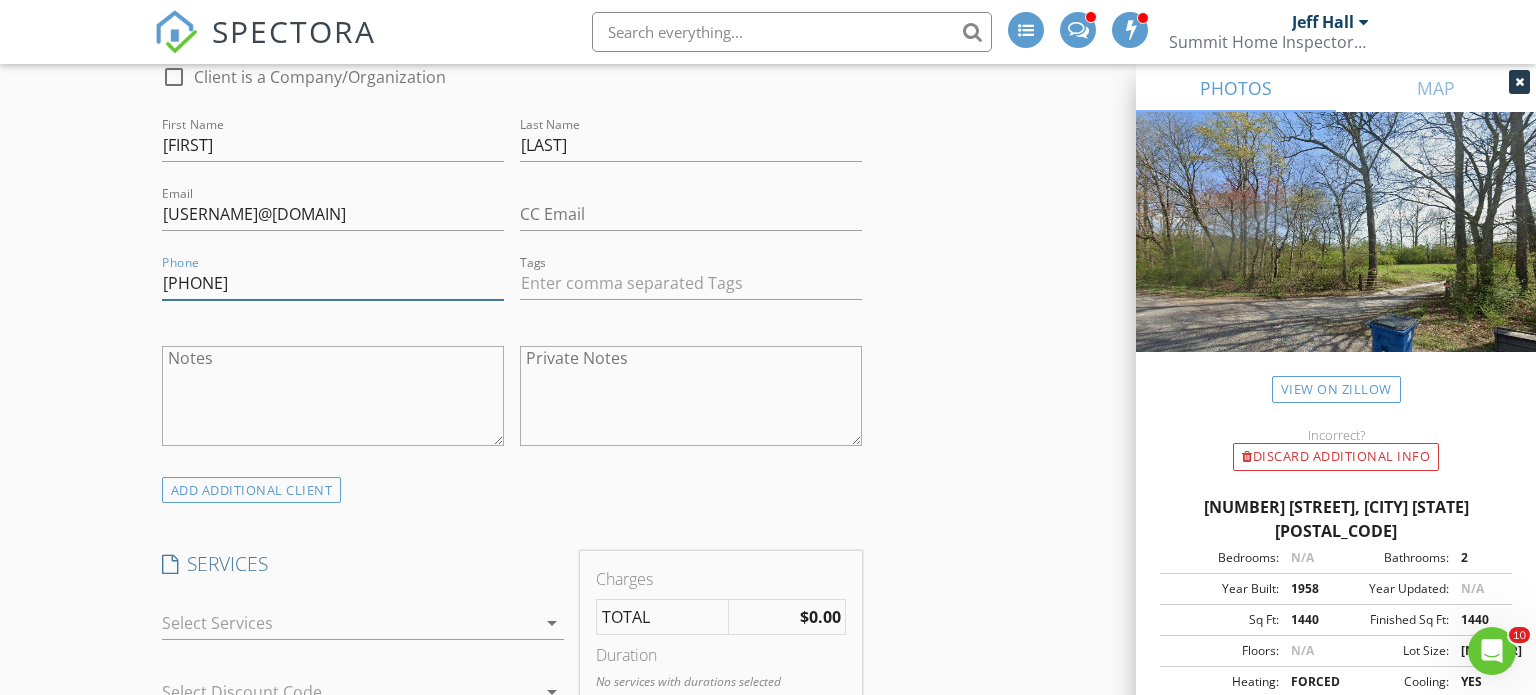 scroll, scrollTop: 1308, scrollLeft: 0, axis: vertical 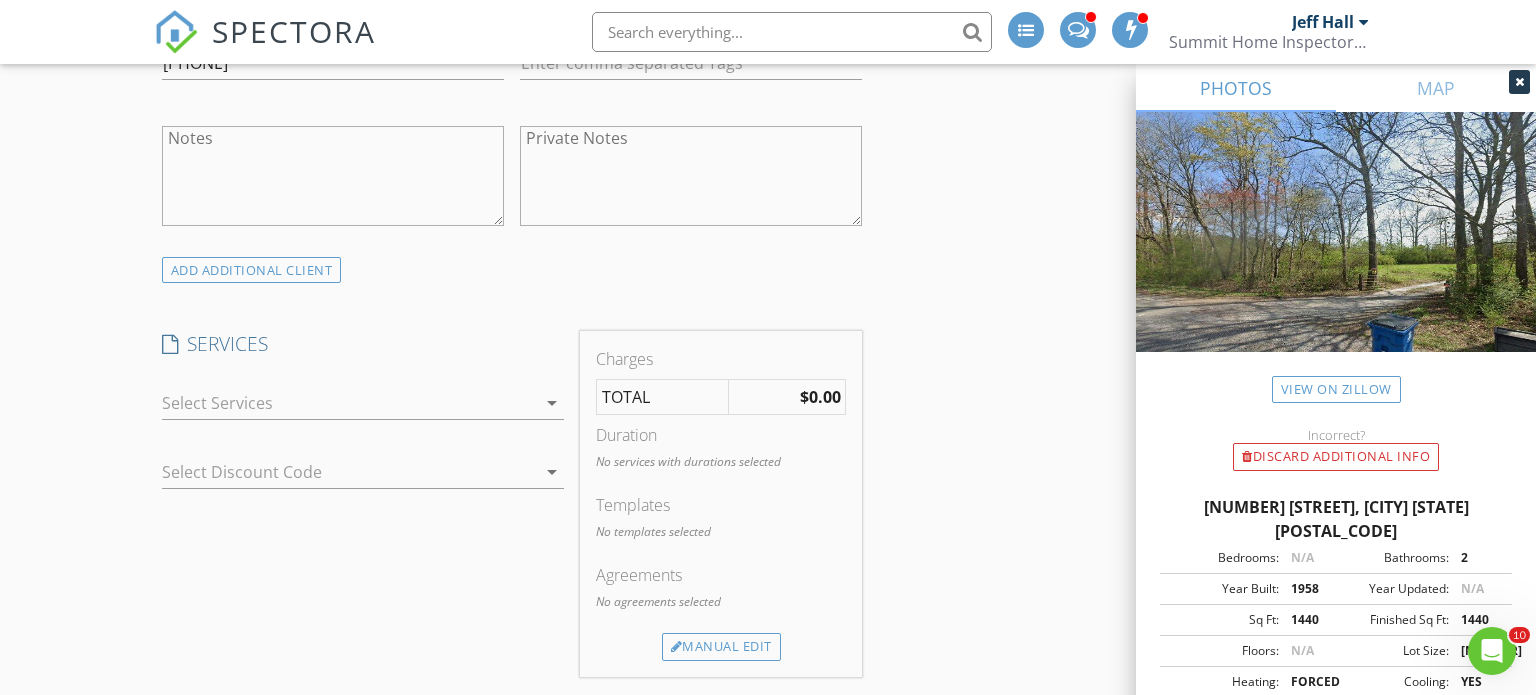 click at bounding box center [349, 403] 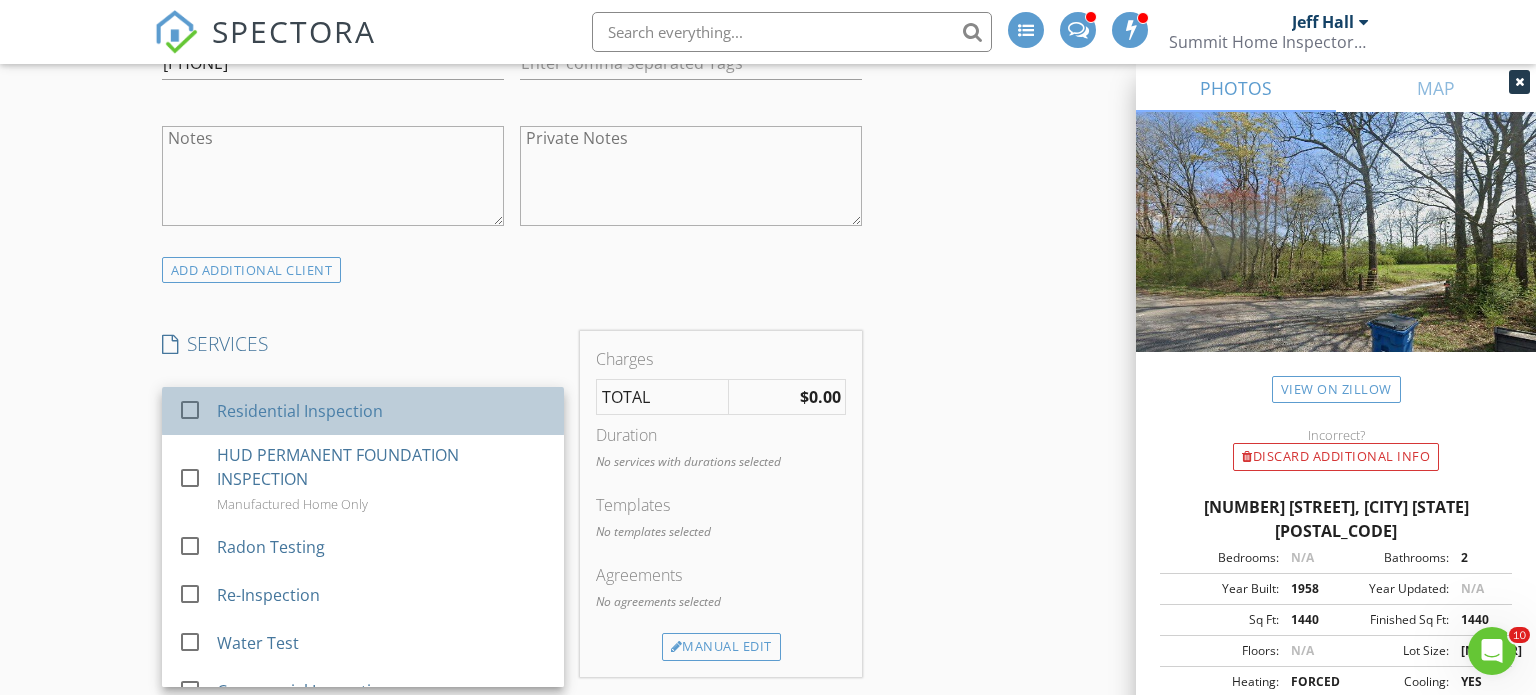 click on "Residential Inspection" at bounding box center [299, 411] 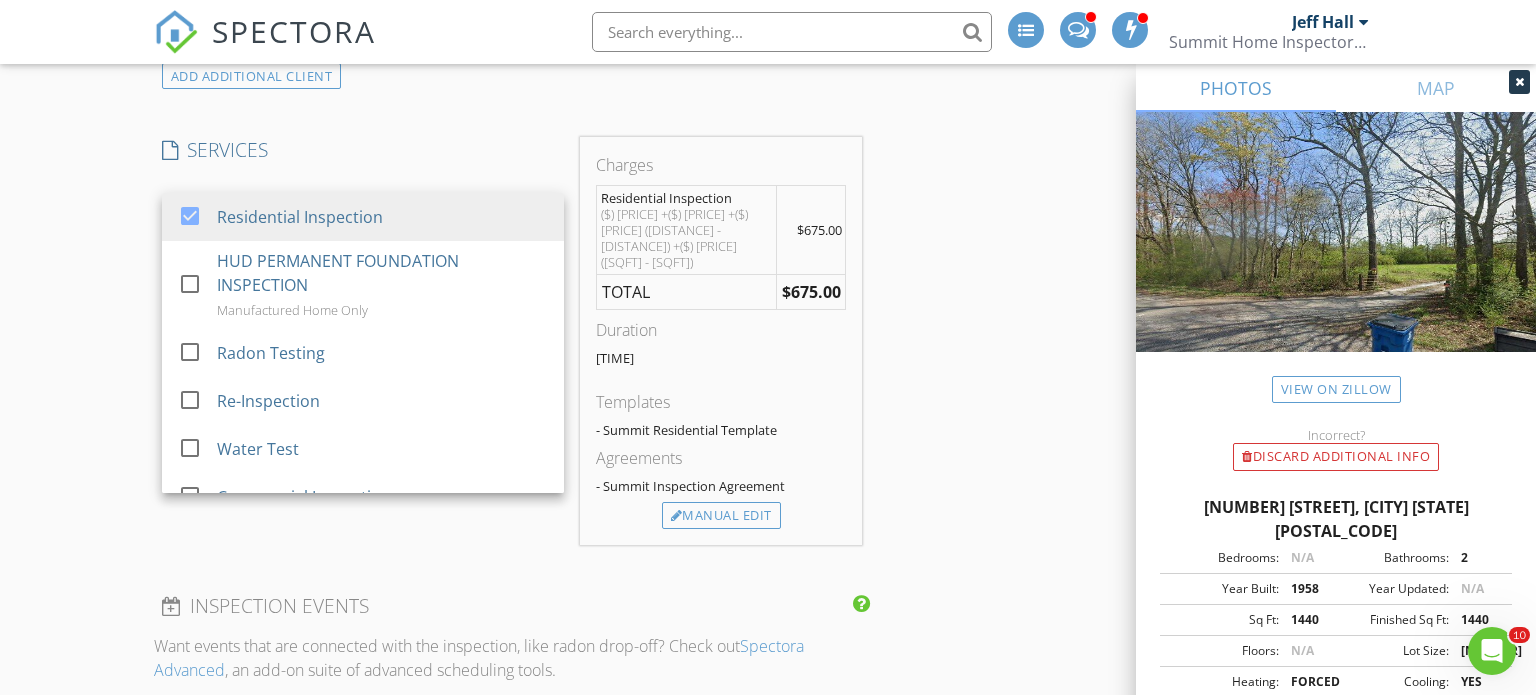 scroll, scrollTop: 1539, scrollLeft: 0, axis: vertical 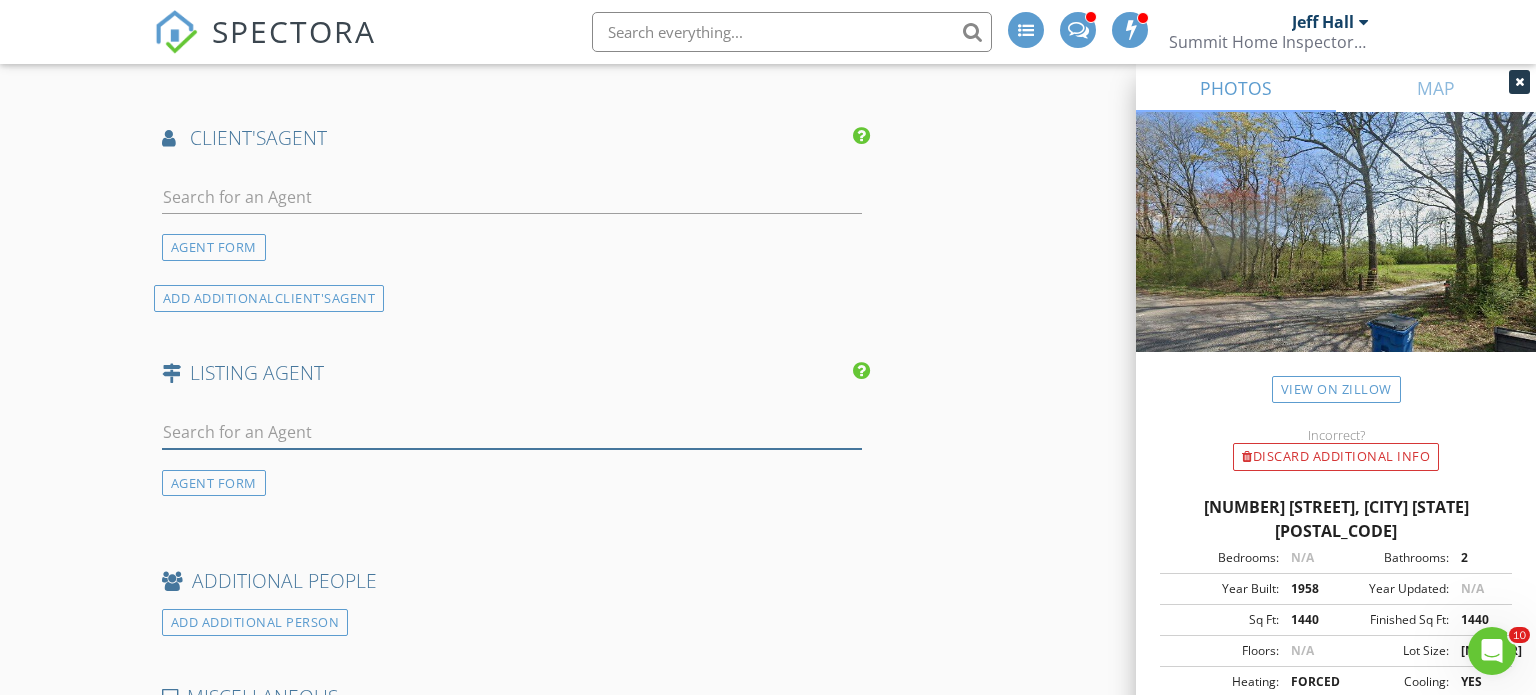 click at bounding box center [512, 432] 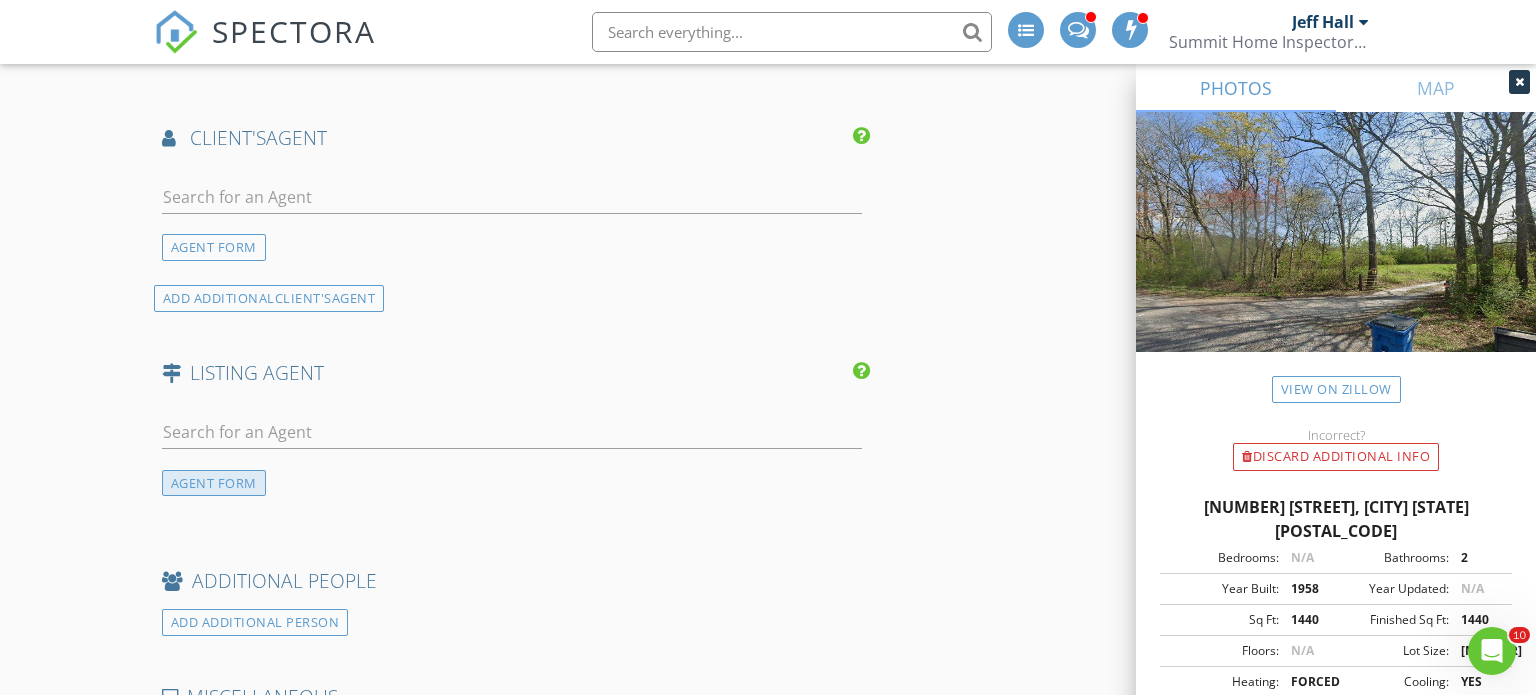 click on "AGENT FORM" at bounding box center (214, 483) 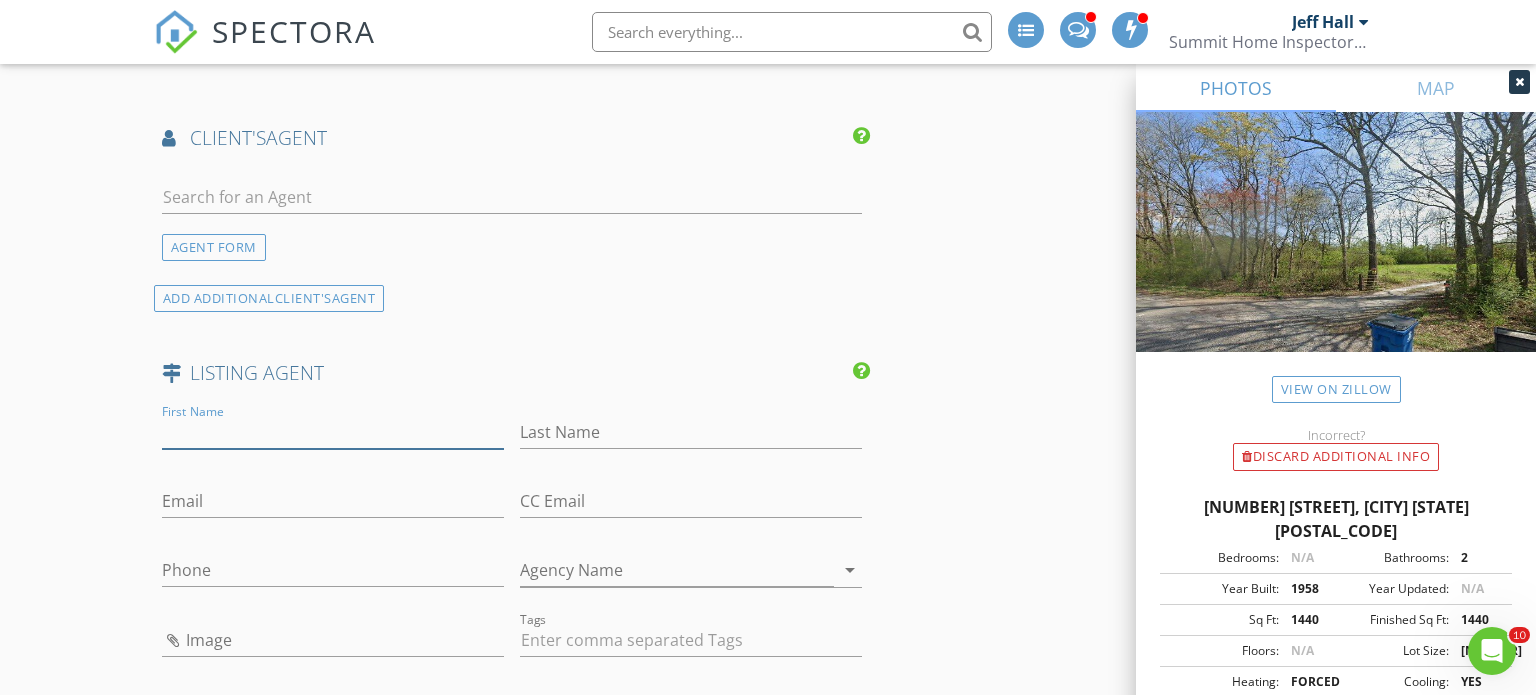 click on "First Name" at bounding box center [333, 432] 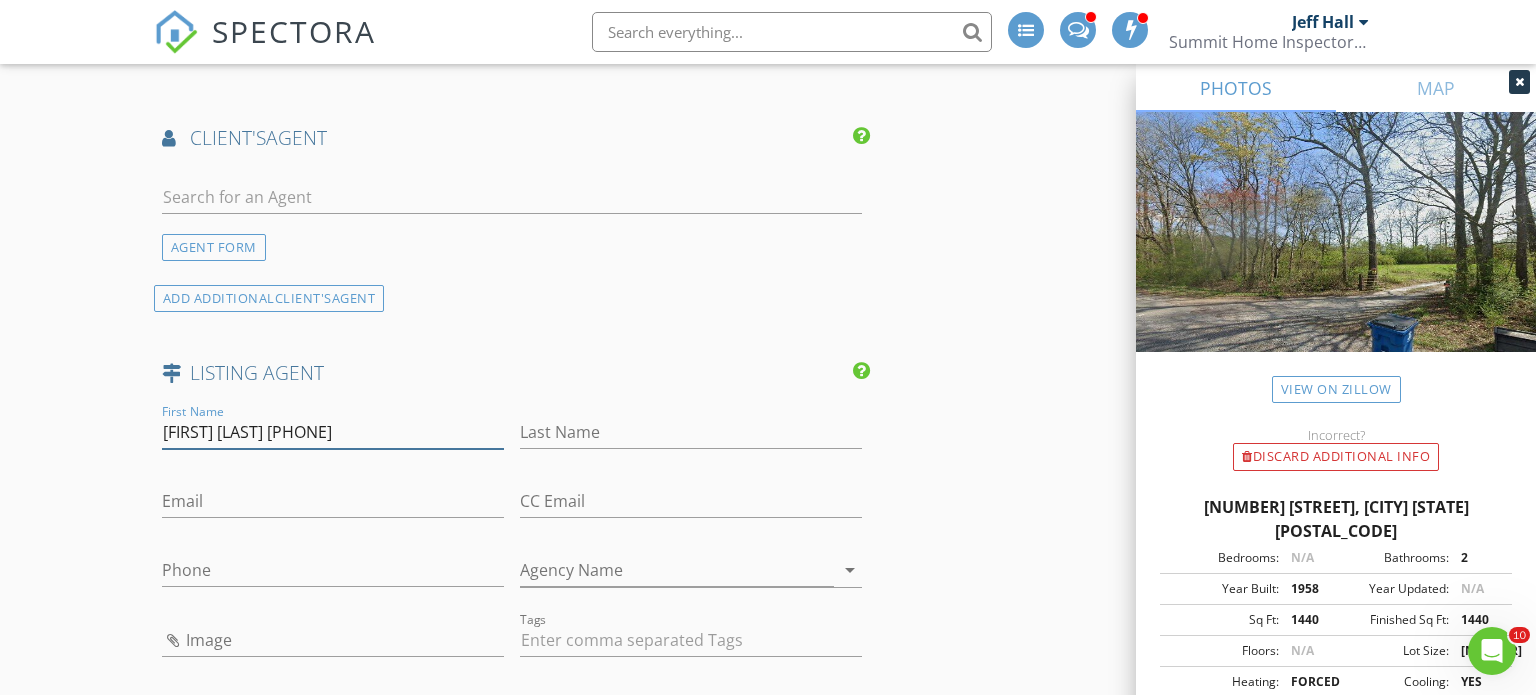 drag, startPoint x: 280, startPoint y: 431, endPoint x: 228, endPoint y: 424, distance: 52.46904 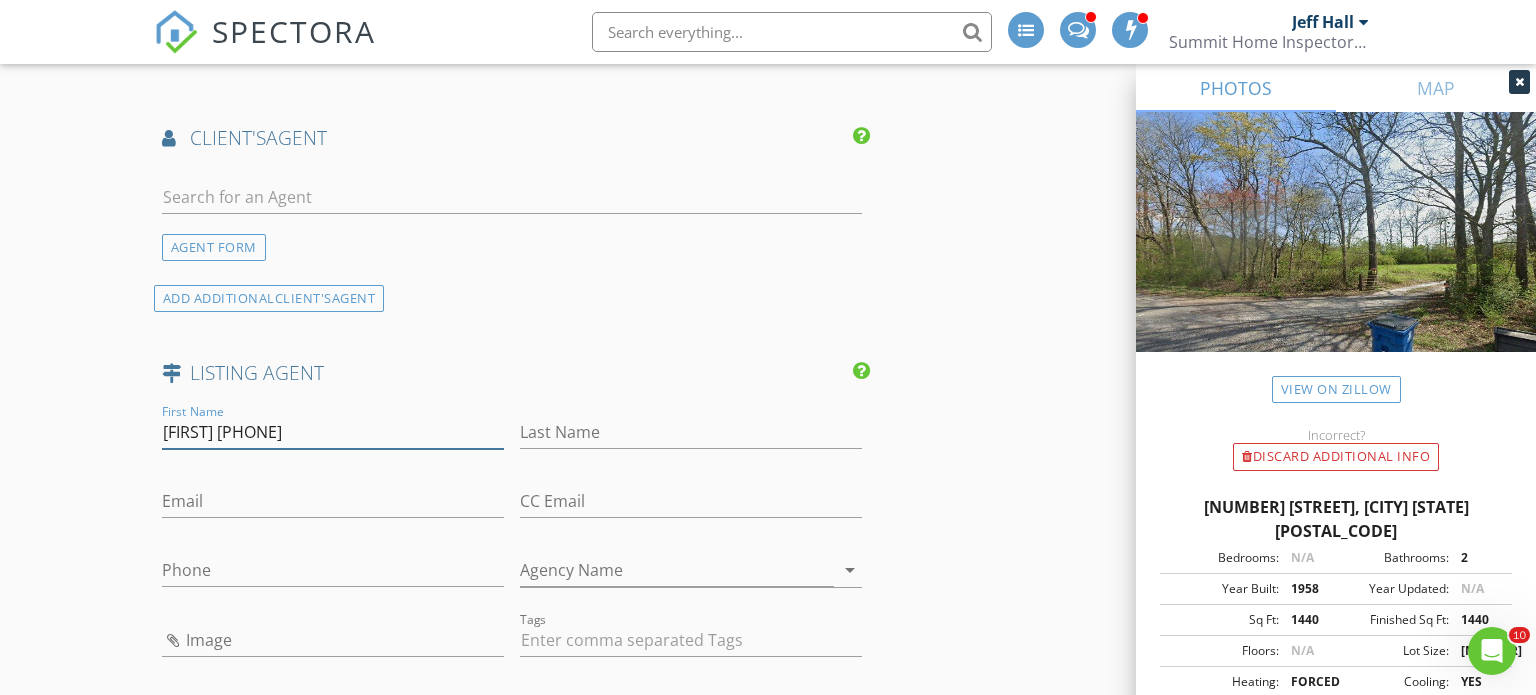 type on "Camryn  256-997-7513" 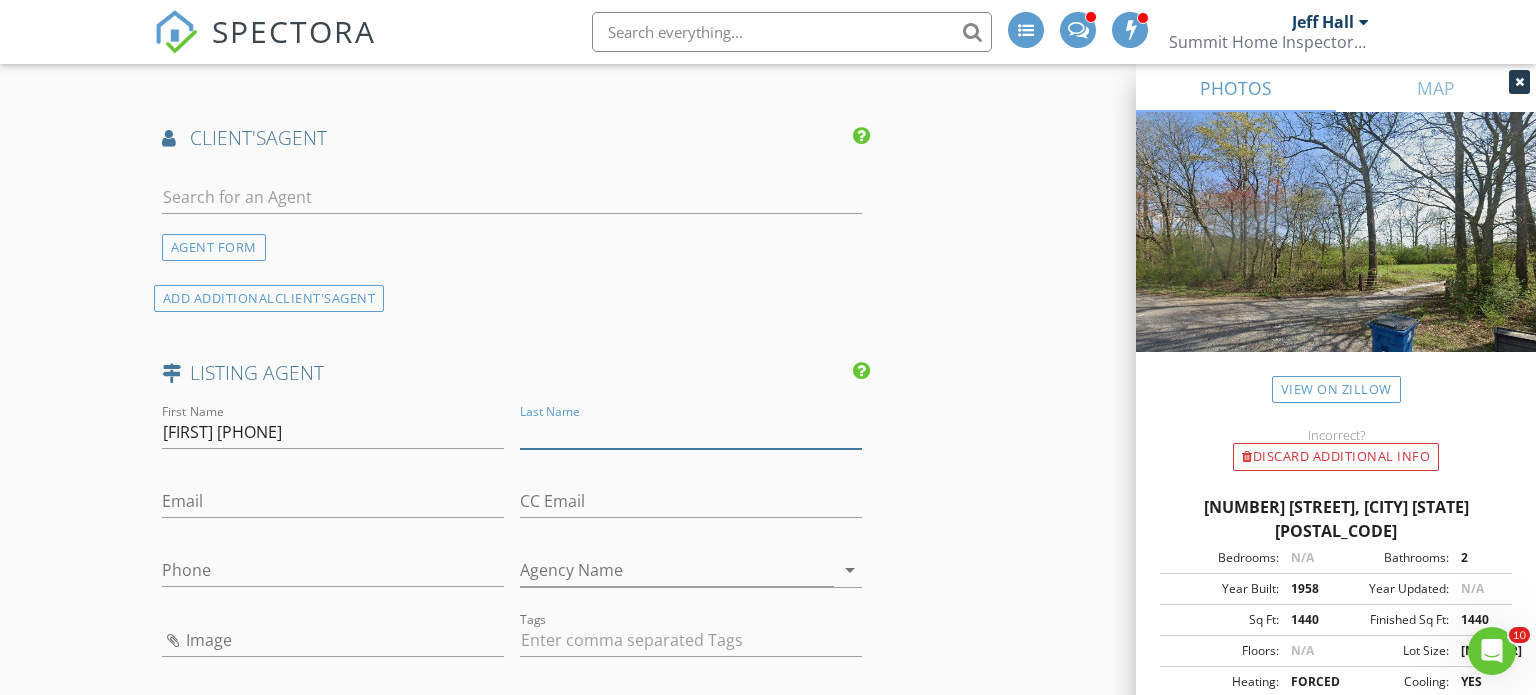 click on "Last Name" at bounding box center [691, 432] 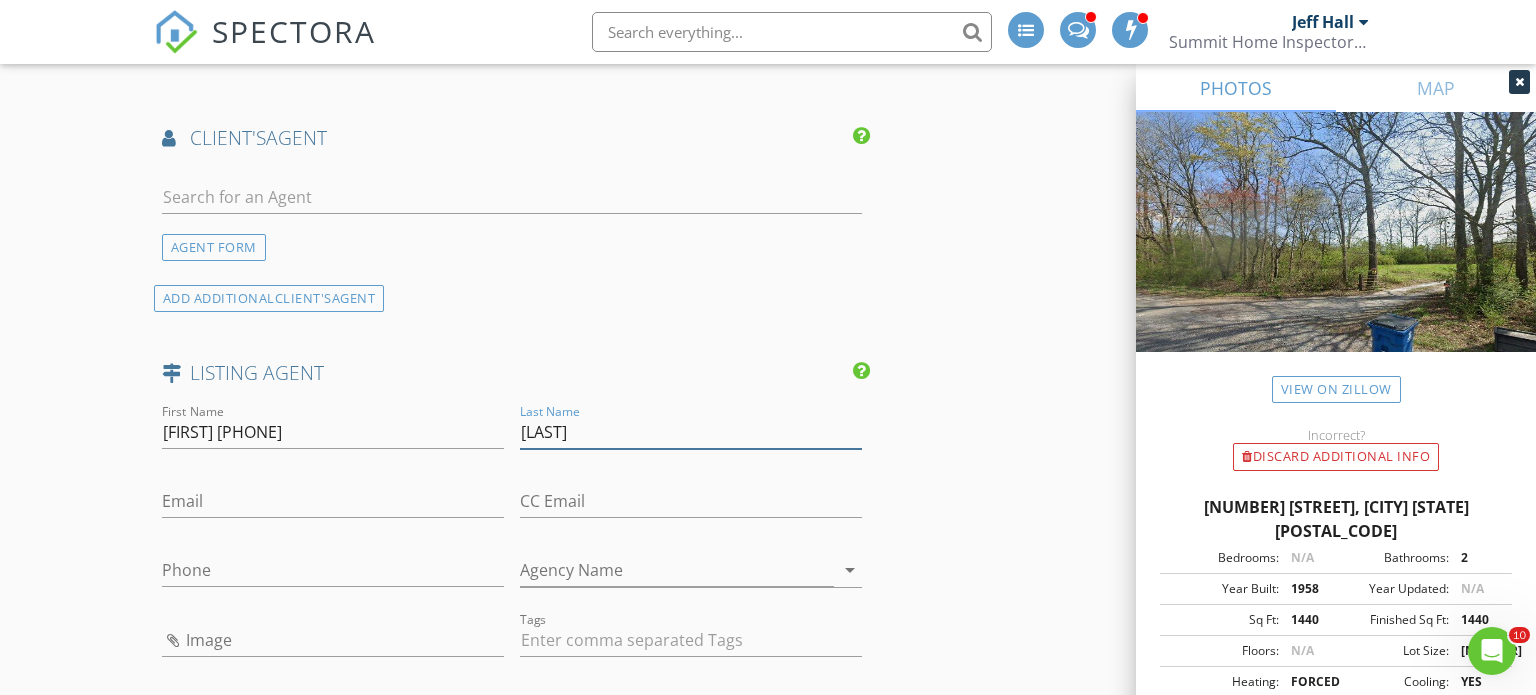 type on "Wayner" 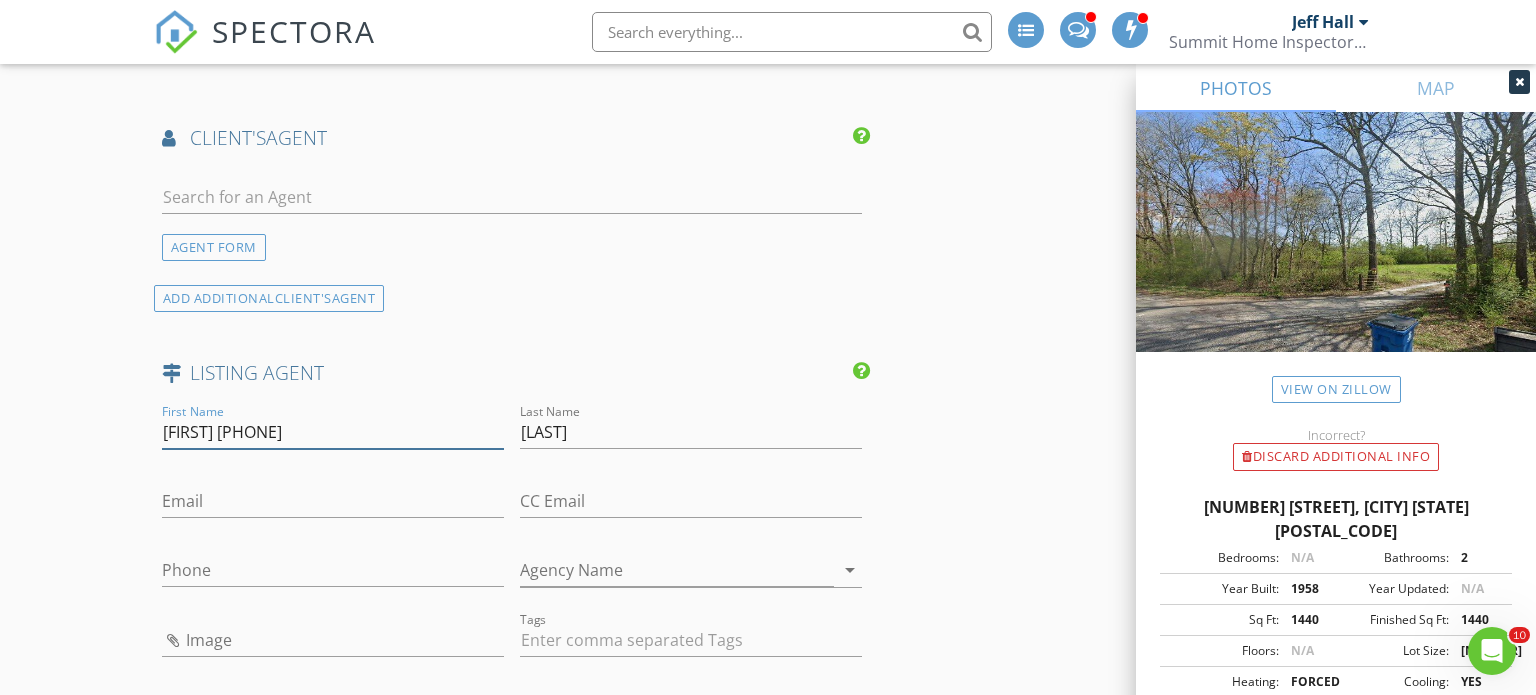 drag, startPoint x: 334, startPoint y: 431, endPoint x: 231, endPoint y: 425, distance: 103.17461 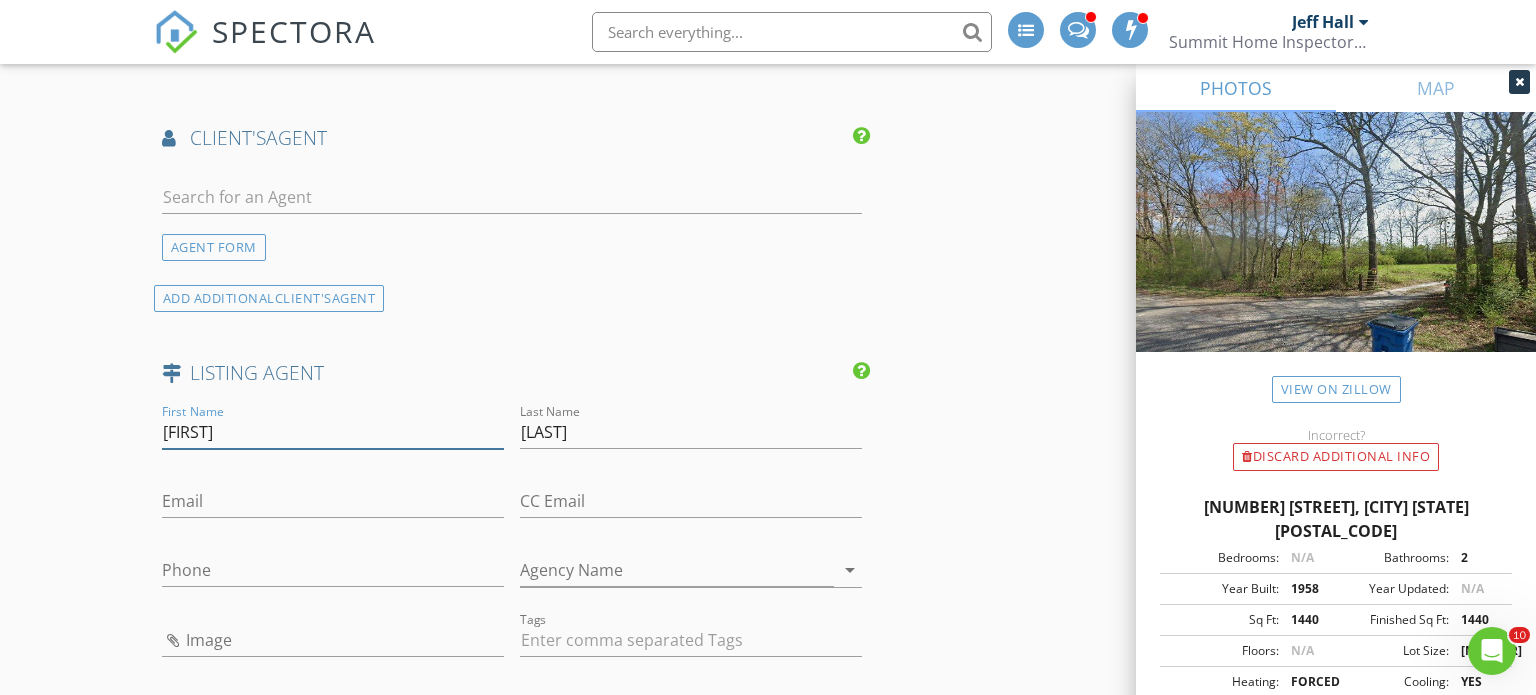 type on "Camryn" 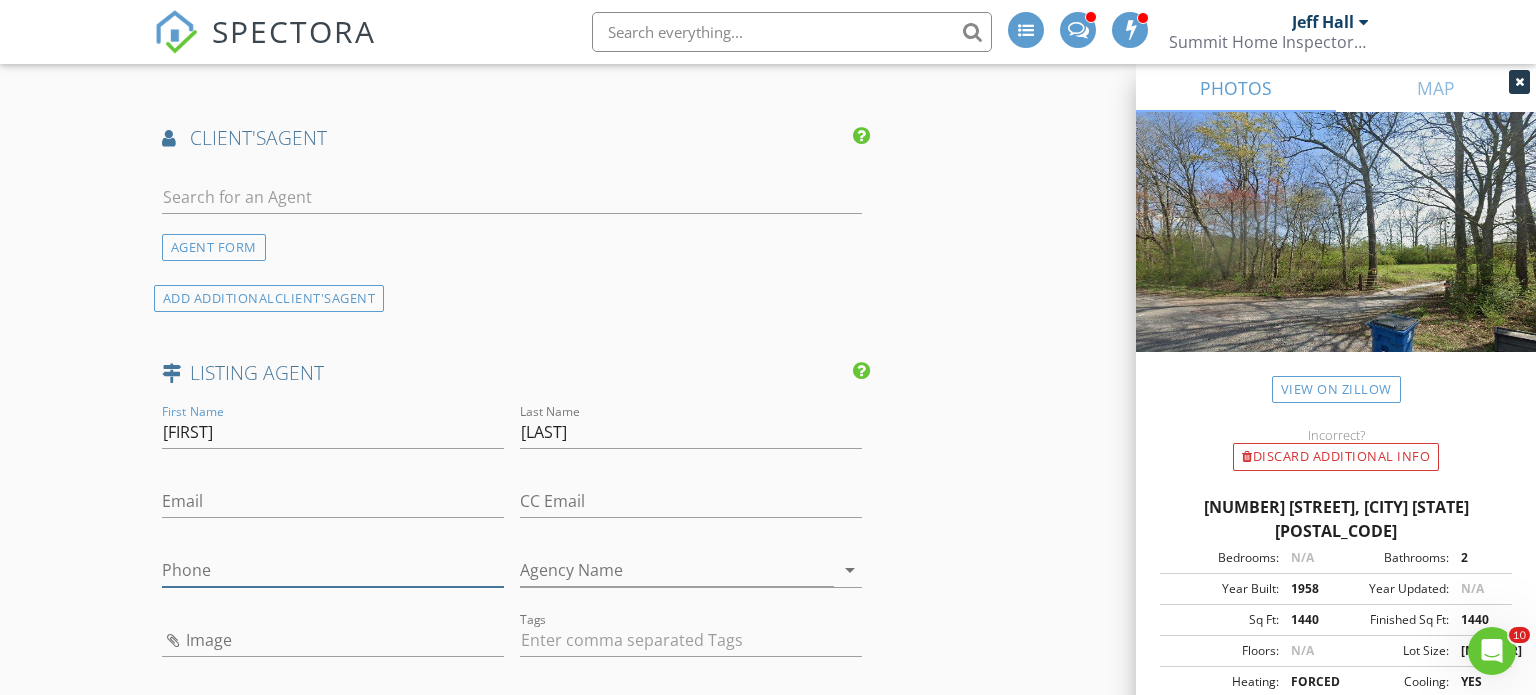 click on "Phone" at bounding box center [333, 570] 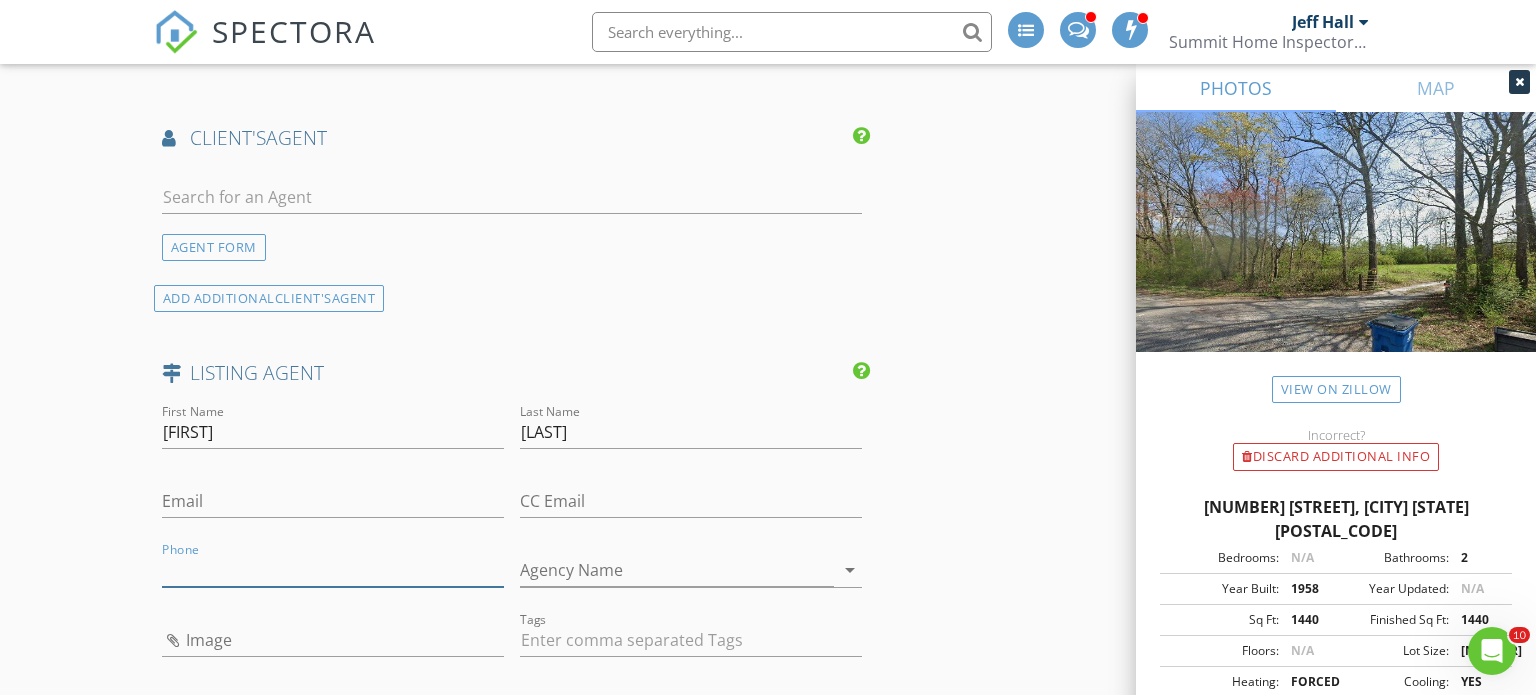 paste on "256-997-7513" 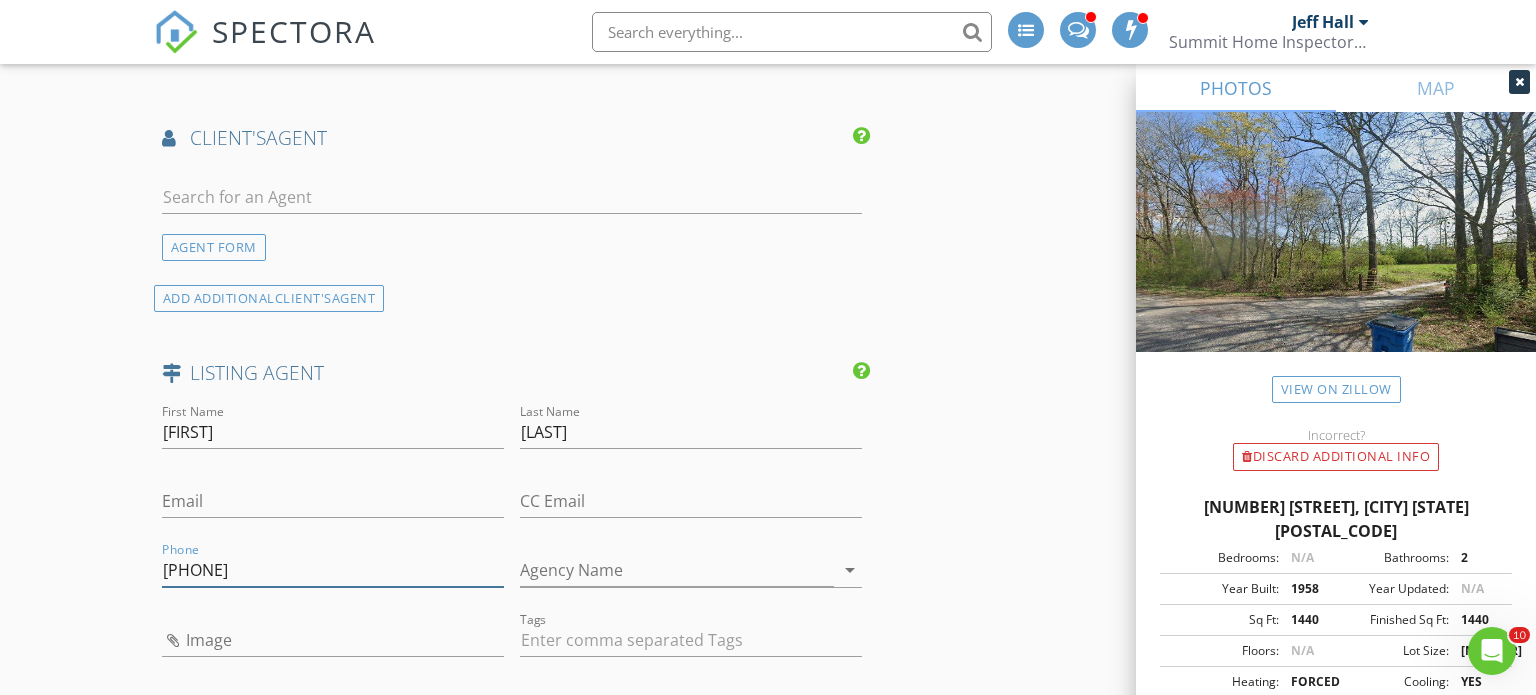 type on "256-997-7513" 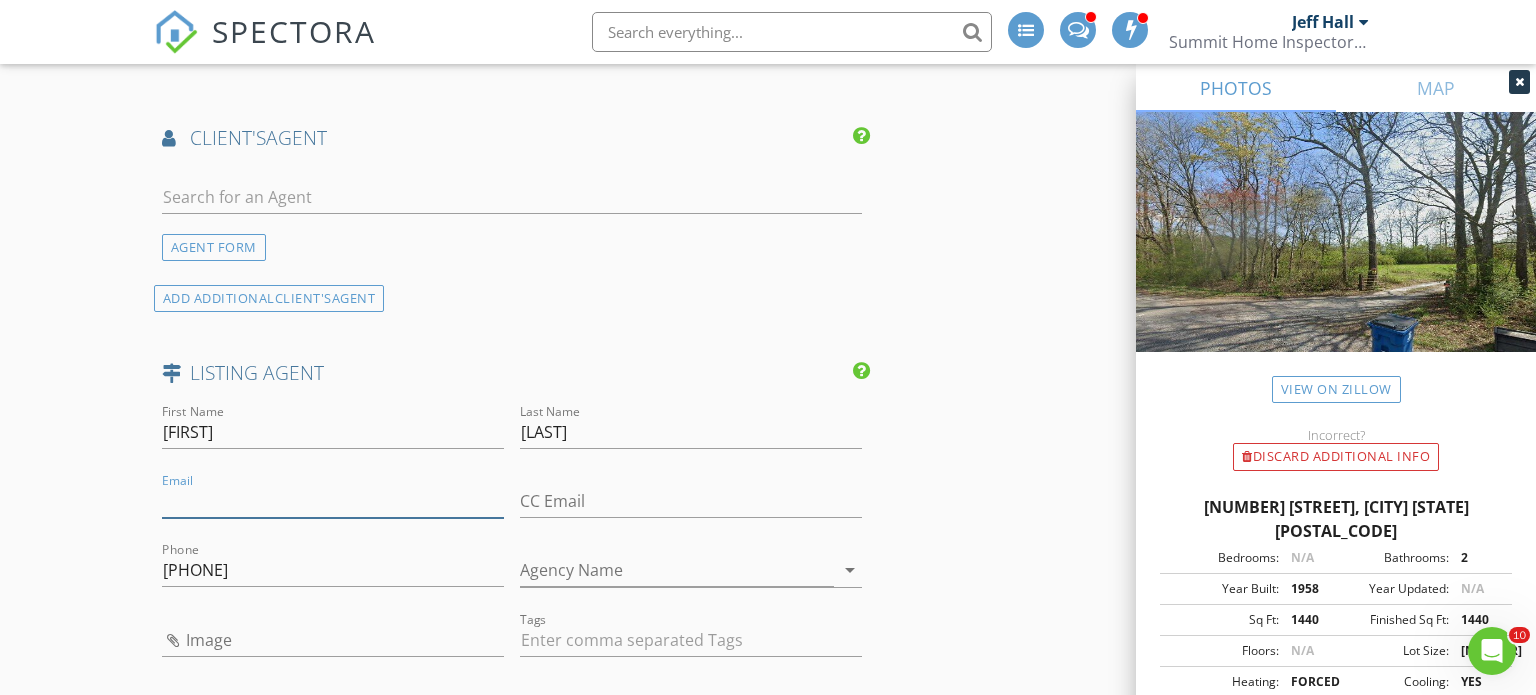 paste on "soldbycamryn@yahoo.com" 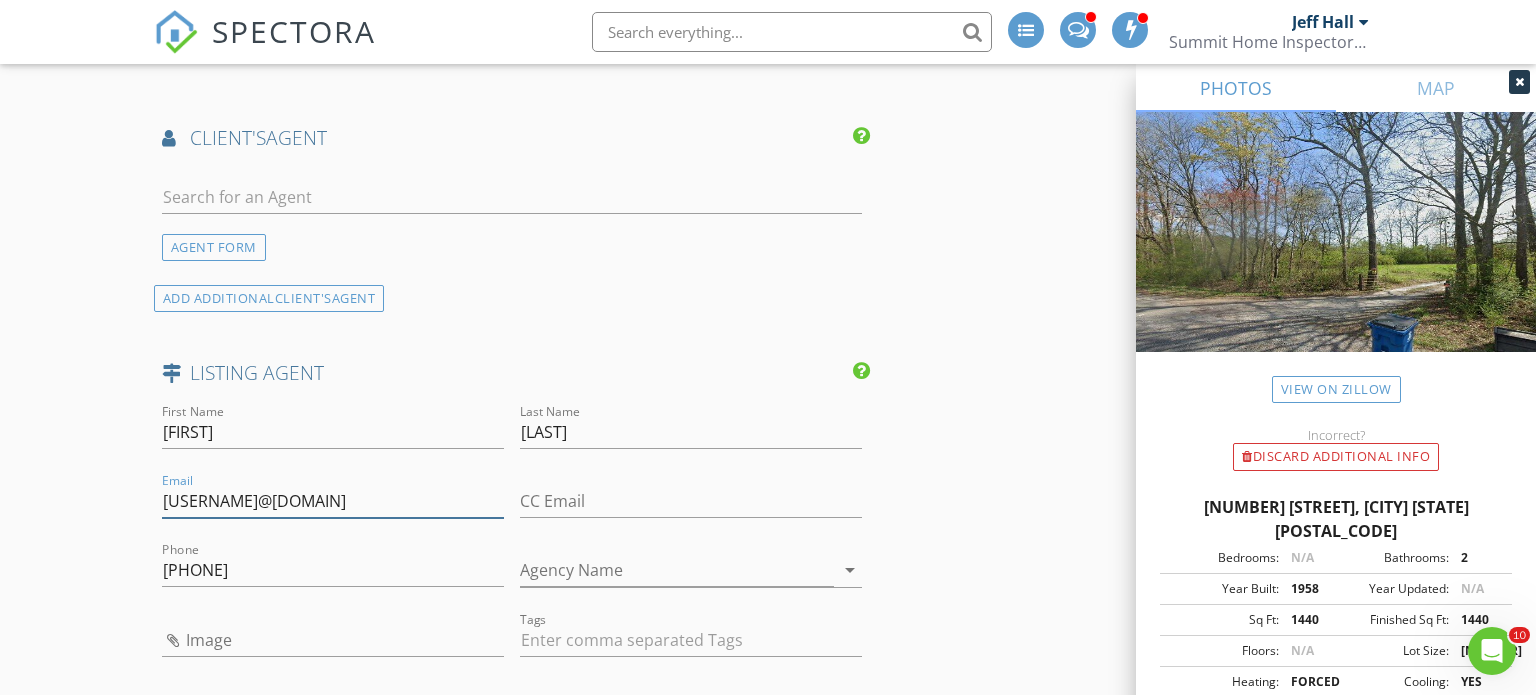 type on "soldbycamryn@yahoo.com" 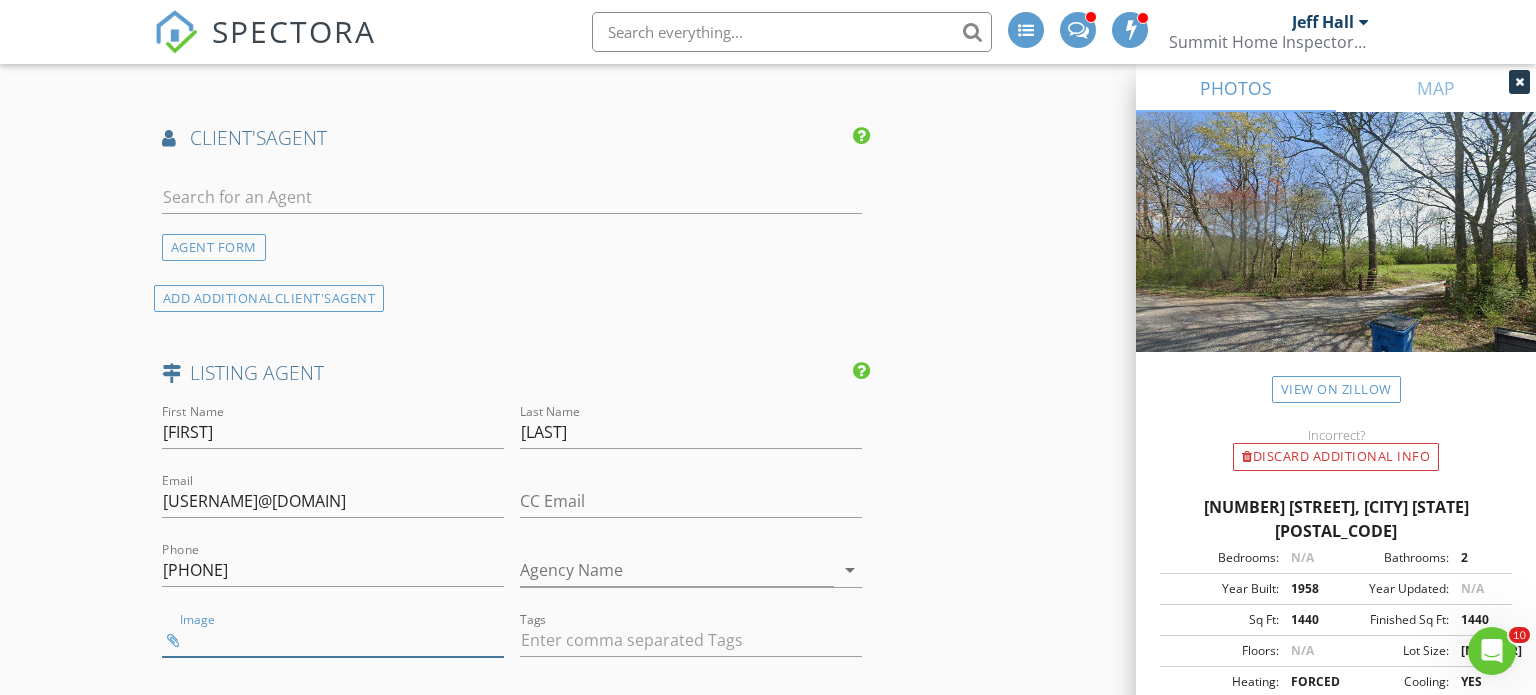 click at bounding box center [333, 640] 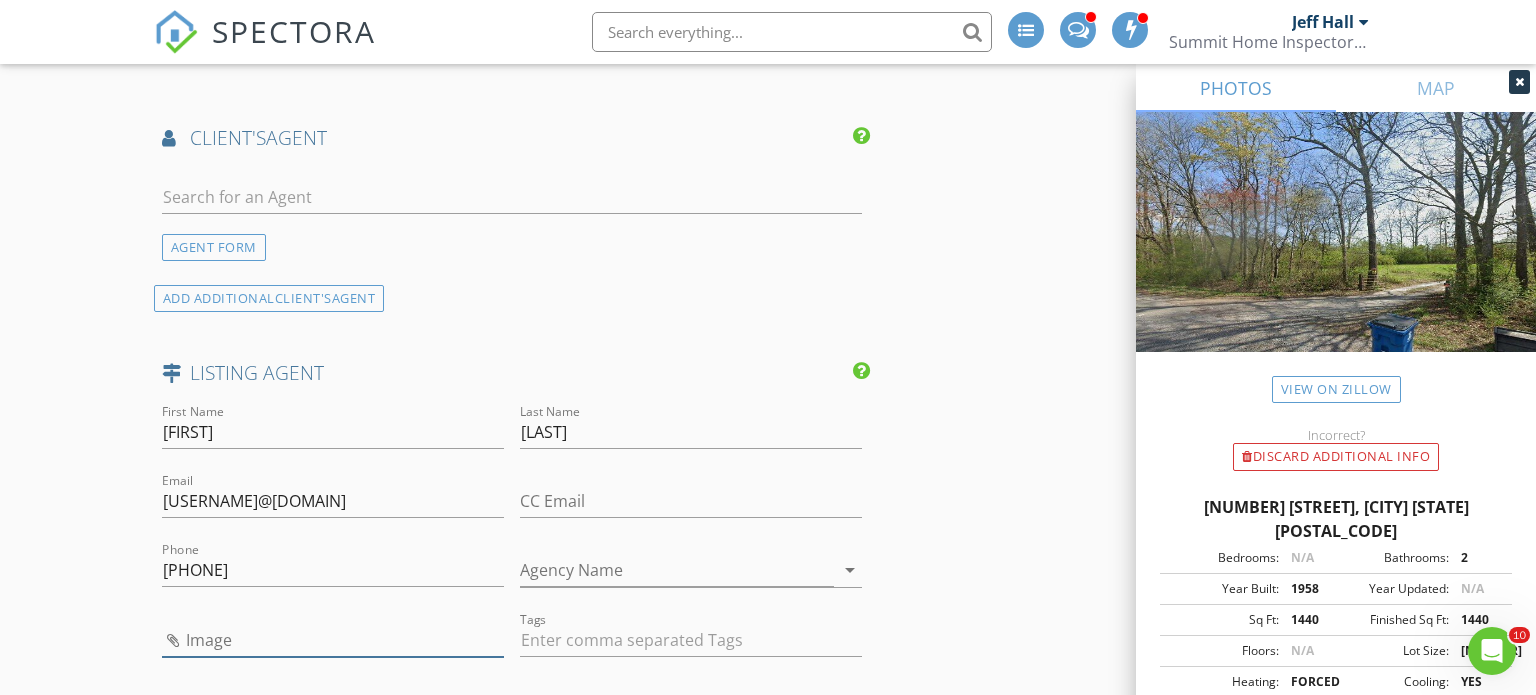 type on "447843522_122104926644345927_575926148960961733_n.jpg" 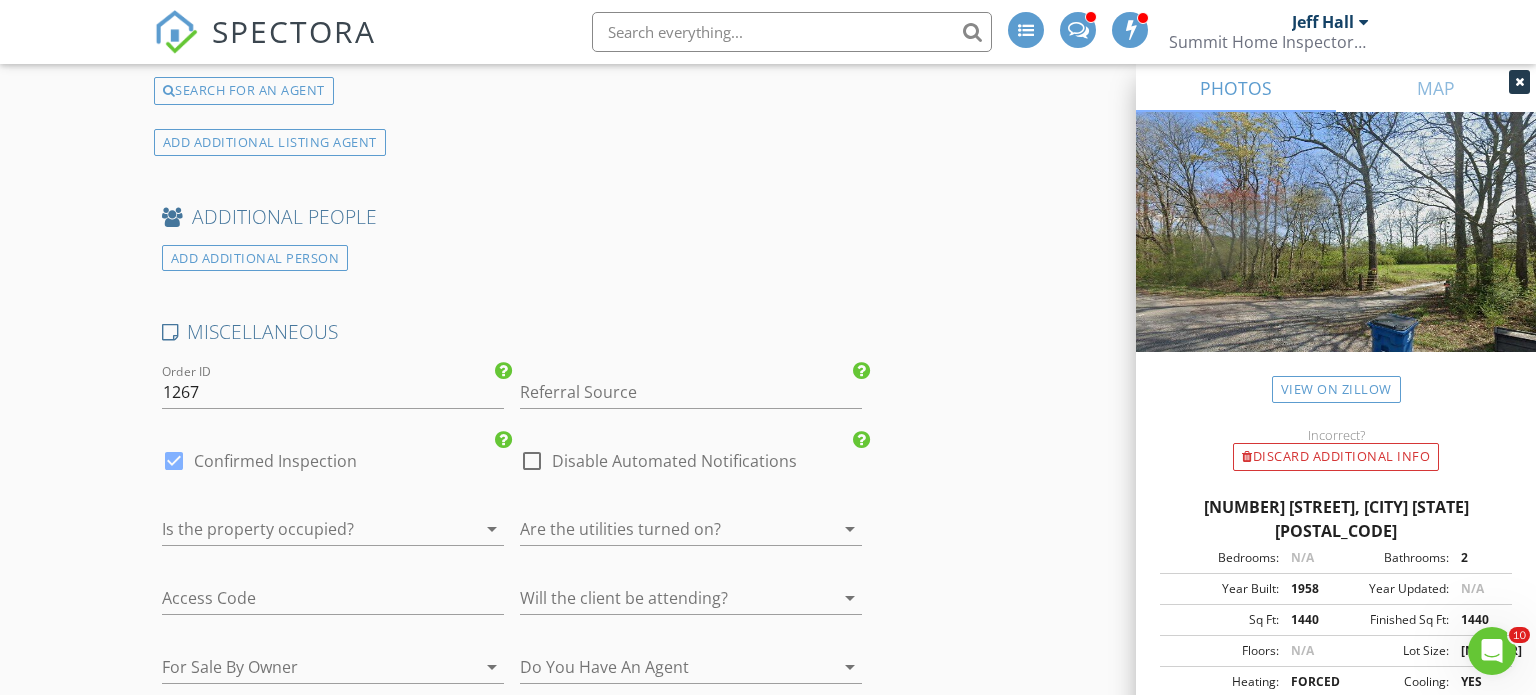 scroll, scrollTop: 3124, scrollLeft: 0, axis: vertical 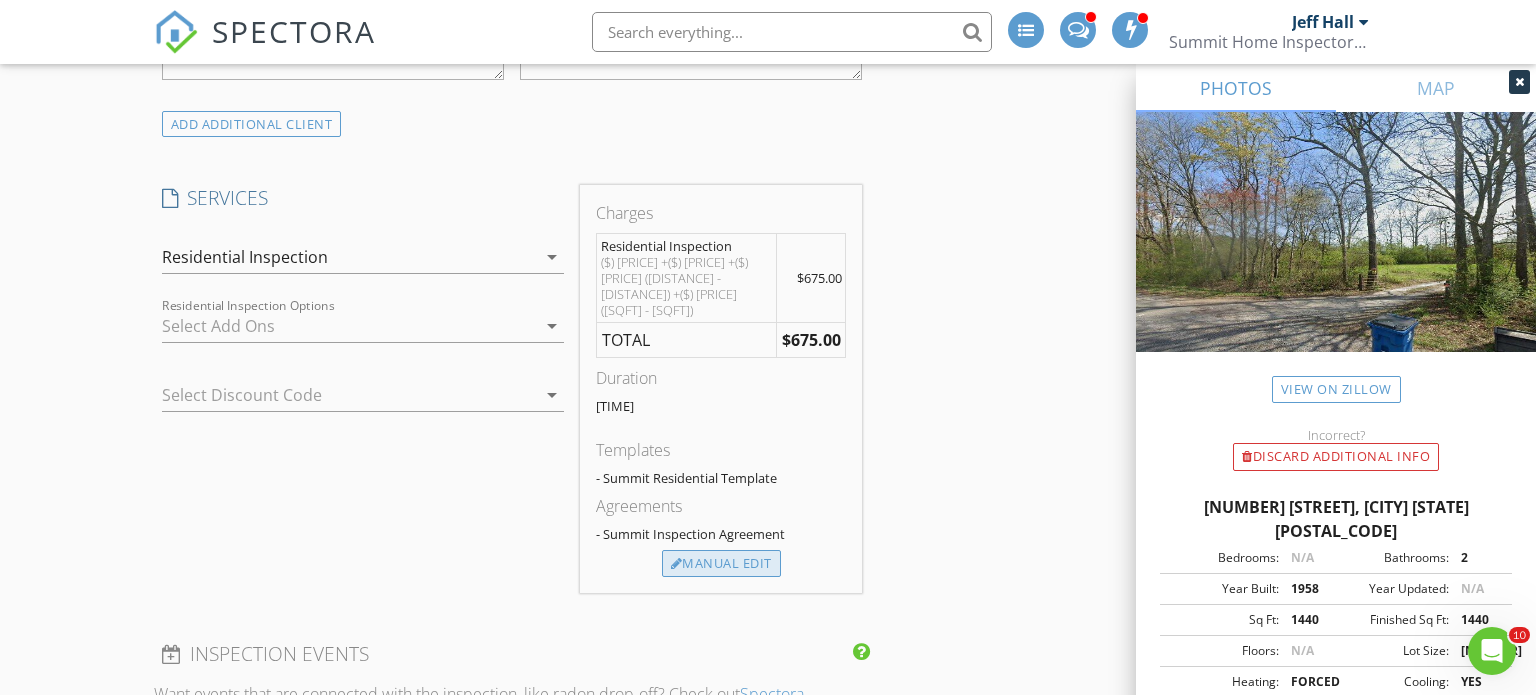 click on "Manual Edit" at bounding box center [721, 564] 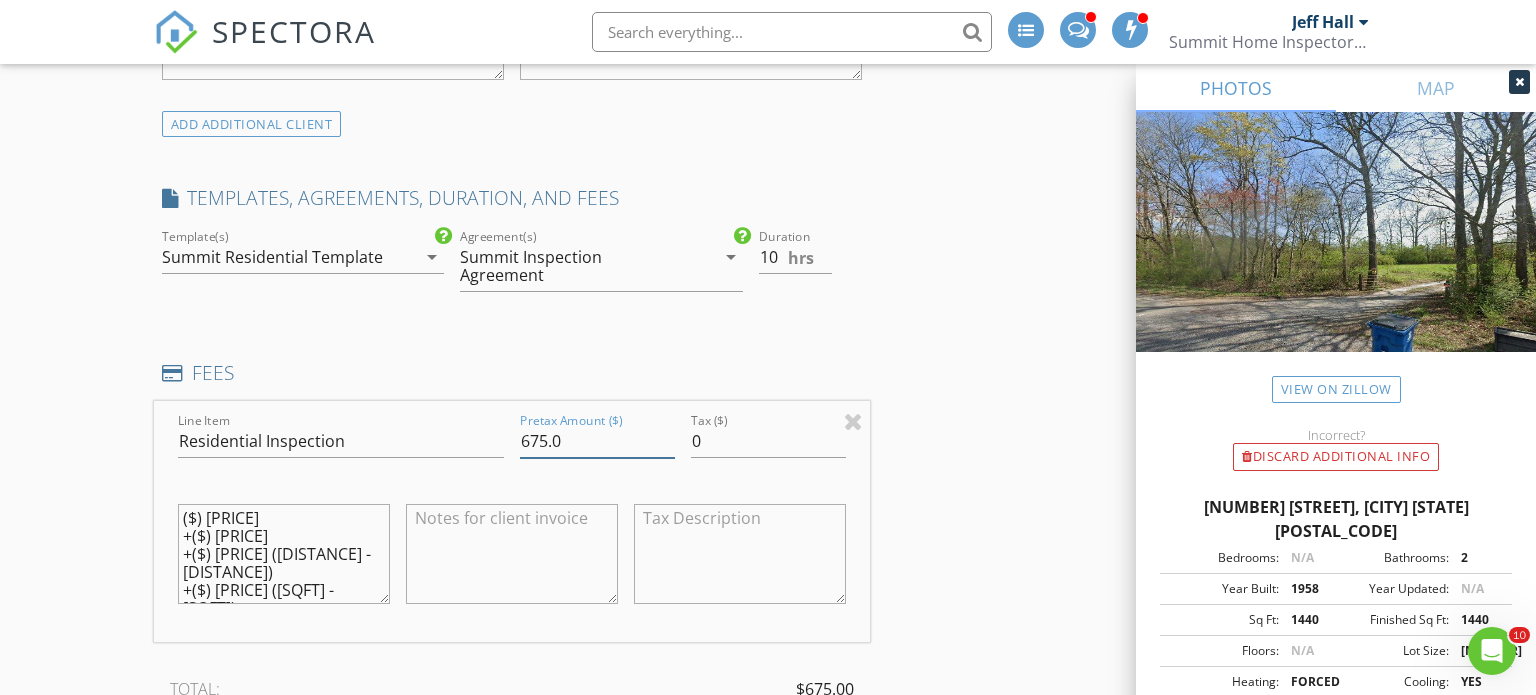 drag, startPoint x: 538, startPoint y: 421, endPoint x: 517, endPoint y: 414, distance: 22.135944 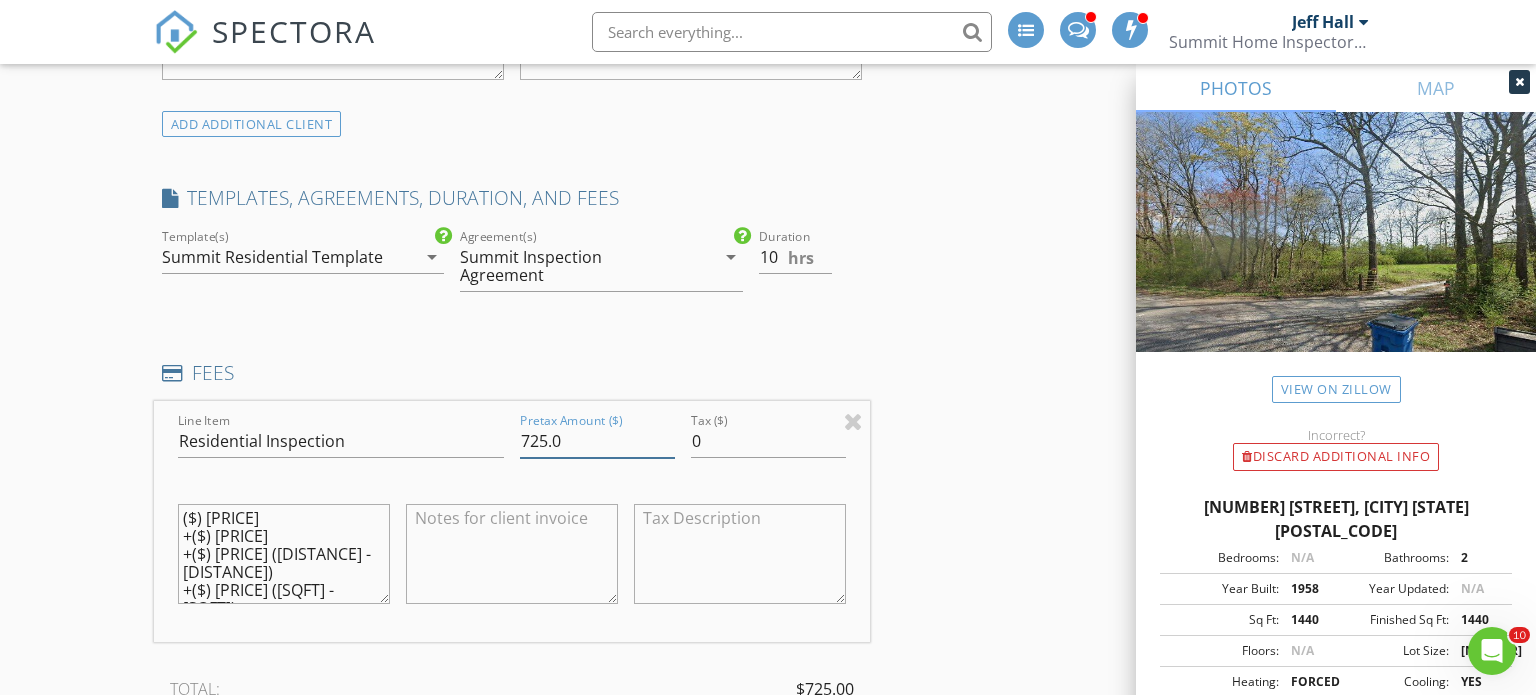 type on "725.0" 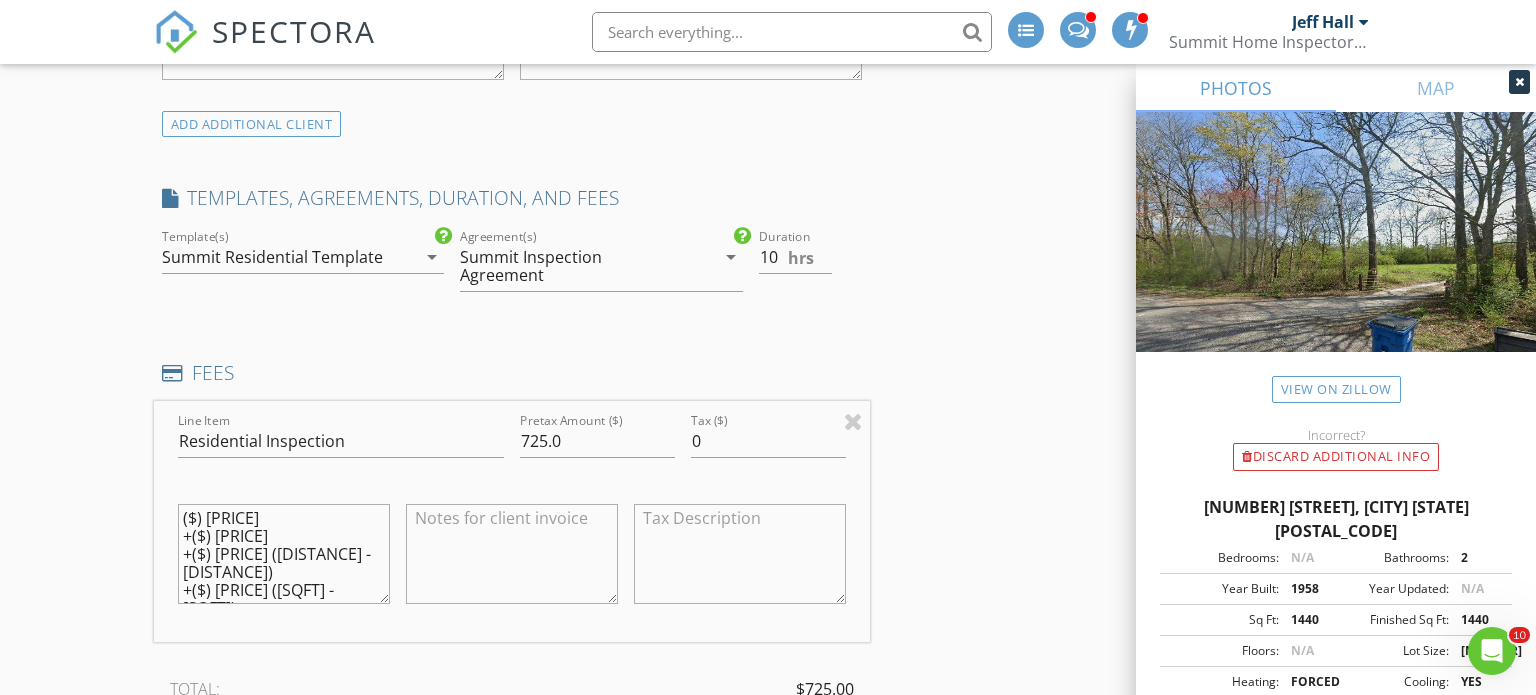 click on "INSPECTOR(S)
check_box   Jeff Hall   PRIMARY   Jeff Hall arrow_drop_down   check_box_outline_blank Jeff Hall specifically requested
Date/Time
08/05/2025 2:00 PM
Location
Address Search       Address 481 Malone Dr   Unit   City Horton   State AL   Zip 35980   County Blount     Square Feet 1440   Year Built 1958   Foundation Crawlspace arrow_drop_down     Jeff Hall     116.5 miles     (3 hours)
client
check_box Enable Client CC email for this inspection   Client Search     check_box_outline_blank Client is a Company/Organization     First Name Trey   Last Name Bowman   Email trey.bowman05@gmail.com   CC Email   Phone 706-331-6456         Tags         Notes   Private Notes
ADD ADDITIONAL client
SERVICES
check_box   Residential Inspection   check_box_outline_blank" at bounding box center (768, 1106) 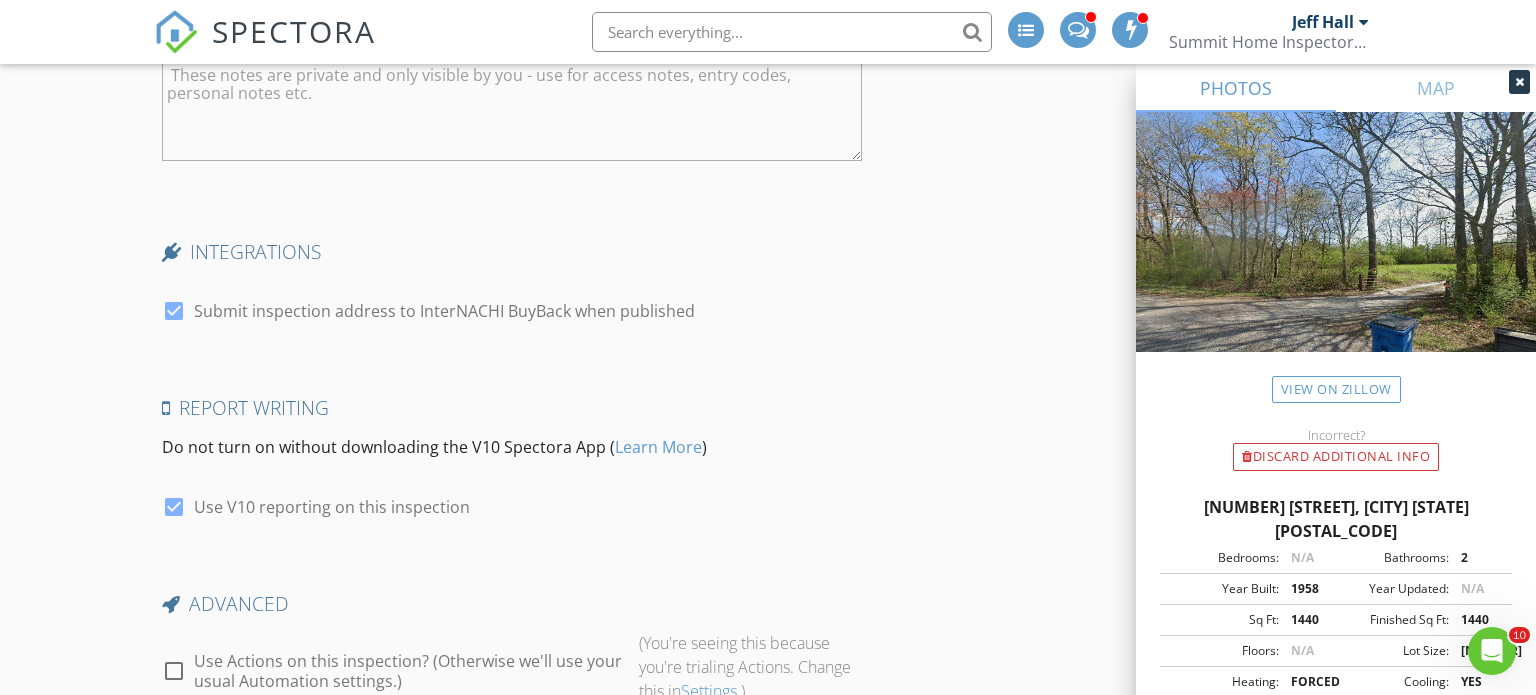 scroll, scrollTop: 4148, scrollLeft: 0, axis: vertical 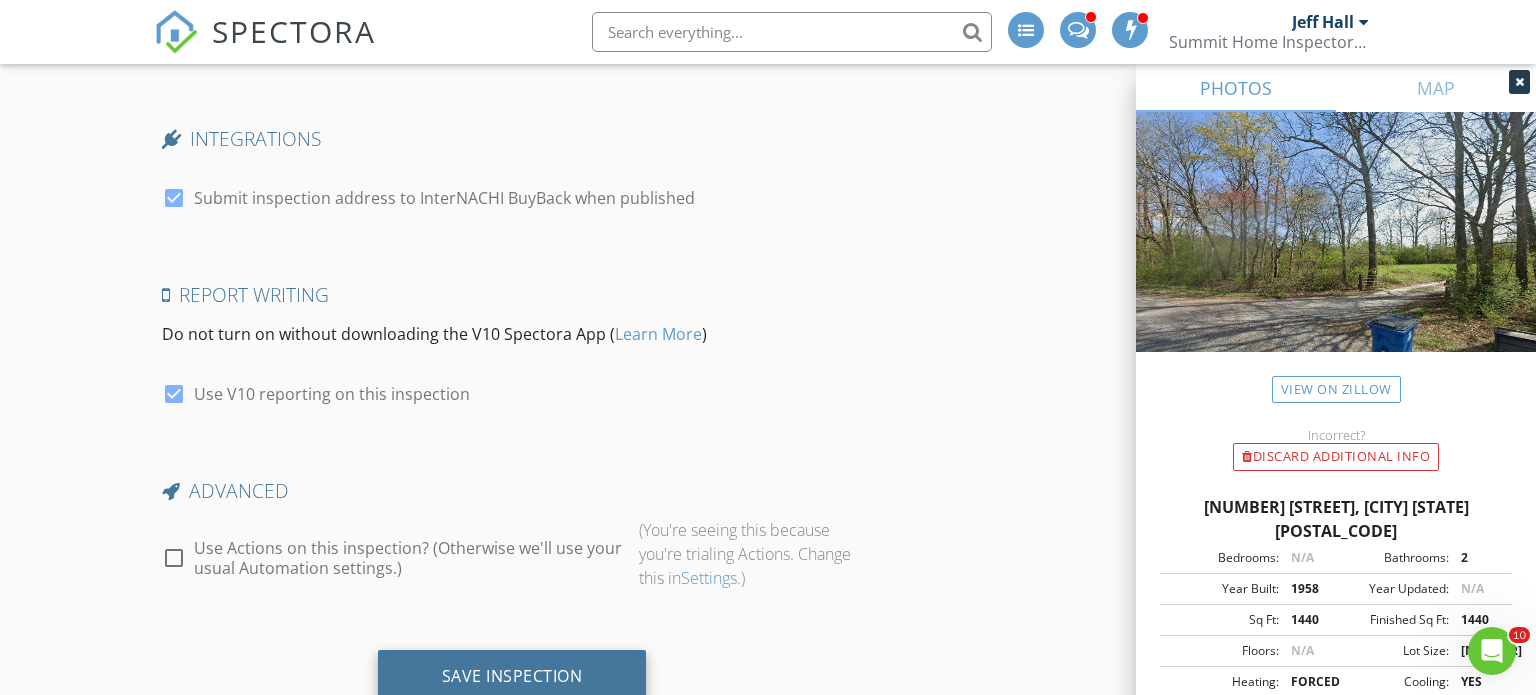 click on "Save Inspection" at bounding box center [512, 676] 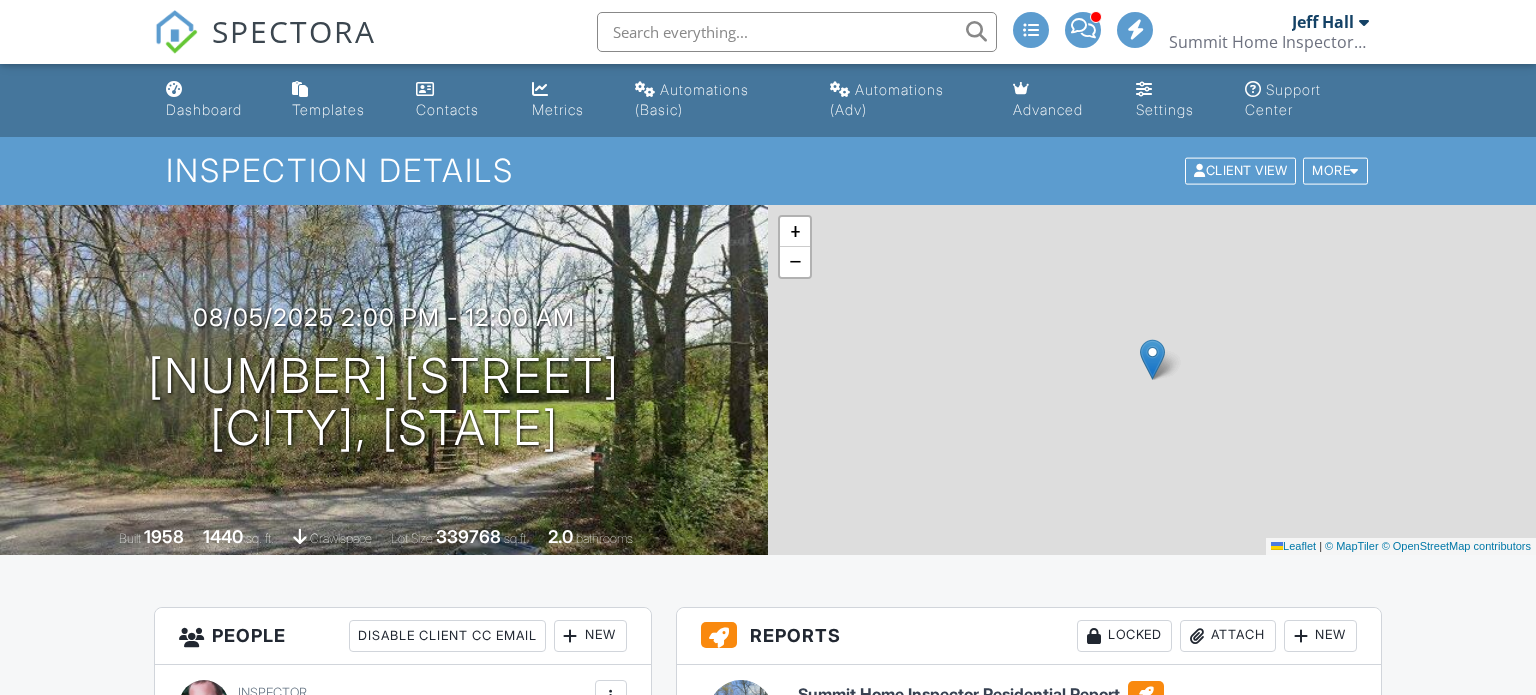 scroll, scrollTop: 0, scrollLeft: 0, axis: both 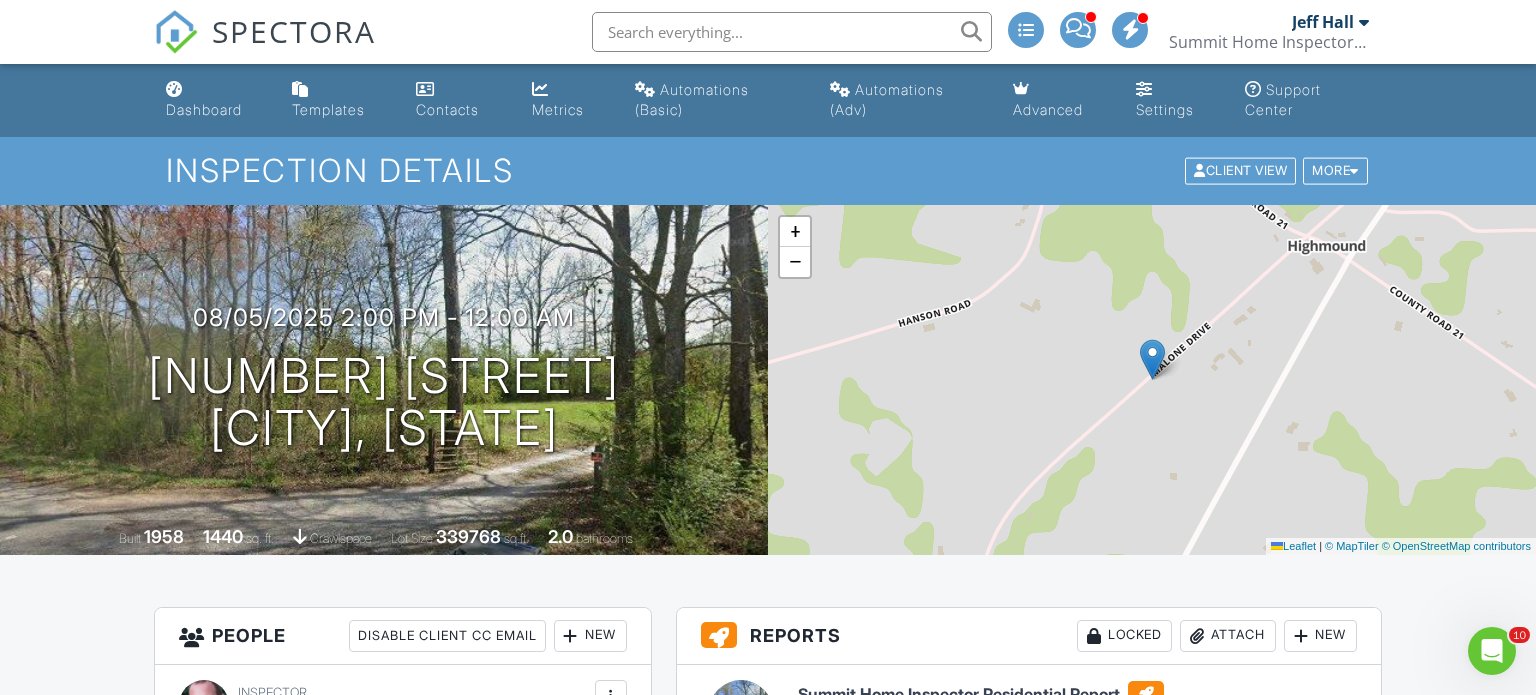click at bounding box center [1492, 651] 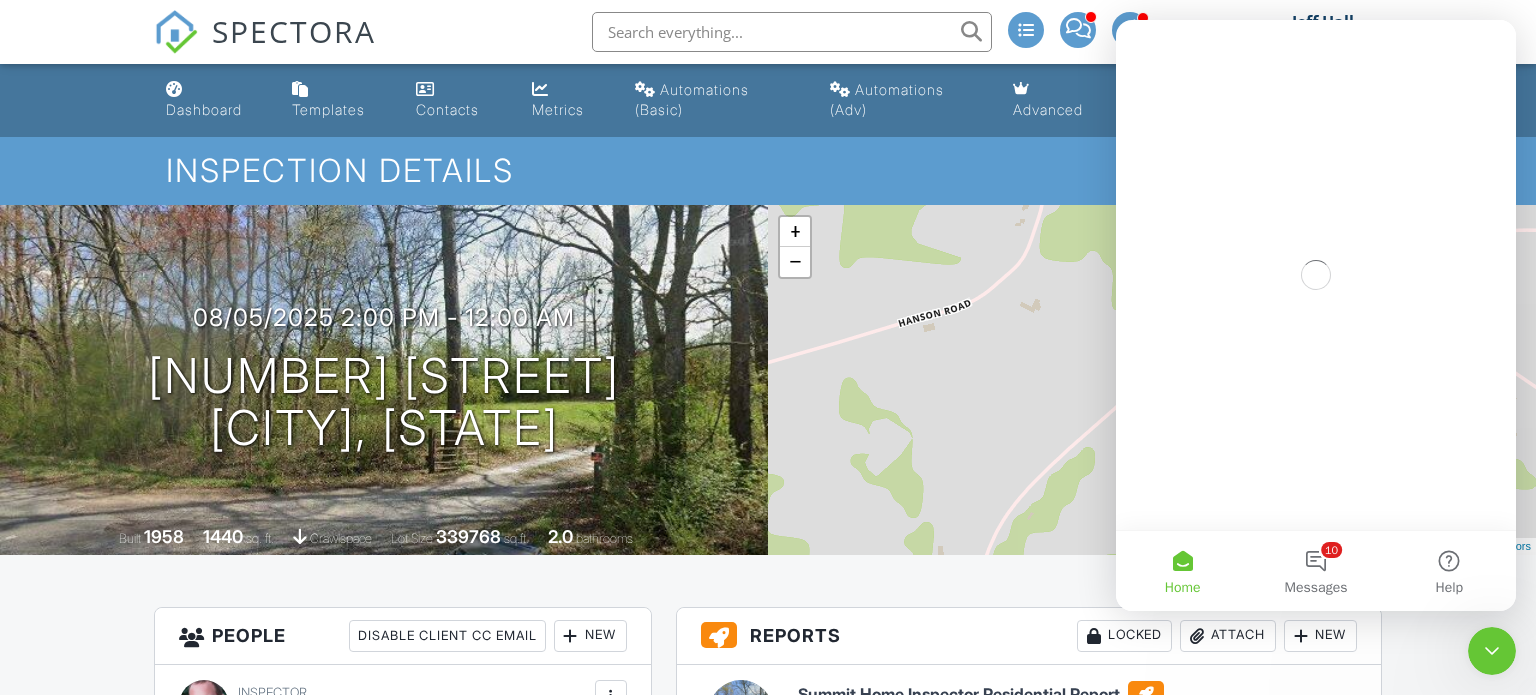scroll, scrollTop: 0, scrollLeft: 0, axis: both 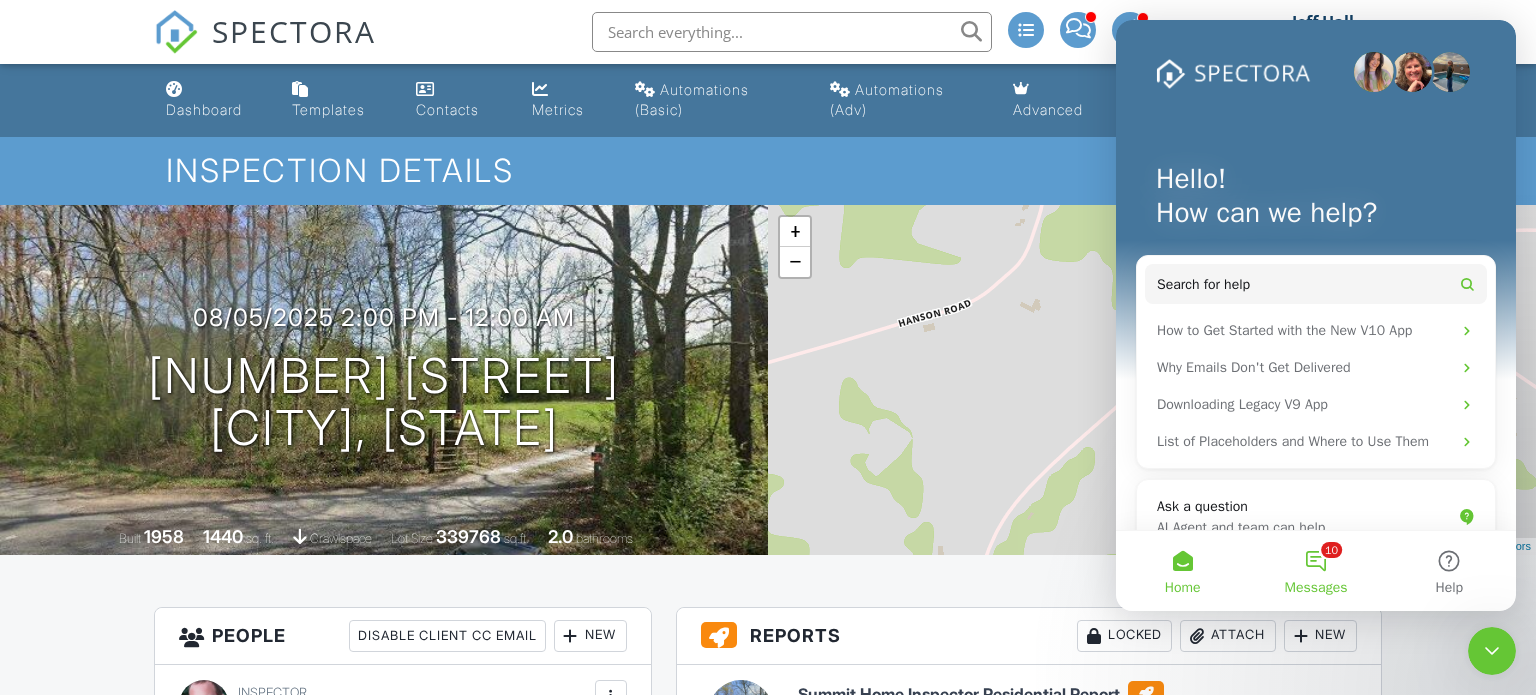 click on "Messages" at bounding box center (1316, 588) 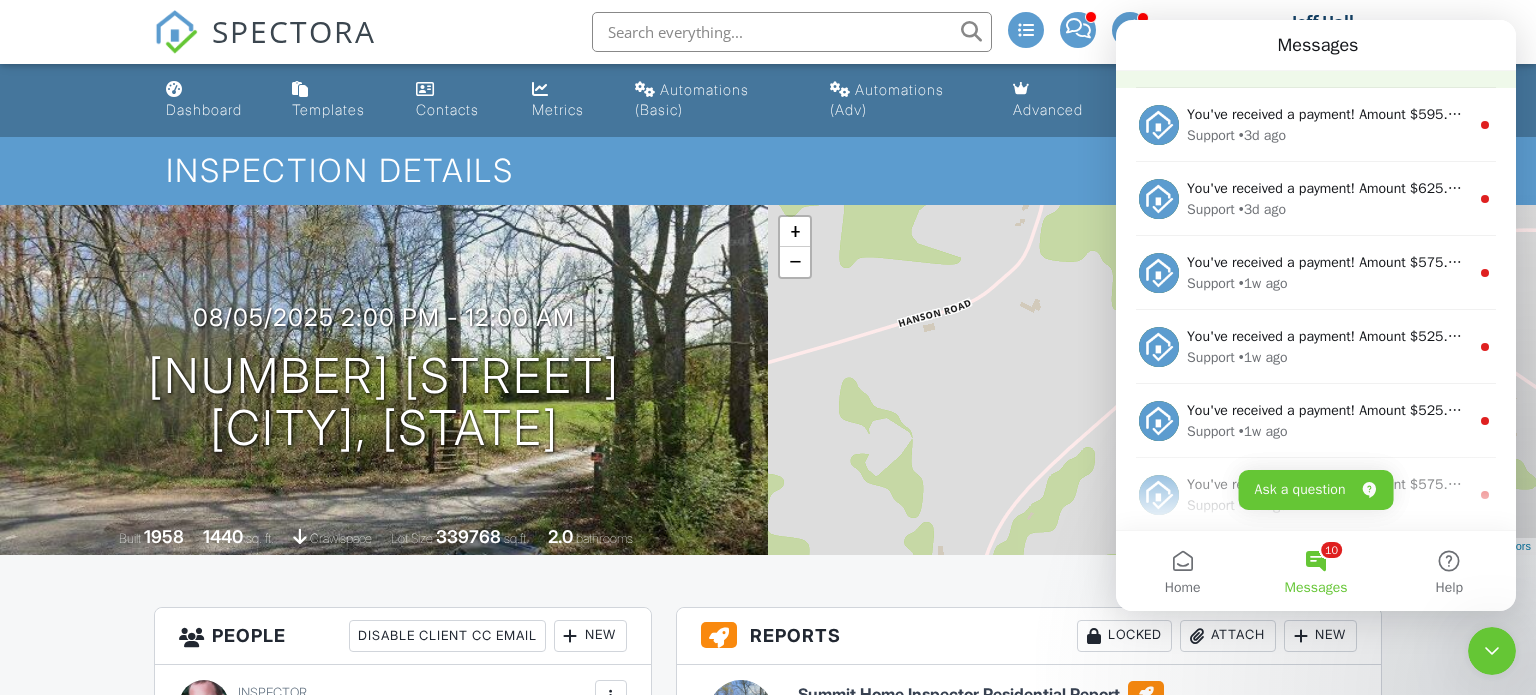 scroll, scrollTop: 0, scrollLeft: 0, axis: both 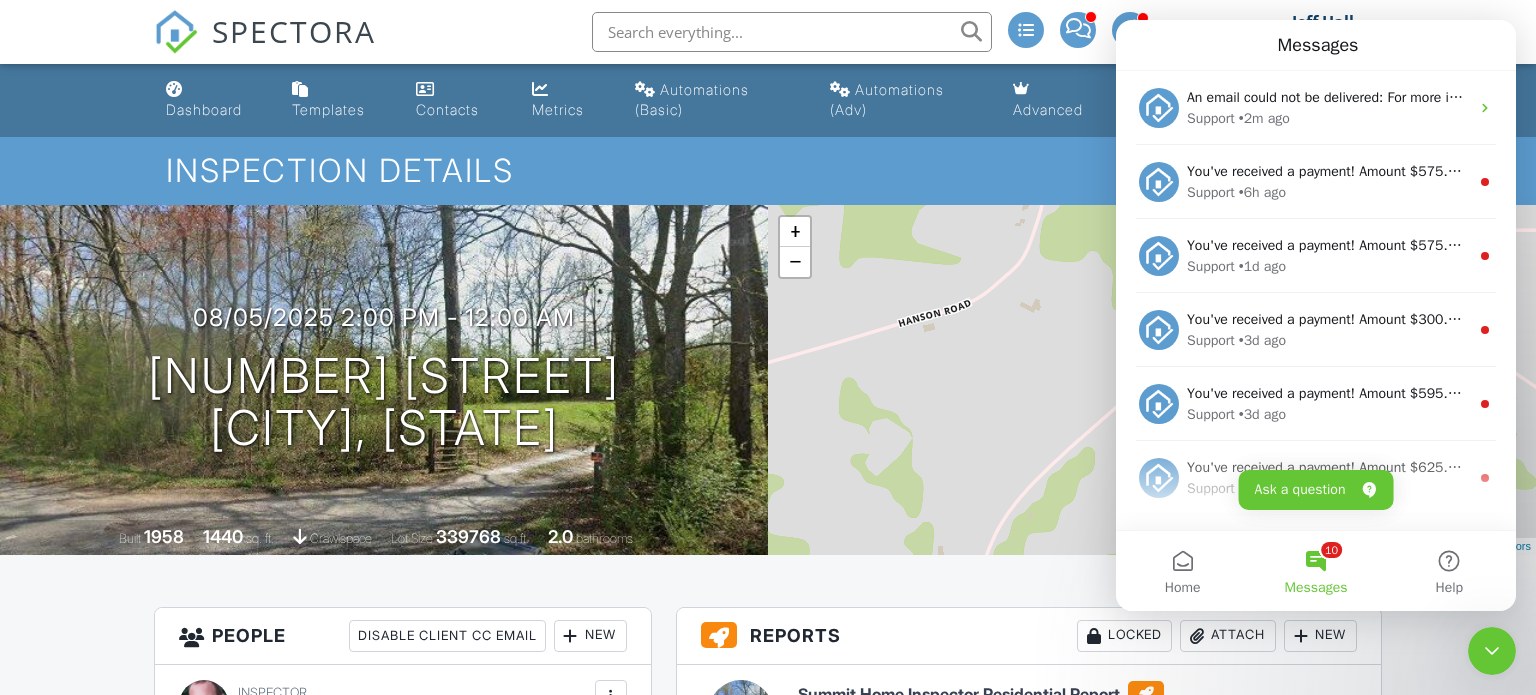click on "All emails and texts are disabled for this inspection!
All emails and texts have been disabled for this inspection. This may have happened due to someone manually disabling them or this inspection being unconfirmed when it was scheduled. To re-enable emails and texts for this inspection, click the button below.
Turn on emails and texts
Turn on and Requeue Notifications
Reports
Locked
Attach
New
Summit Home Inspector Residential Report
Summit Residential Template
Edit
View
Summit Home Inspector Residential Report
Summit Residential Template
This report will be built from your template on 08/05/25  3:00am
Quick Publish
Copy
Build Now
Delete
Publish All
Checking report completion
Publish report?
don't know where that is?
Cancel
Publish
Share archived report" at bounding box center (768, 1776) 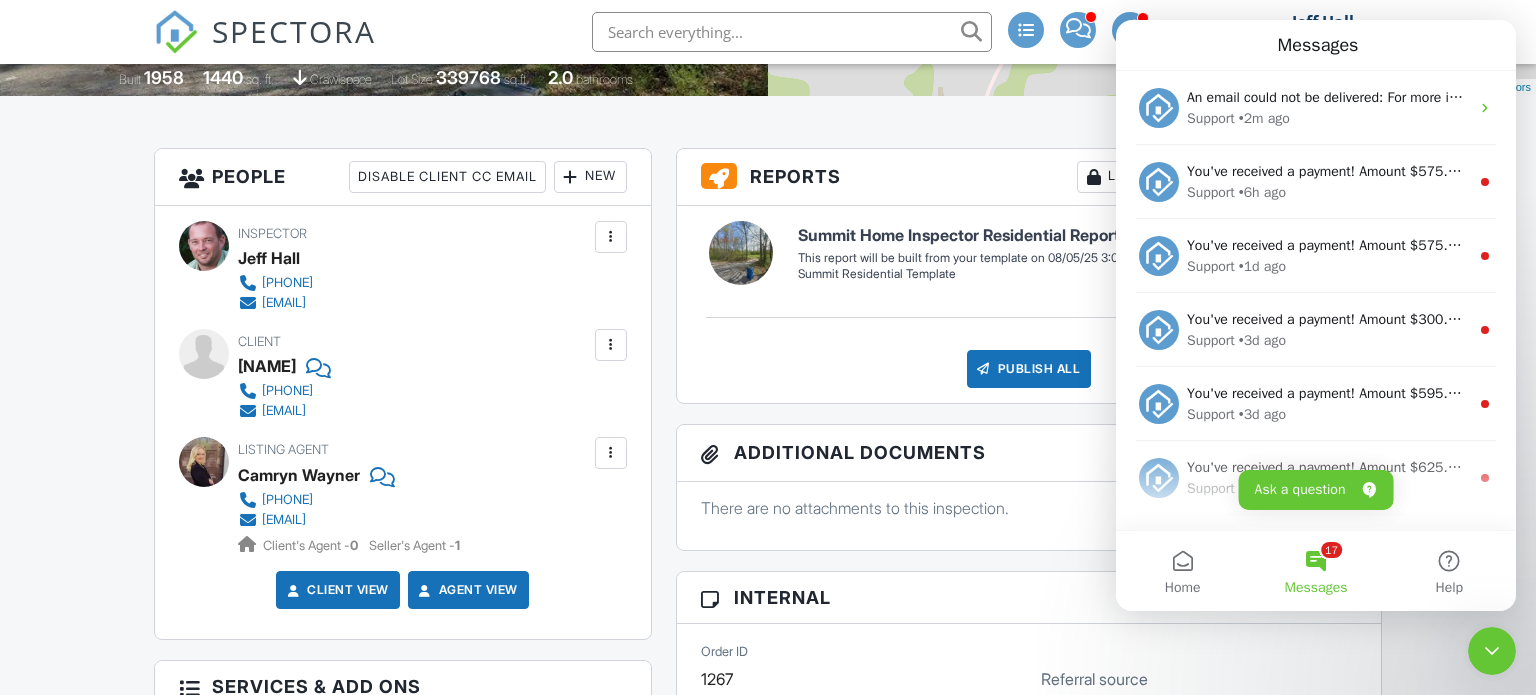 scroll, scrollTop: 0, scrollLeft: 0, axis: both 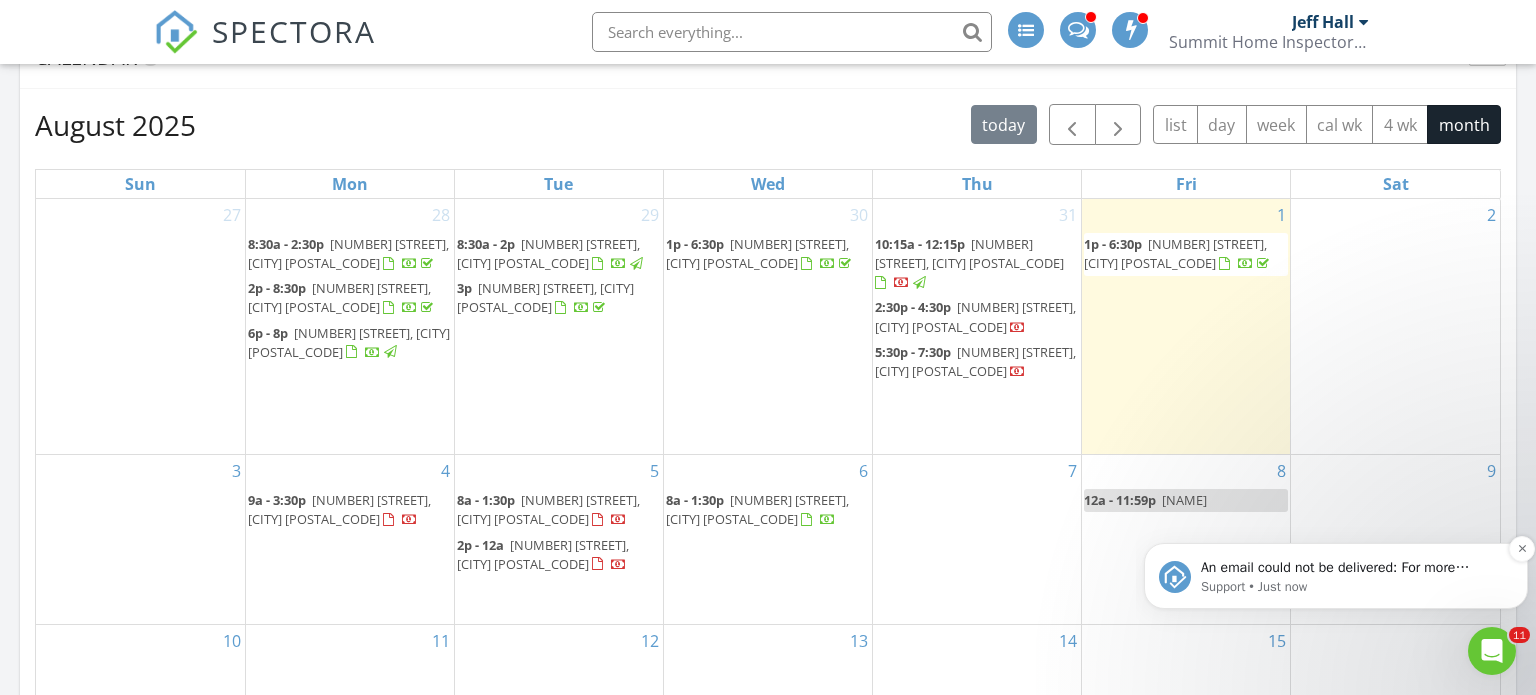 click on "An email could not be delivered:  For more information, view Why emails don't get delivered (Support Article)" at bounding box center (1352, 568) 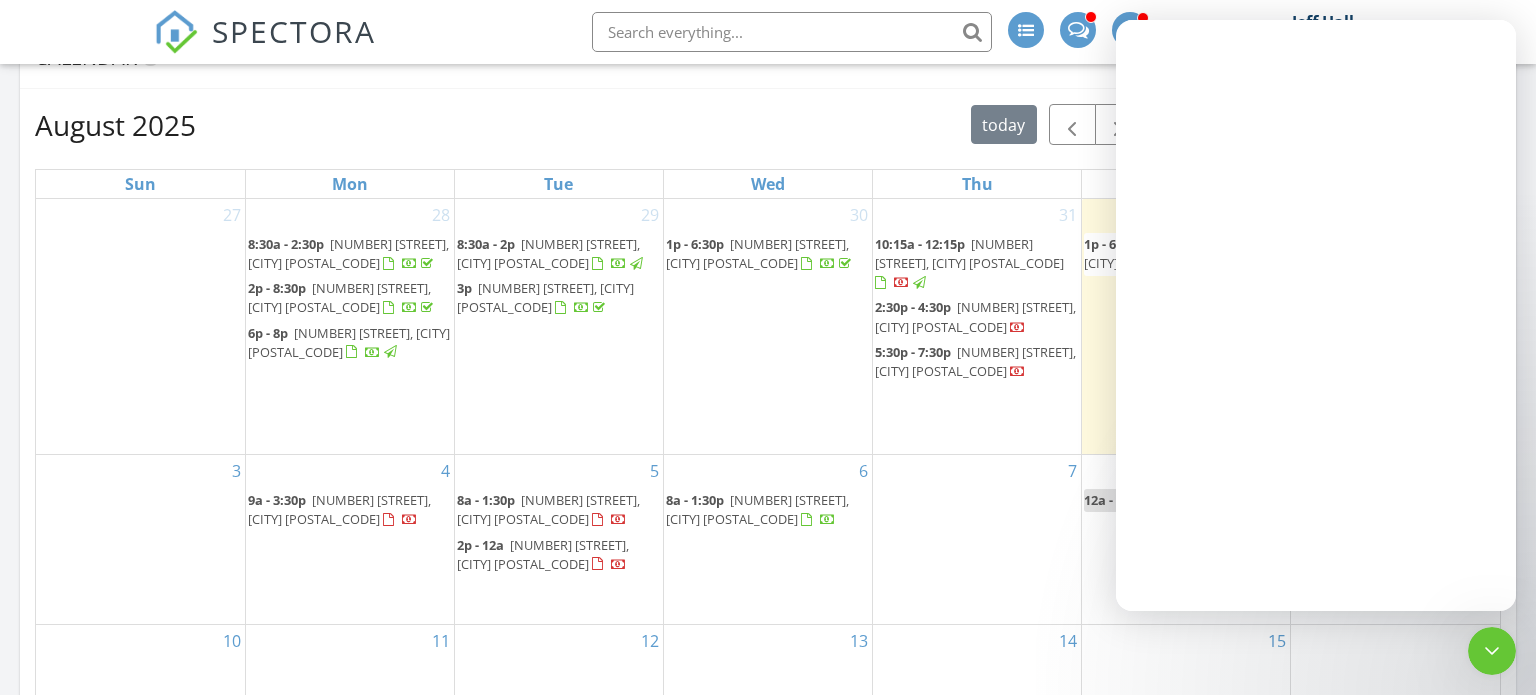 scroll, scrollTop: 0, scrollLeft: 0, axis: both 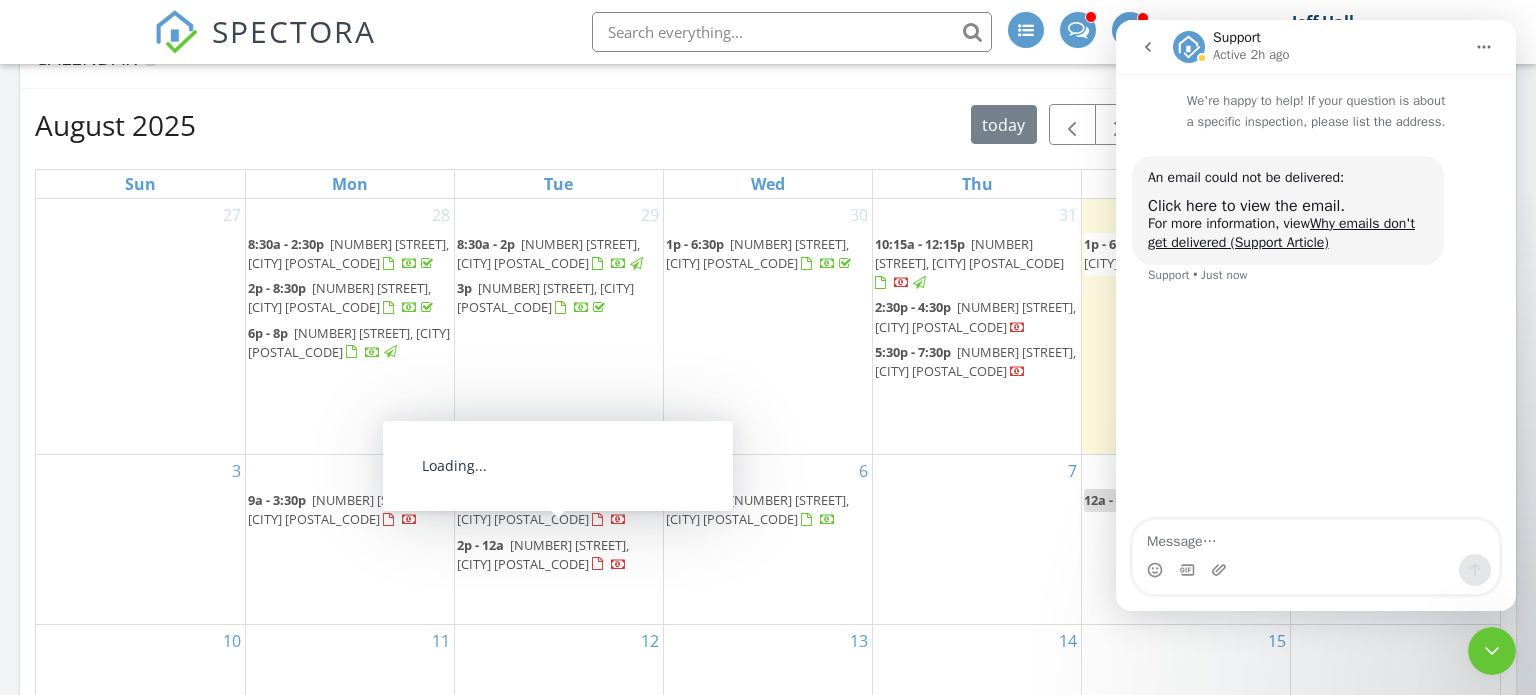 click on "481 Malone Dr, Horton 35980" at bounding box center [543, 554] 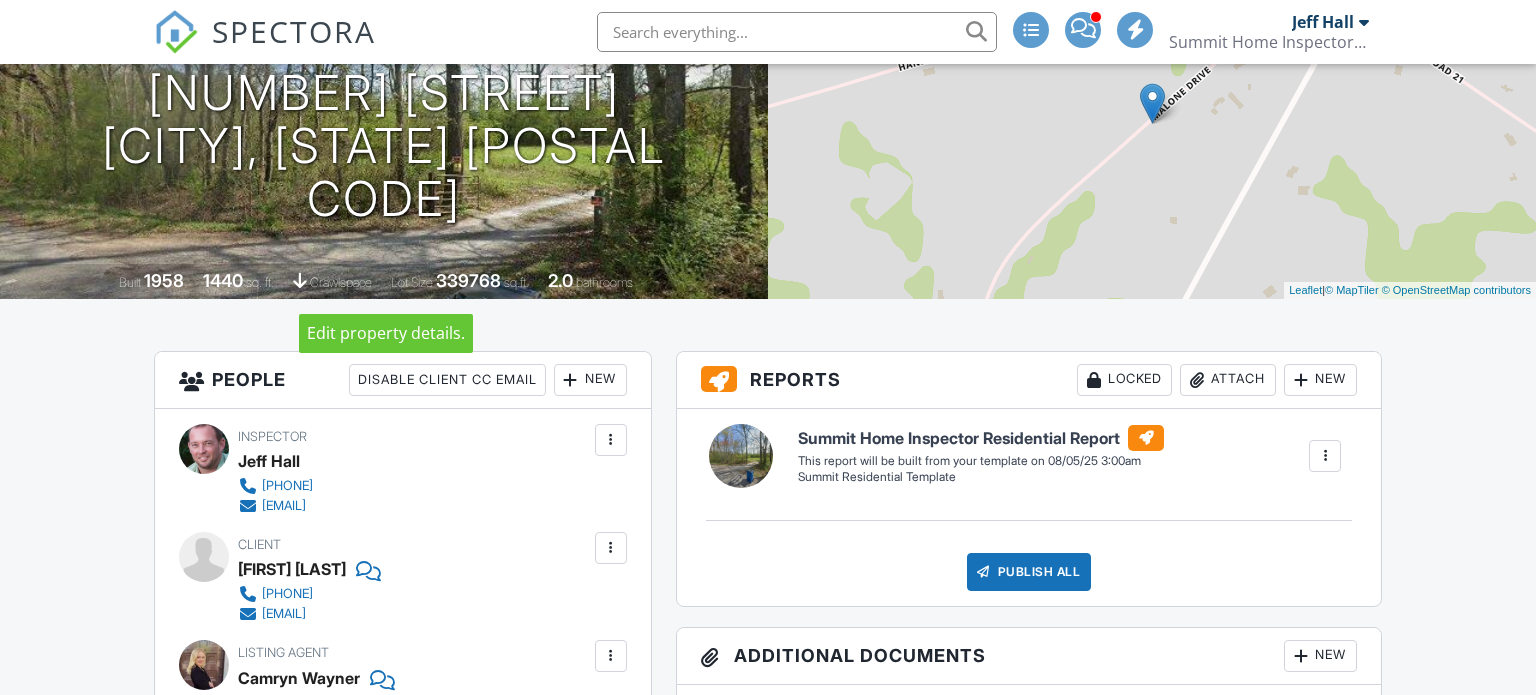 scroll, scrollTop: 647, scrollLeft: 0, axis: vertical 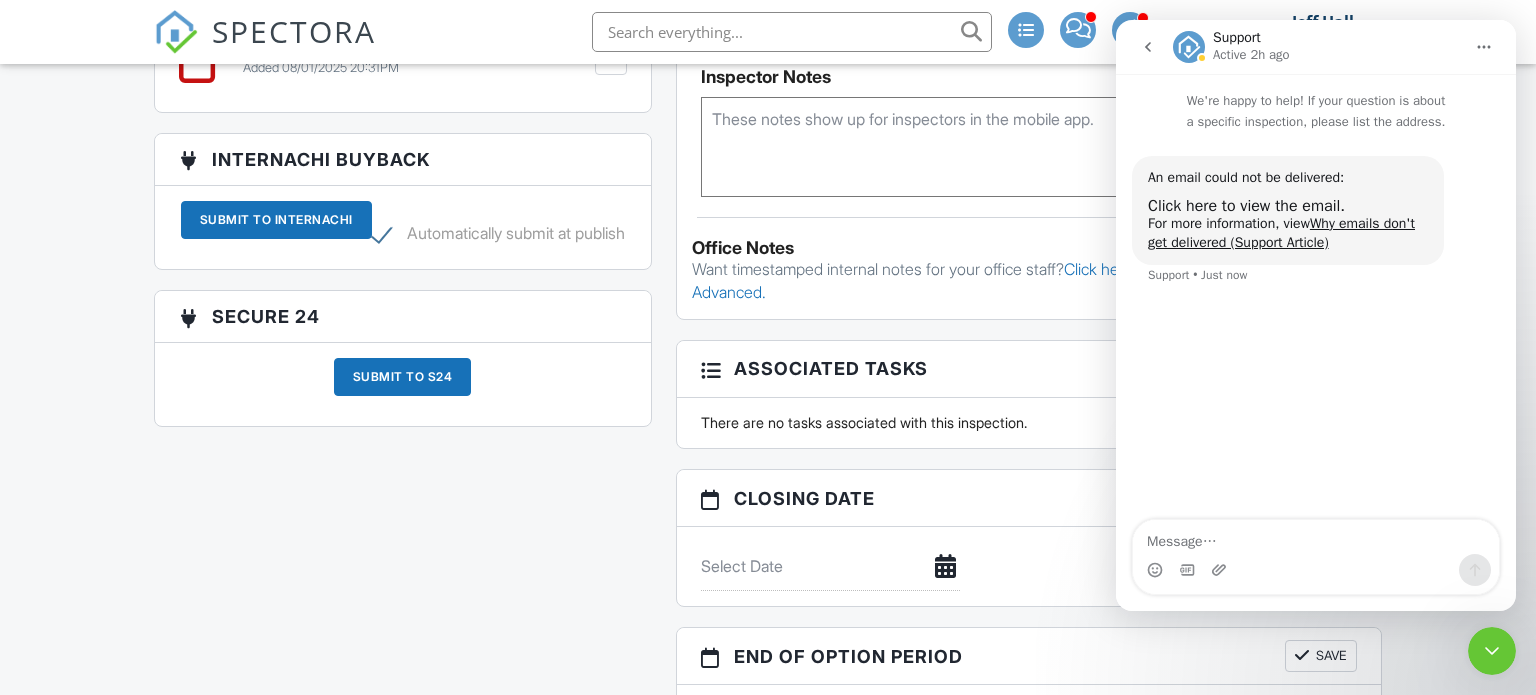 click 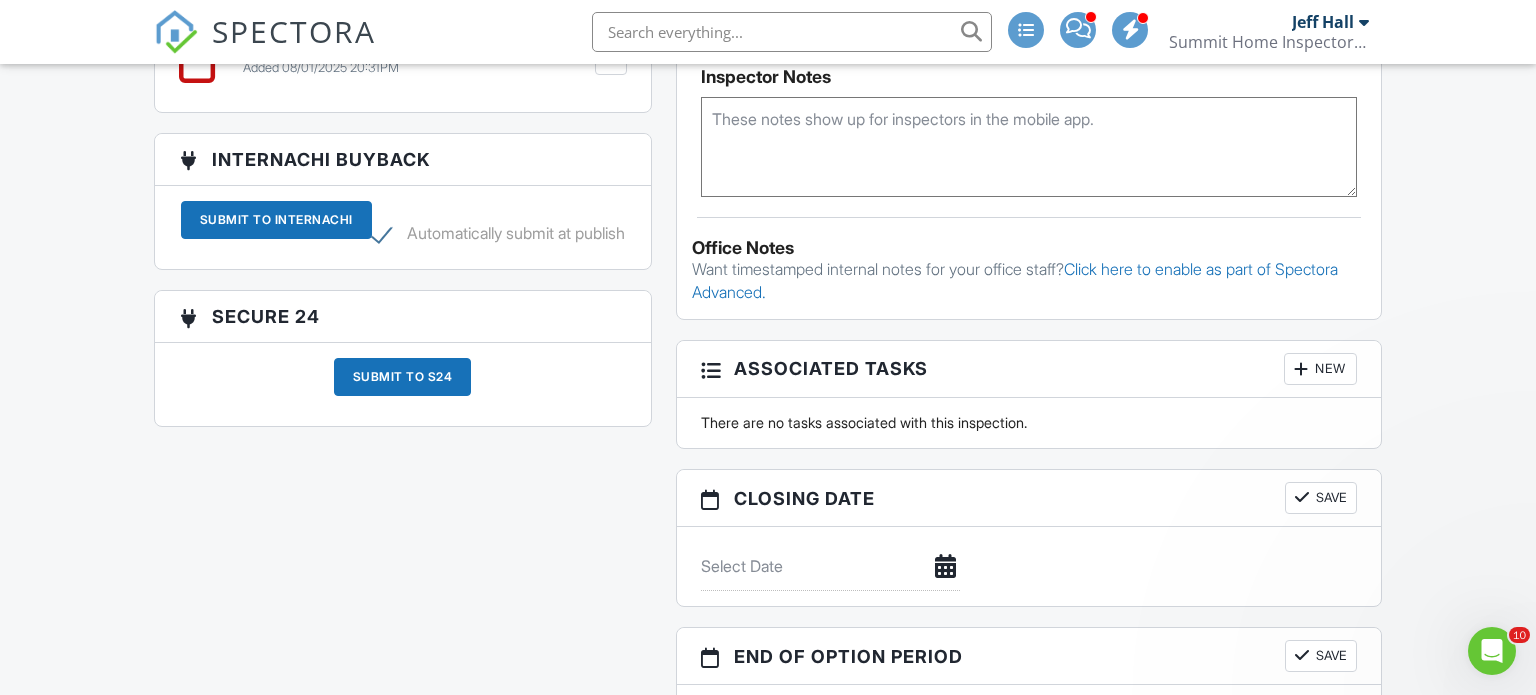 scroll, scrollTop: 0, scrollLeft: 0, axis: both 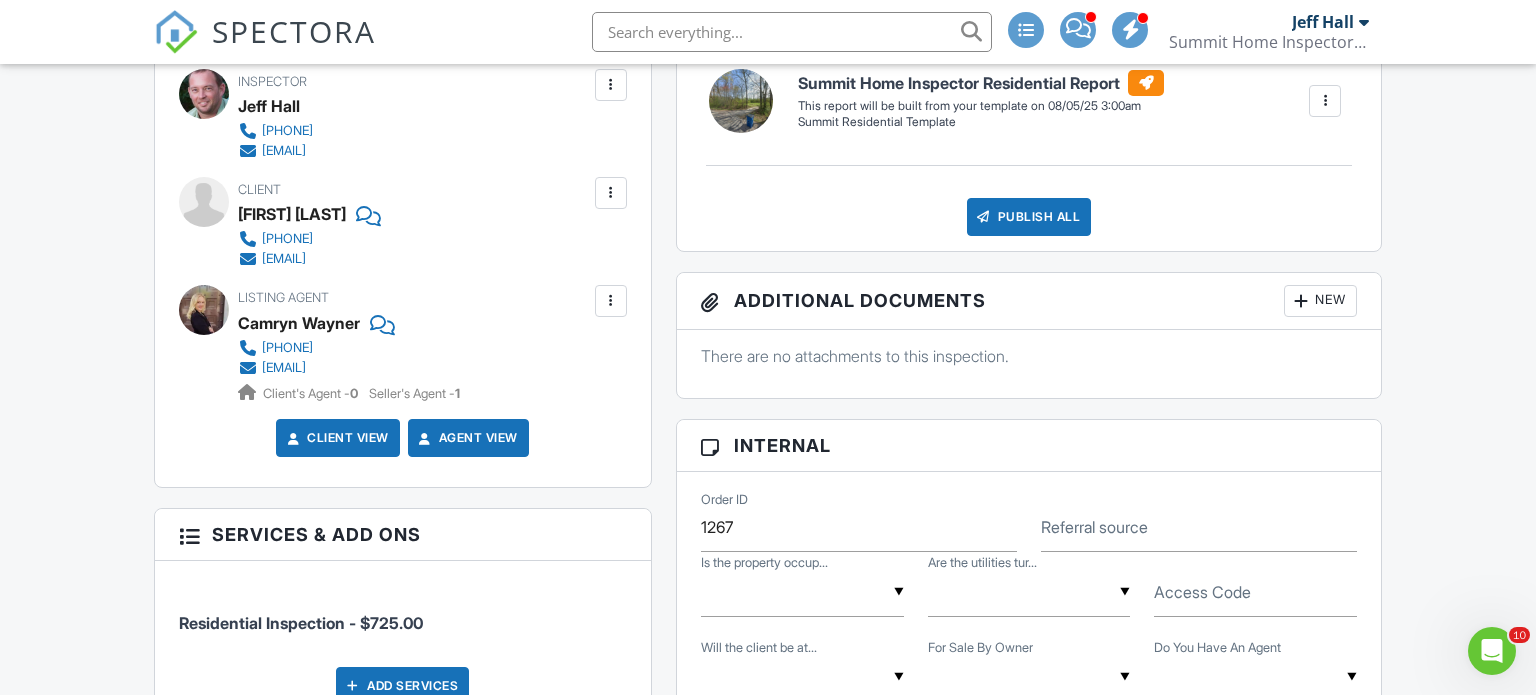 click at bounding box center (611, 193) 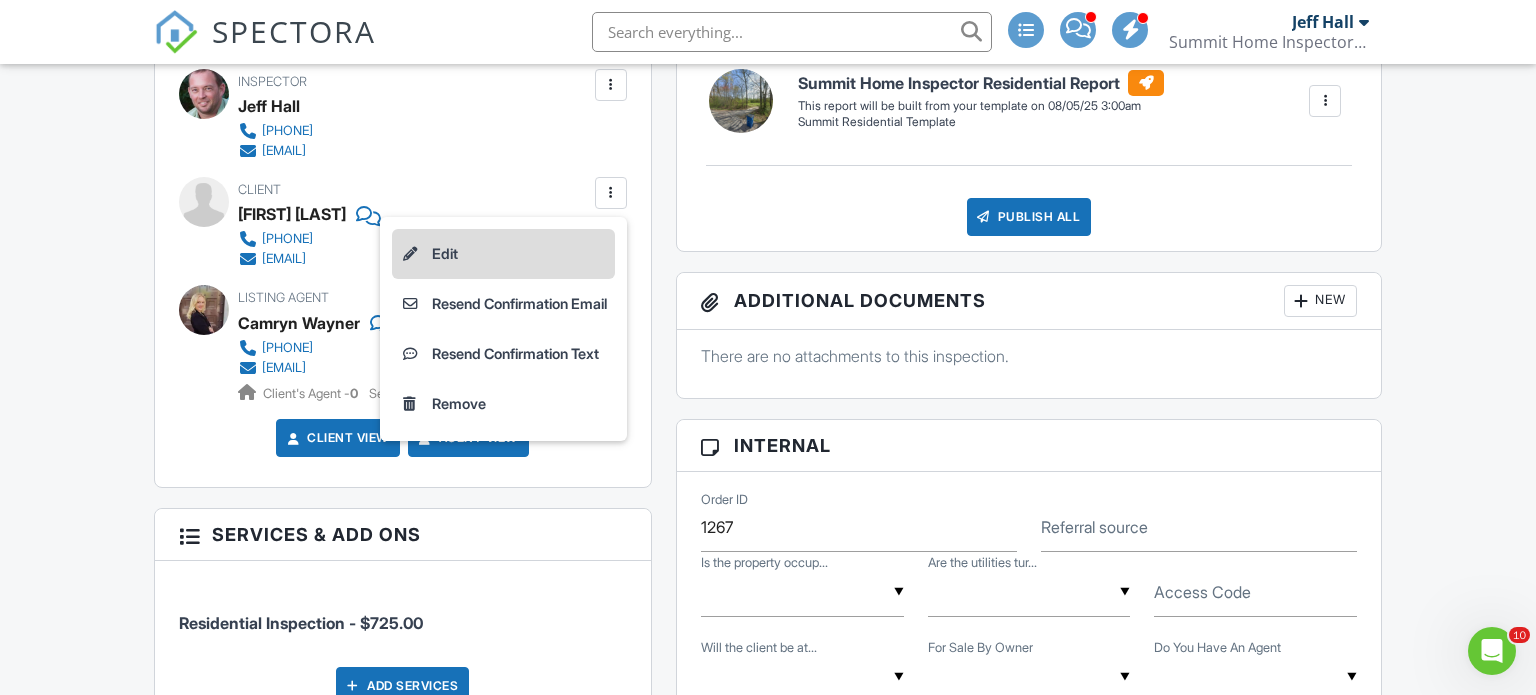 click on "Edit" at bounding box center [503, 254] 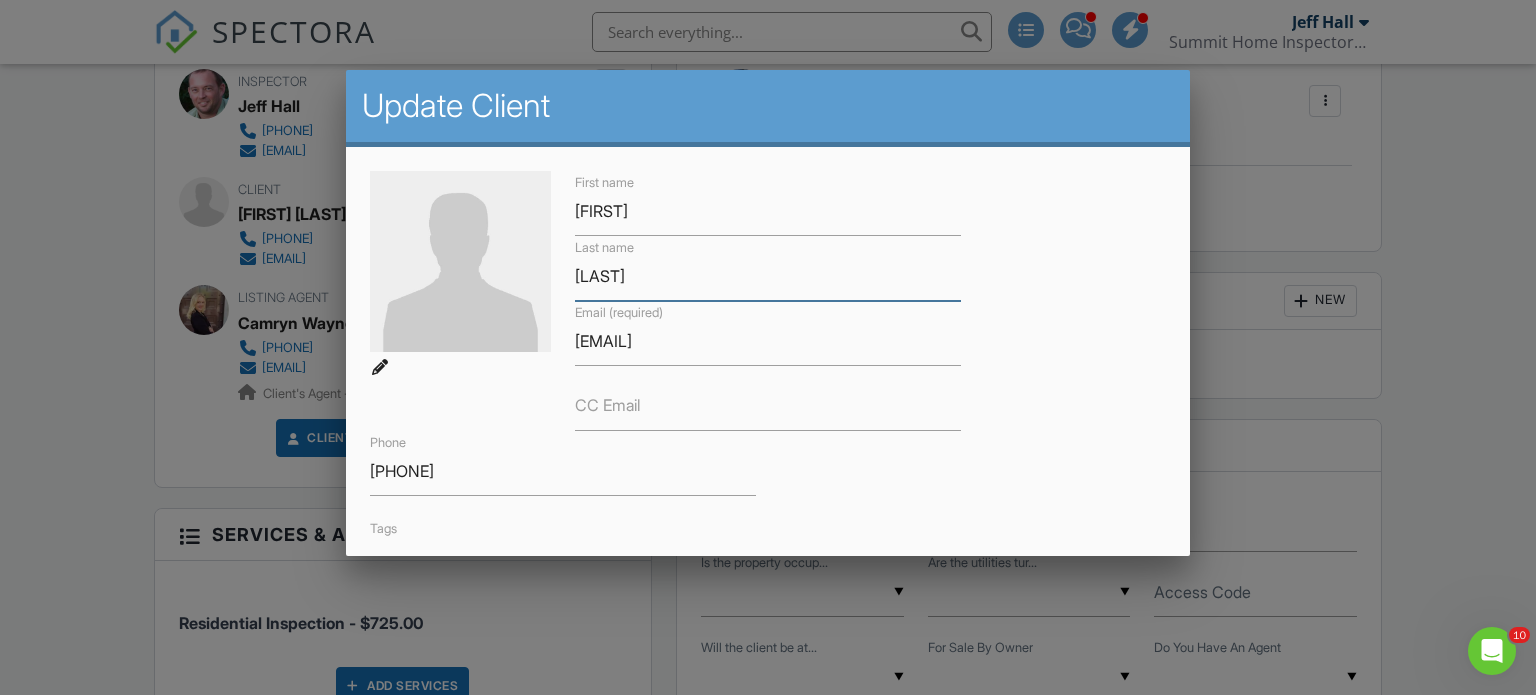 click on "Bowman" at bounding box center [768, 276] 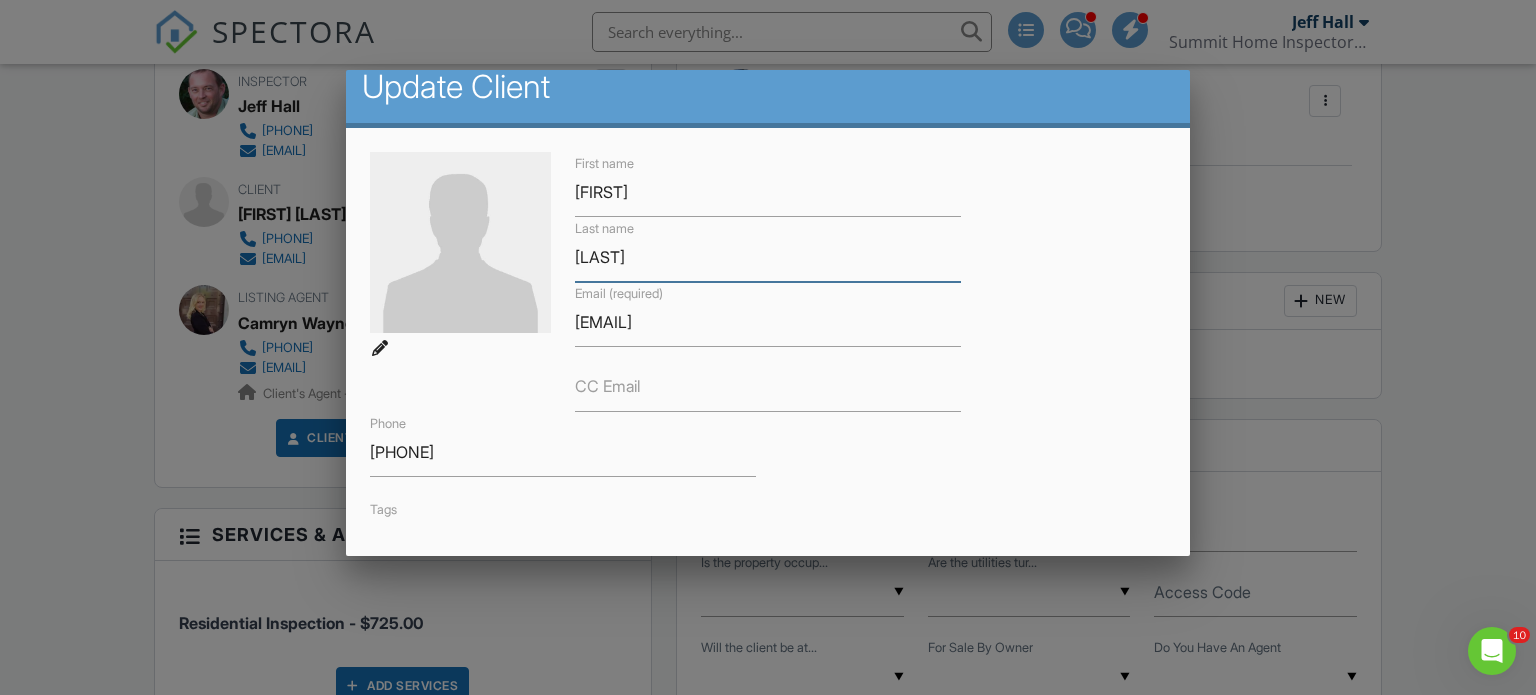 scroll, scrollTop: 20, scrollLeft: 0, axis: vertical 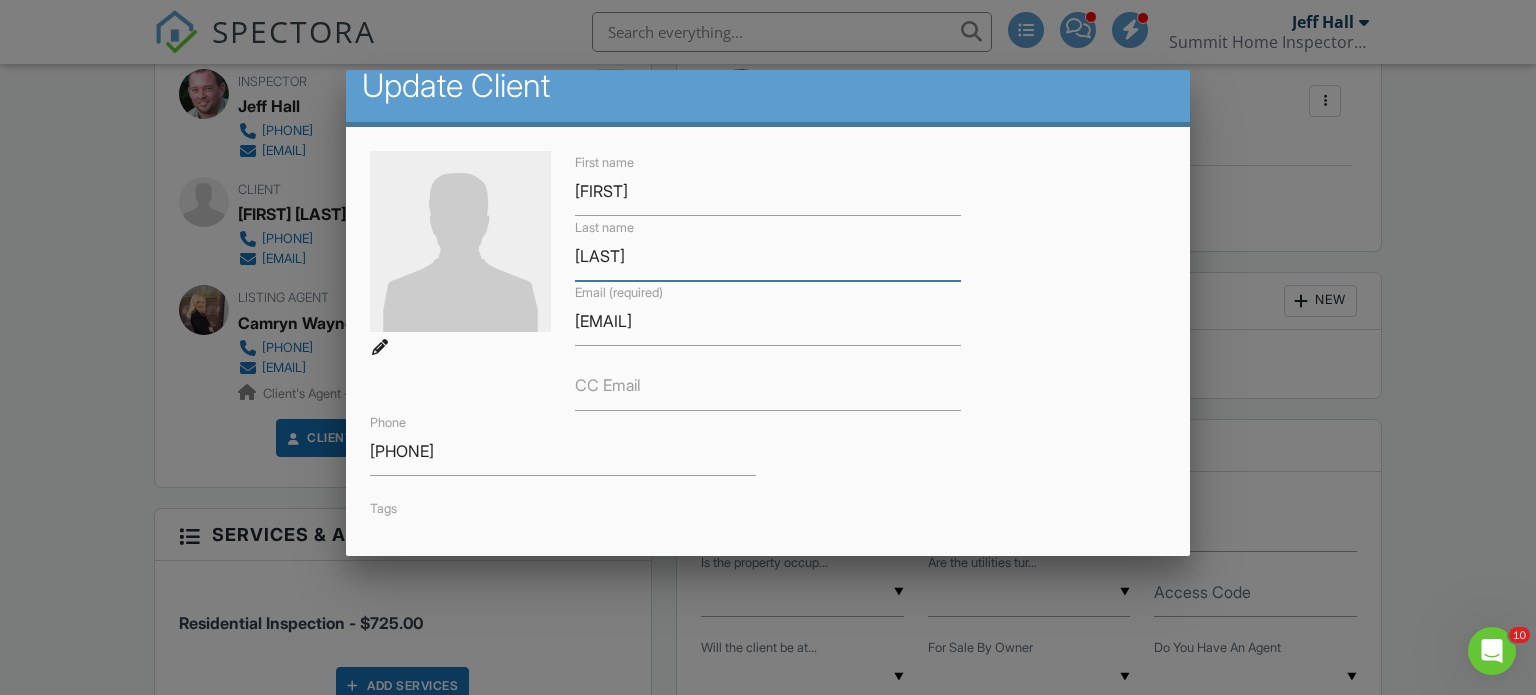 type on "[LAST]" 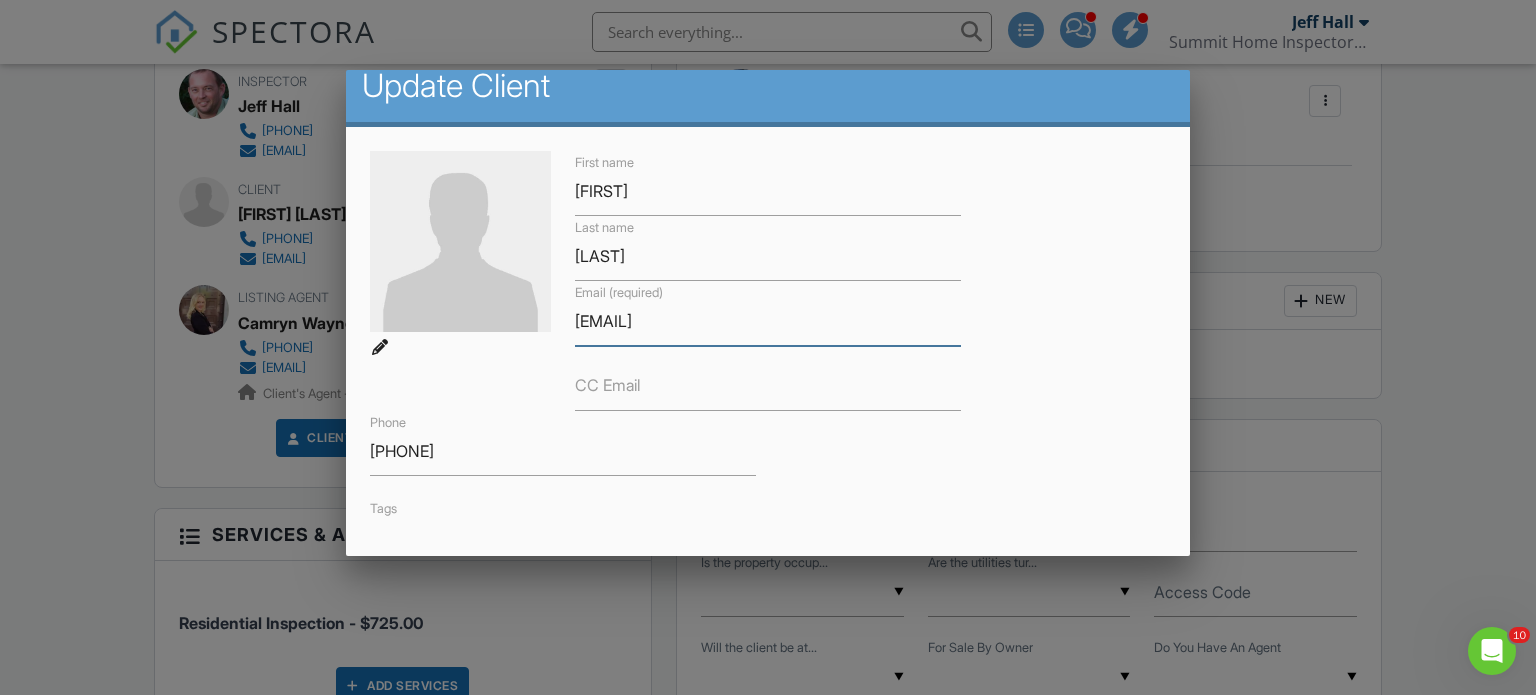 click on "trey.bowman05@example.com" at bounding box center (768, 321) 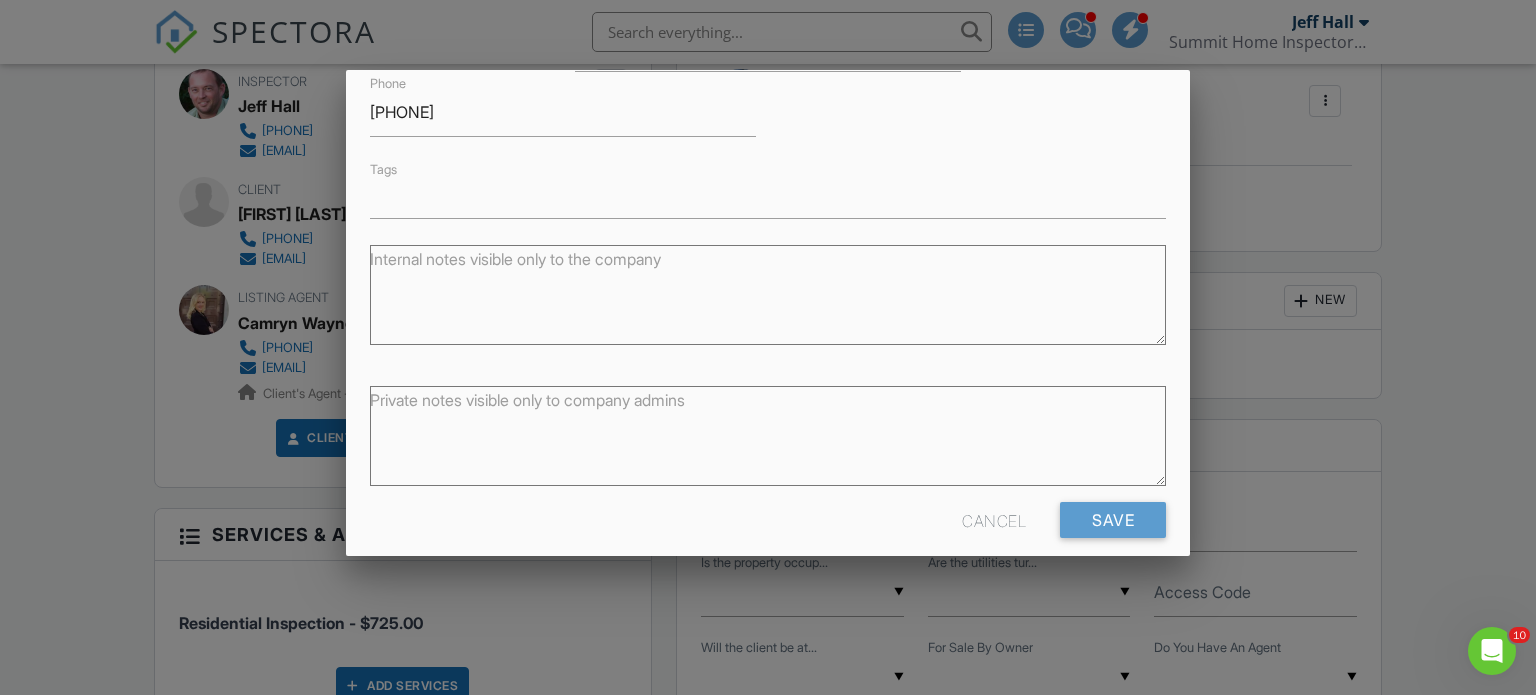 scroll, scrollTop: 378, scrollLeft: 0, axis: vertical 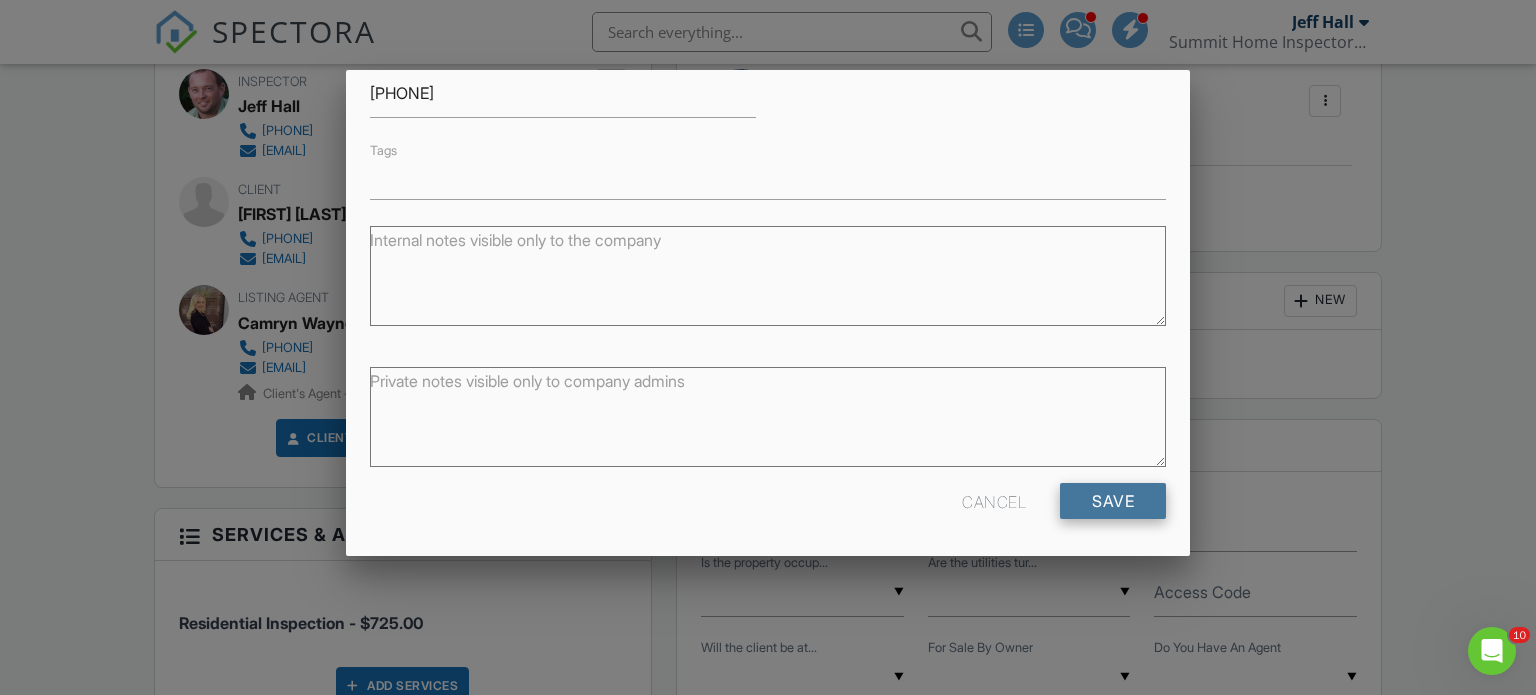 type on "trey.boman05@example.com" 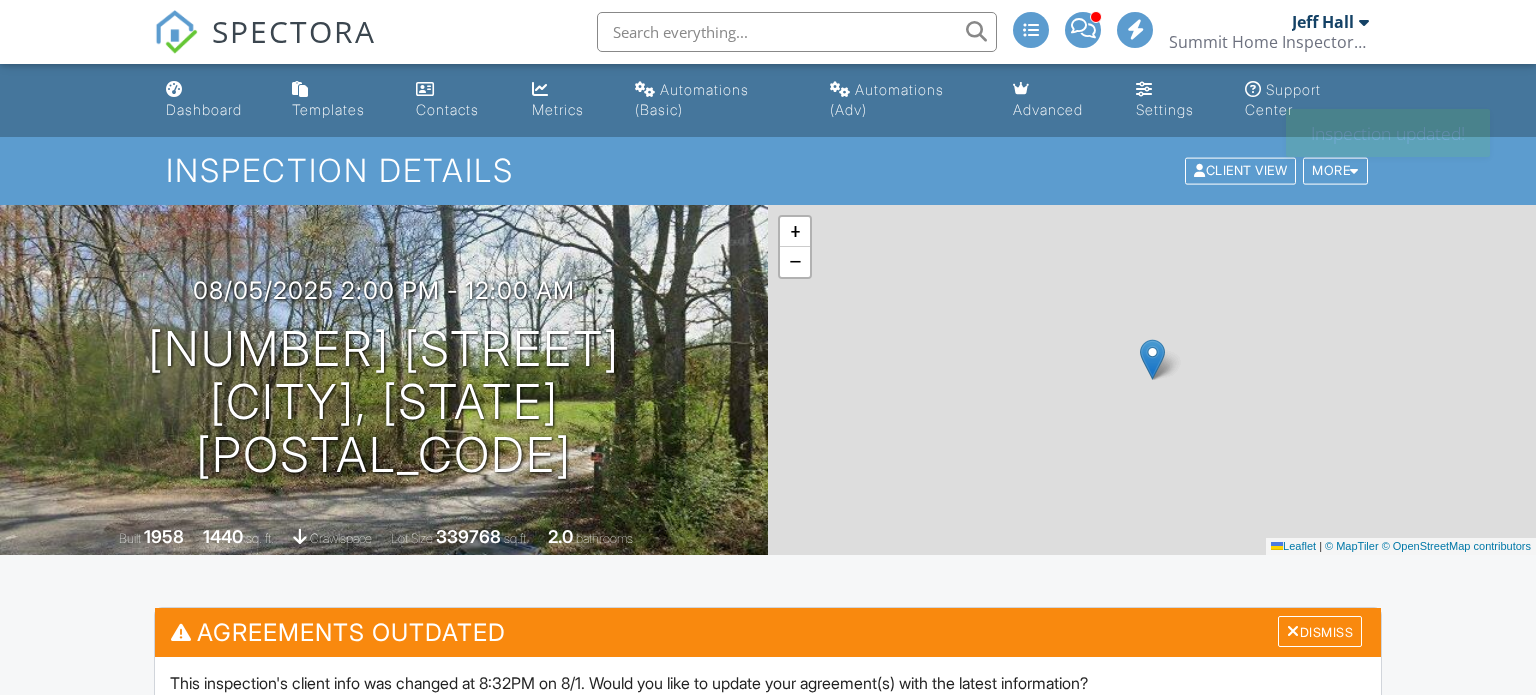 scroll, scrollTop: 0, scrollLeft: 0, axis: both 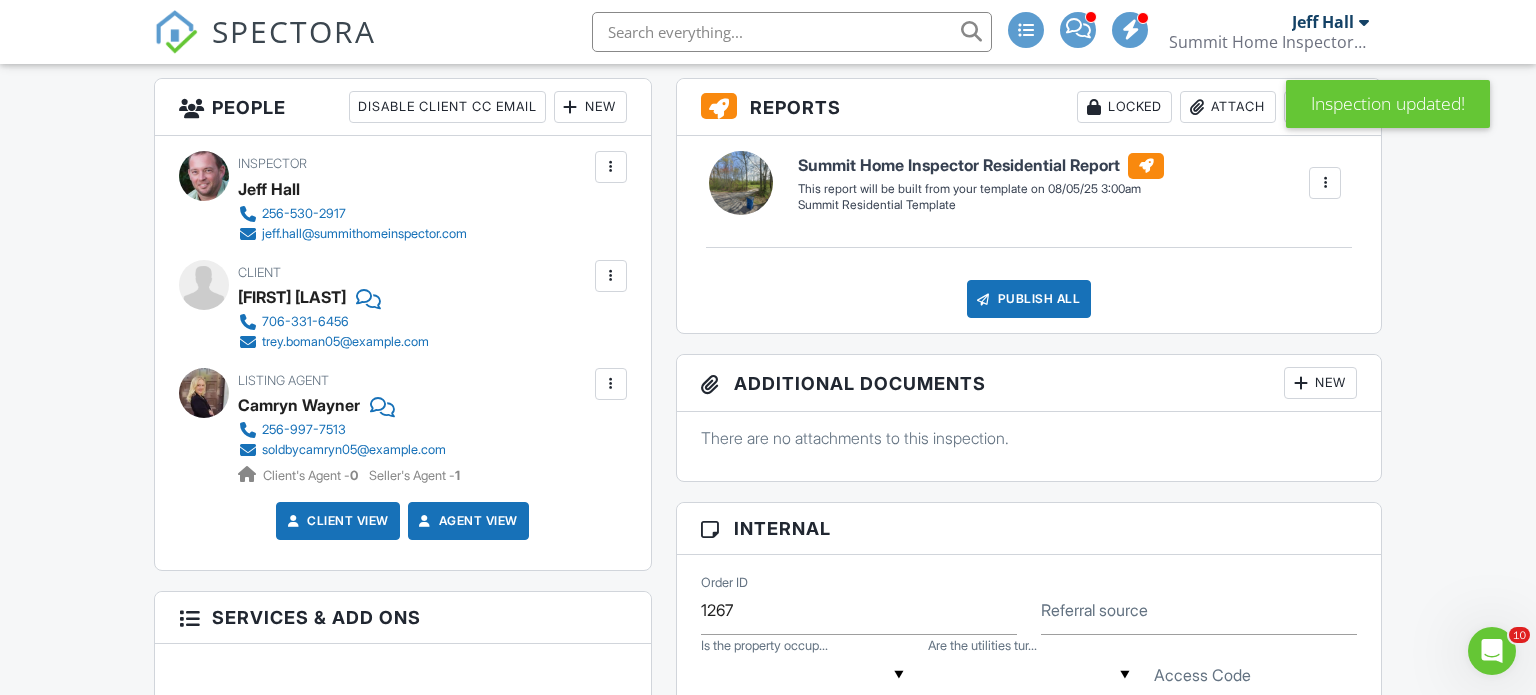 click at bounding box center (611, 276) 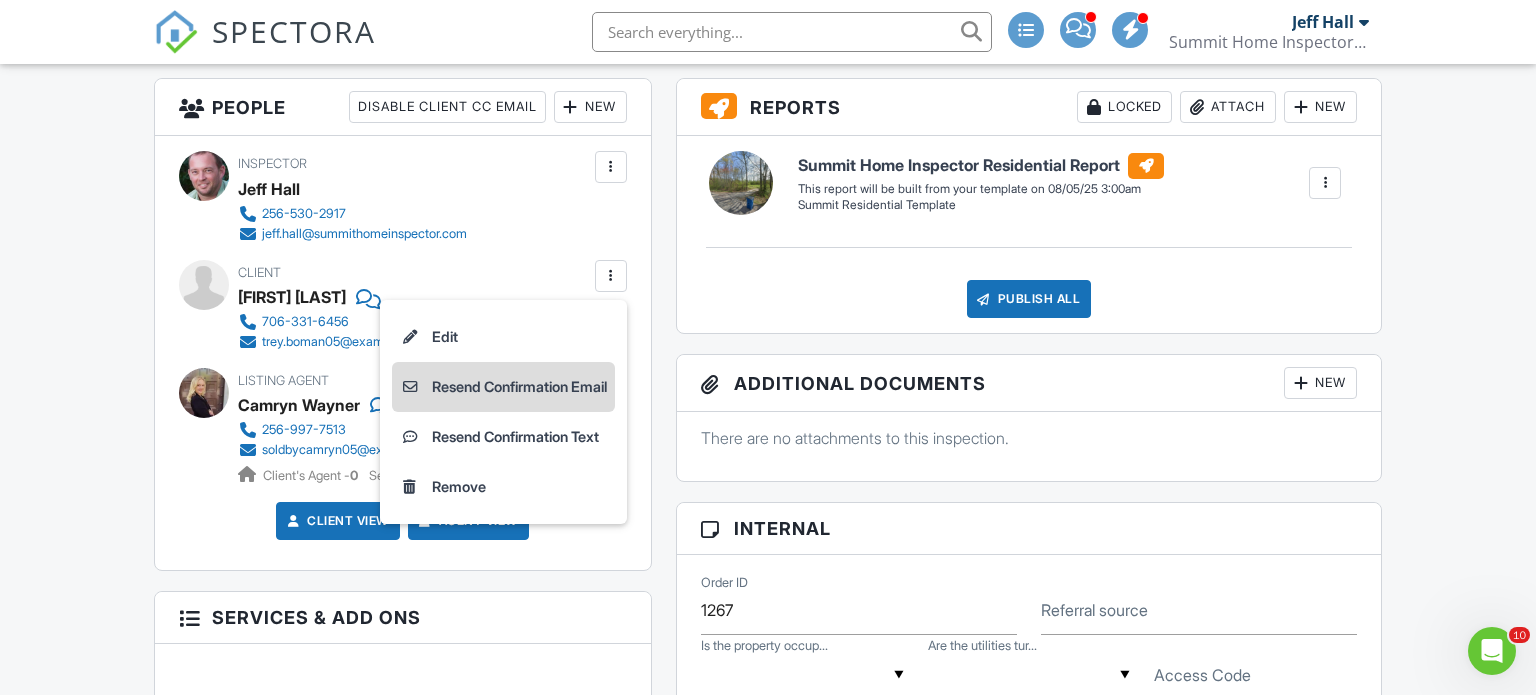 click on "Resend Confirmation Email" at bounding box center (503, 387) 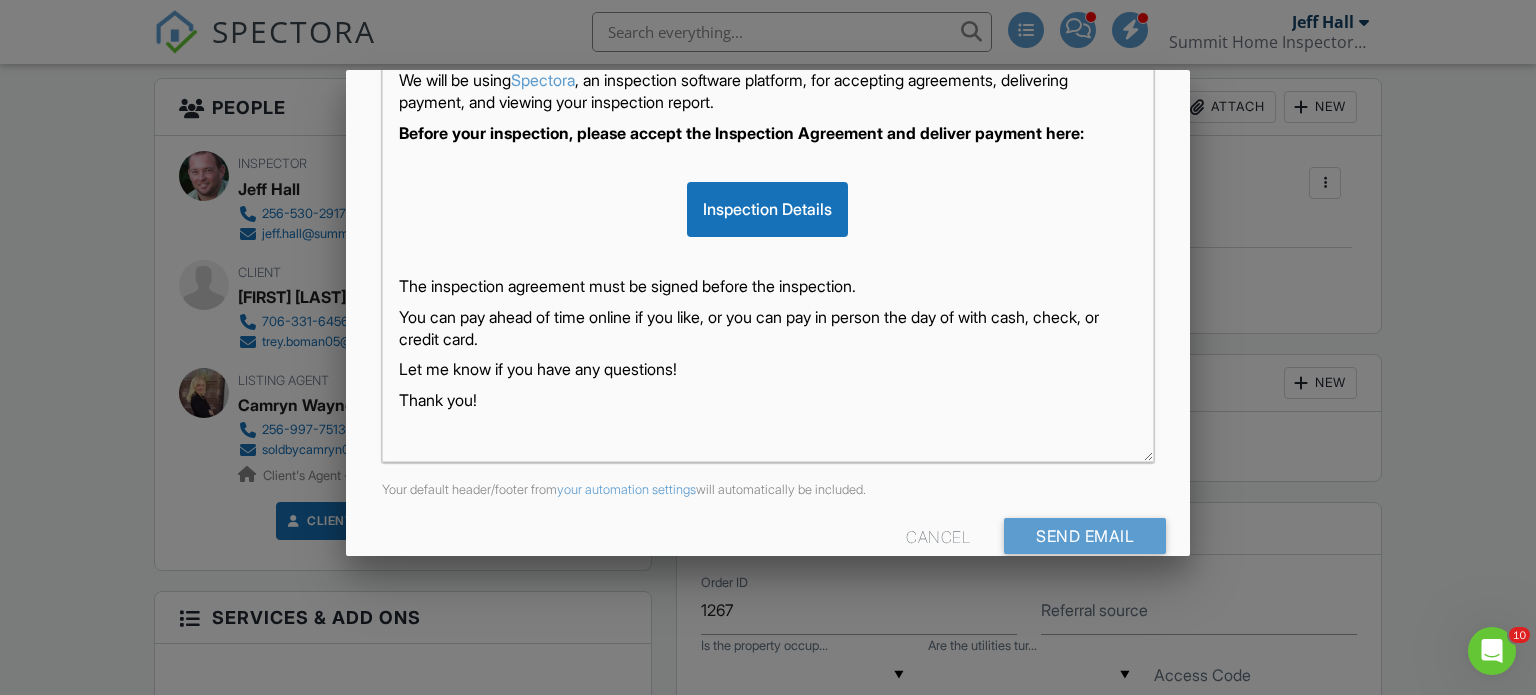 scroll, scrollTop: 496, scrollLeft: 0, axis: vertical 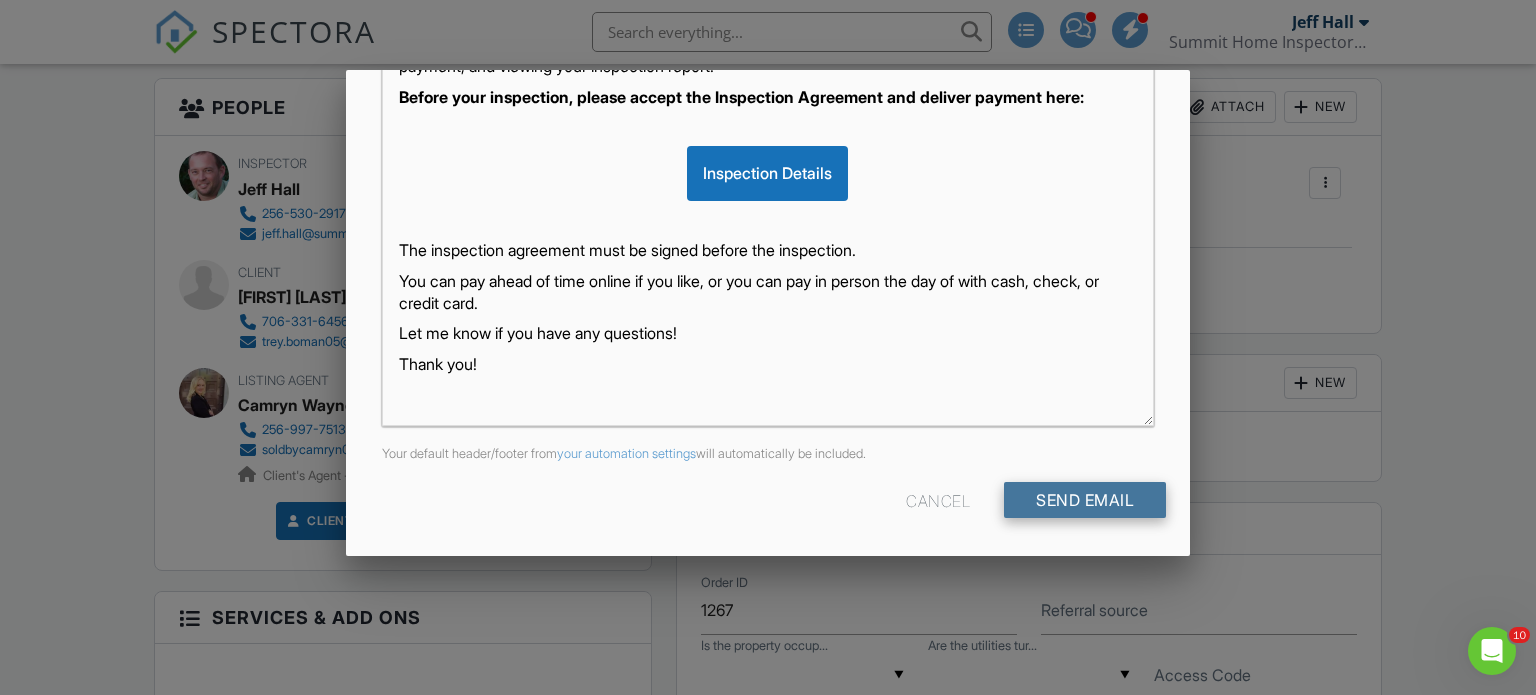 click on "Send Email" at bounding box center [1085, 500] 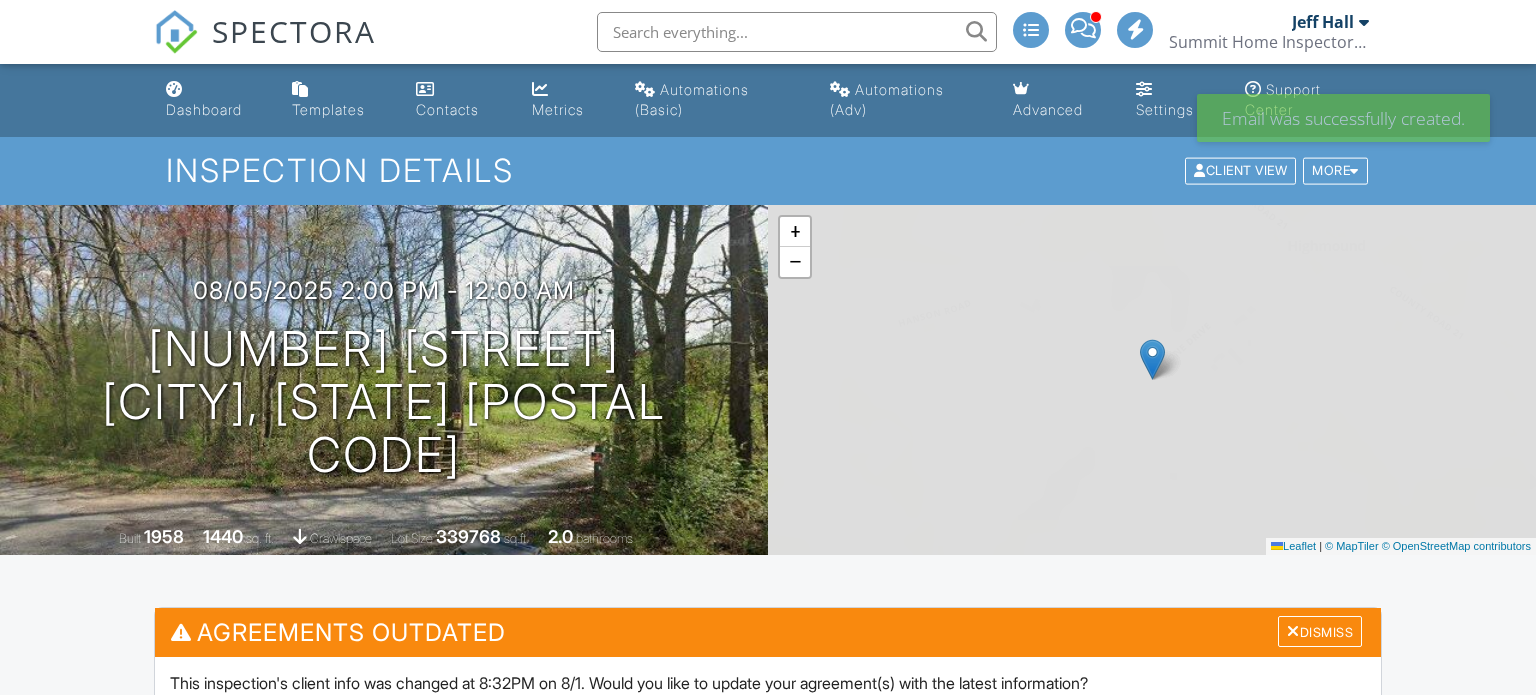 scroll, scrollTop: 0, scrollLeft: 0, axis: both 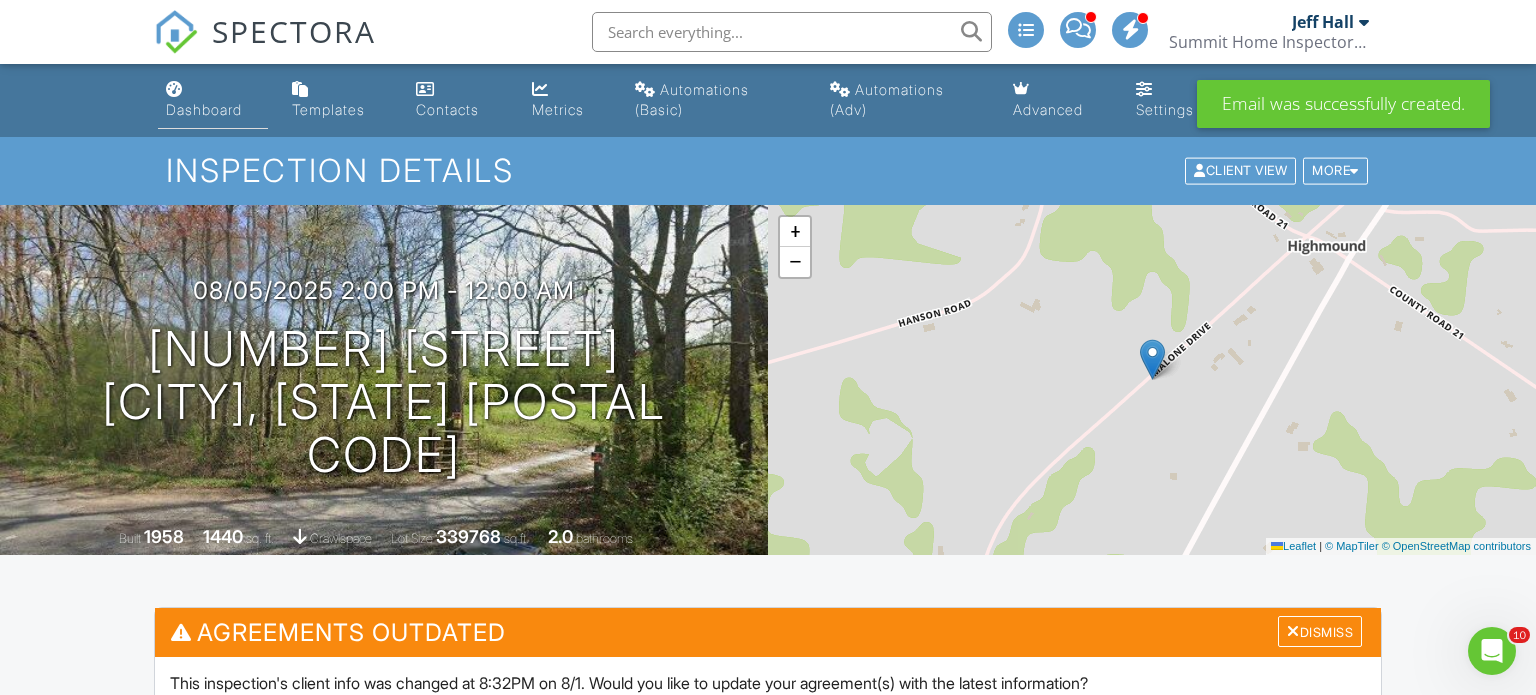 click on "Dashboard" at bounding box center (204, 109) 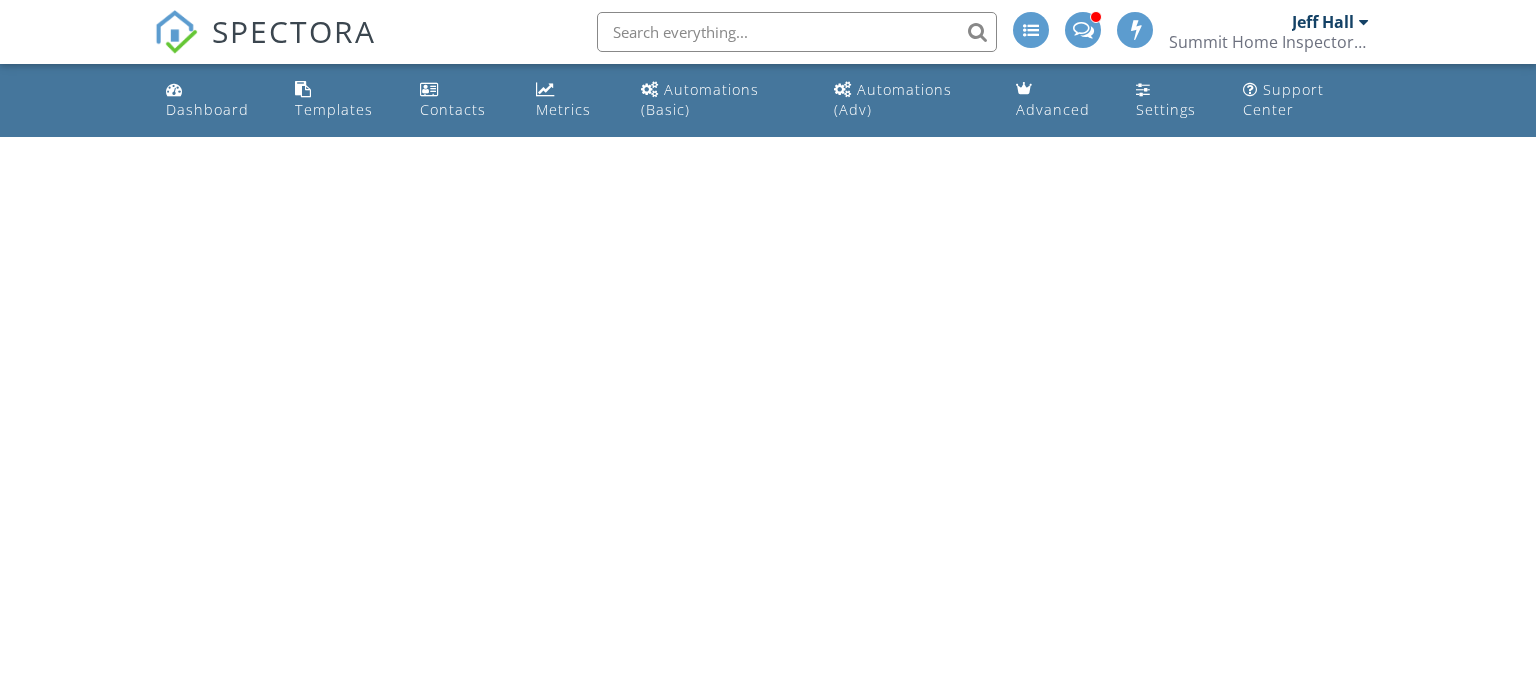 scroll, scrollTop: 0, scrollLeft: 0, axis: both 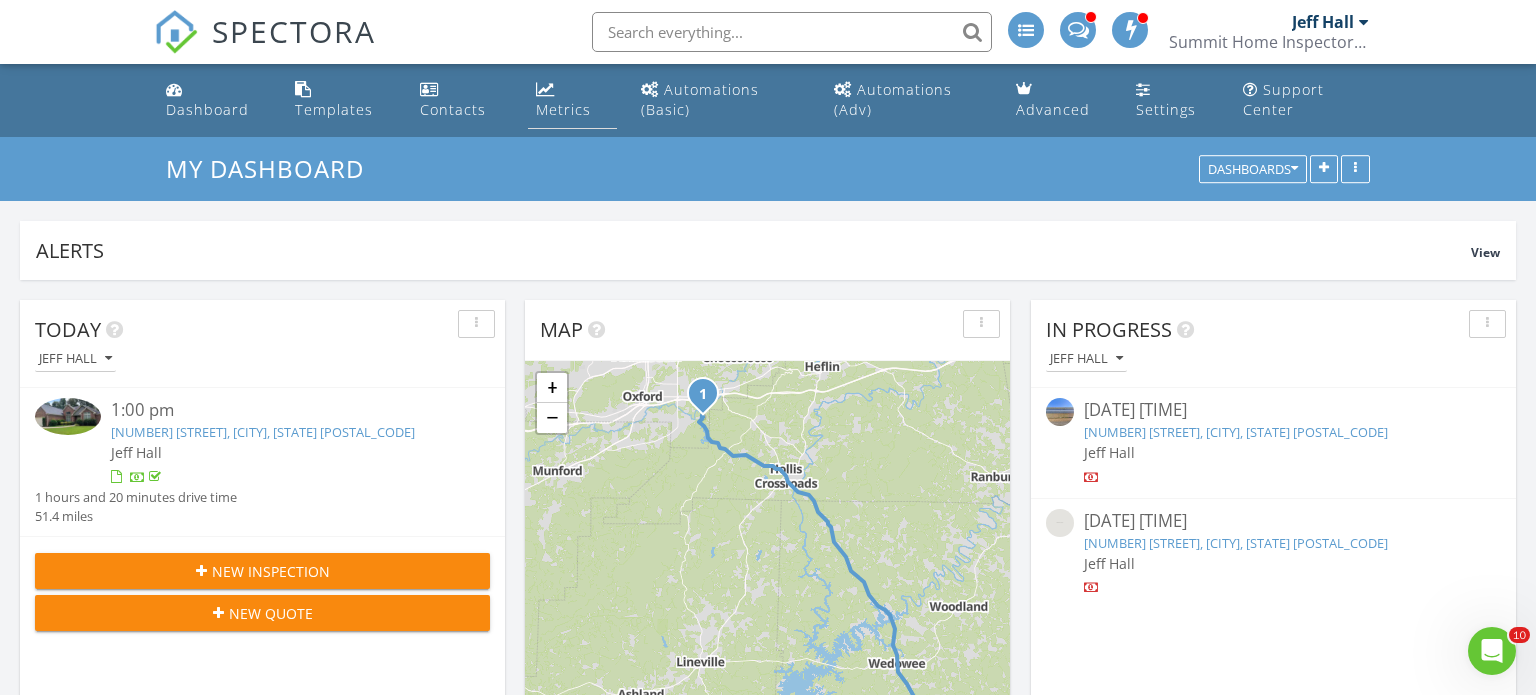 click on "Metrics" at bounding box center [563, 109] 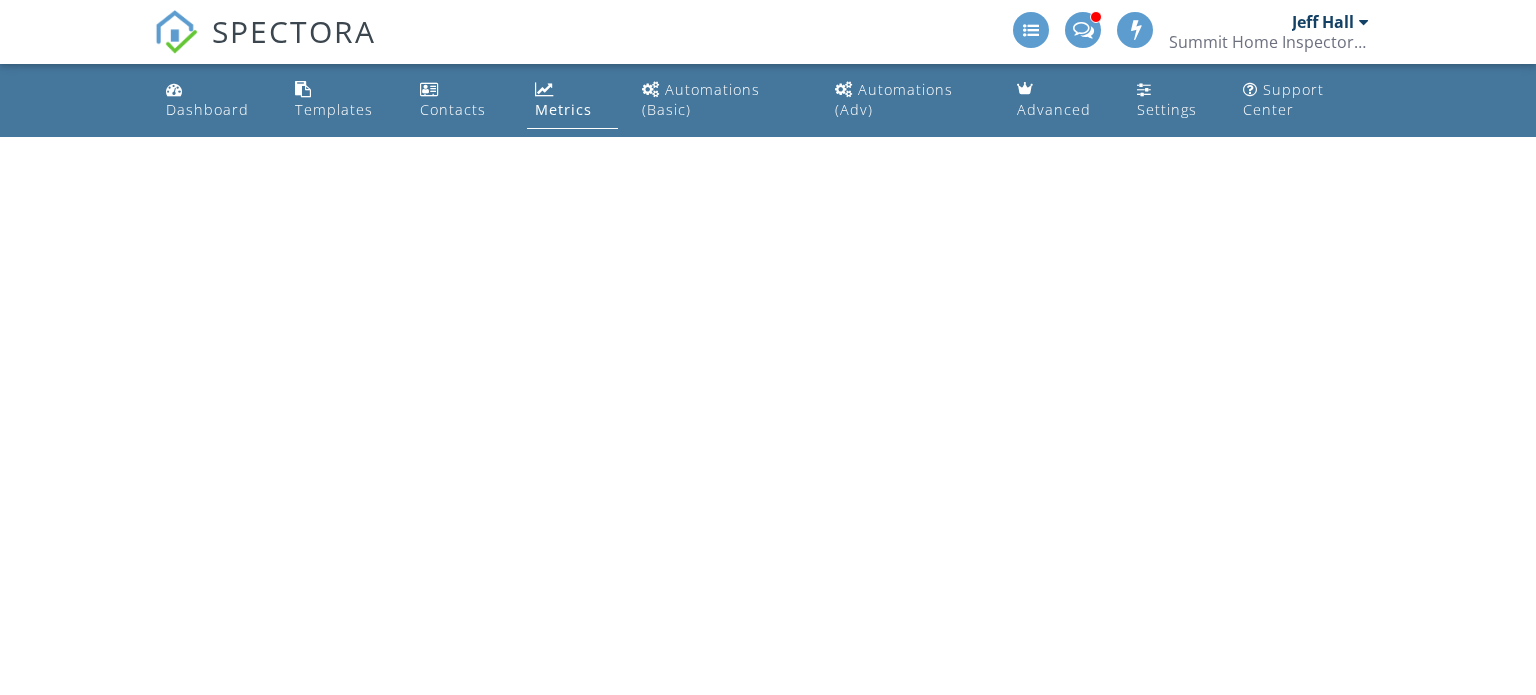scroll, scrollTop: 0, scrollLeft: 0, axis: both 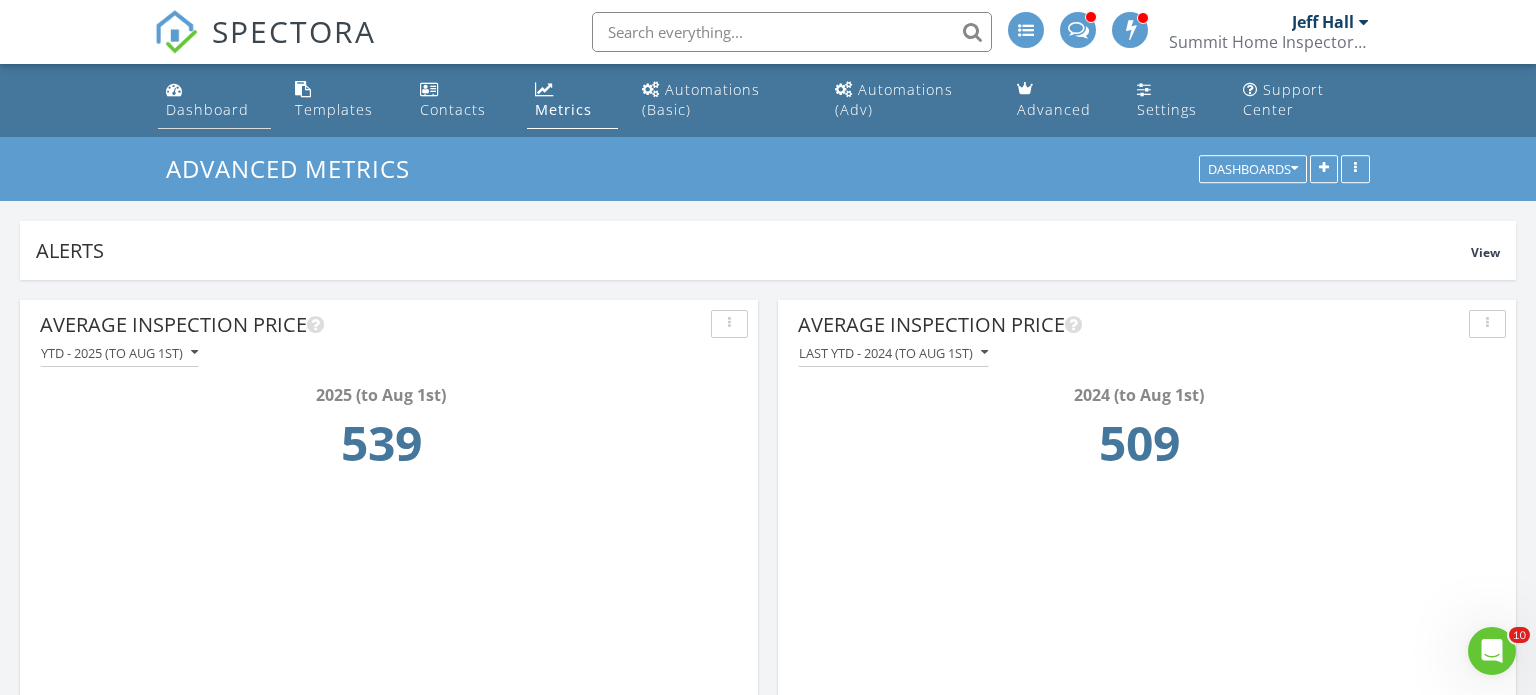 click on "Dashboard" at bounding box center (207, 109) 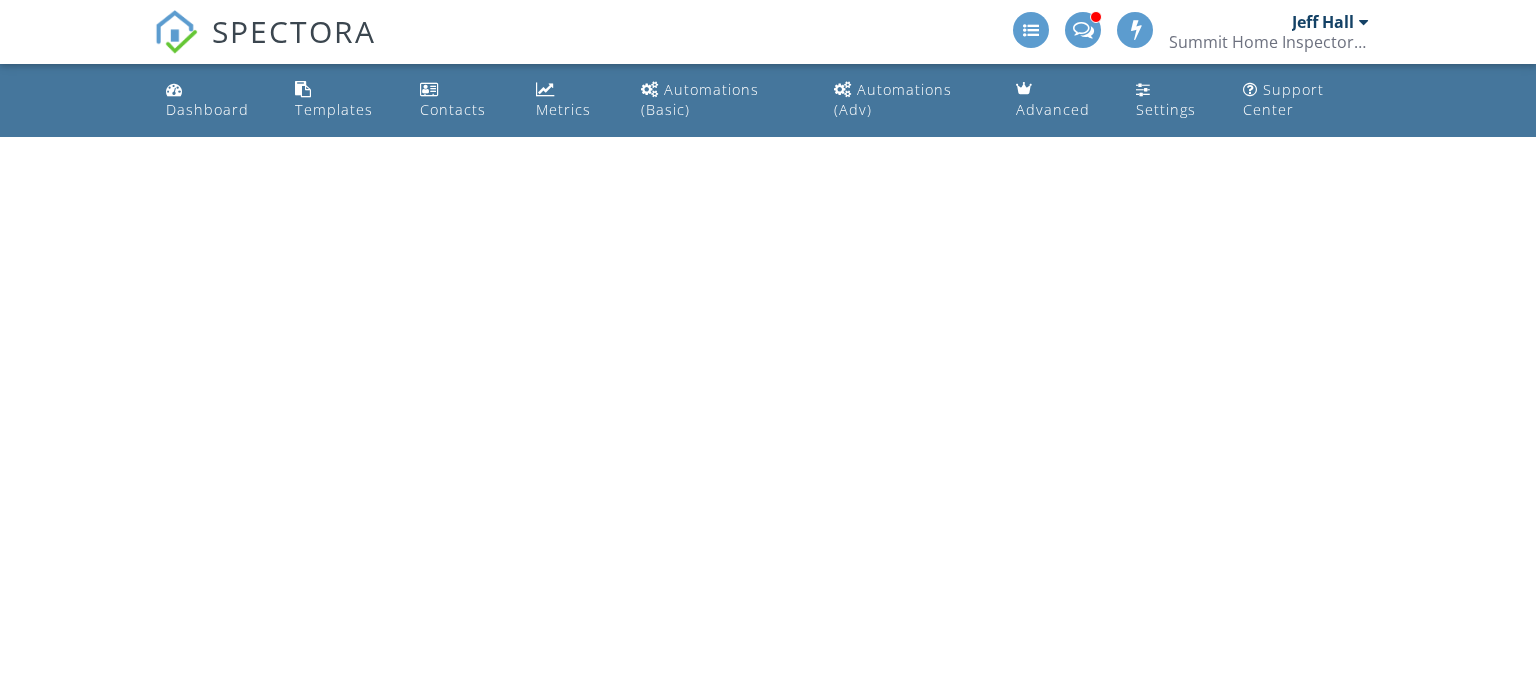 scroll, scrollTop: 0, scrollLeft: 0, axis: both 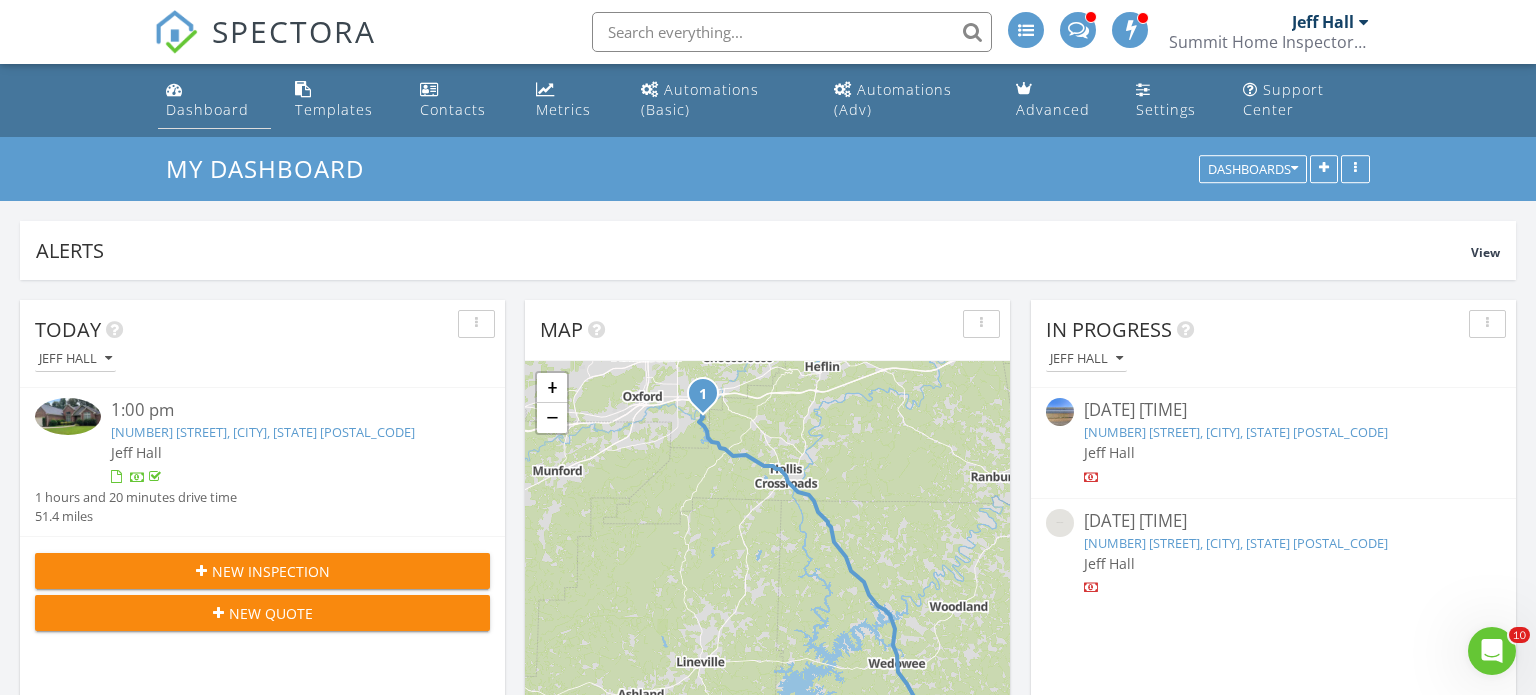 click on "Dashboard" at bounding box center [207, 109] 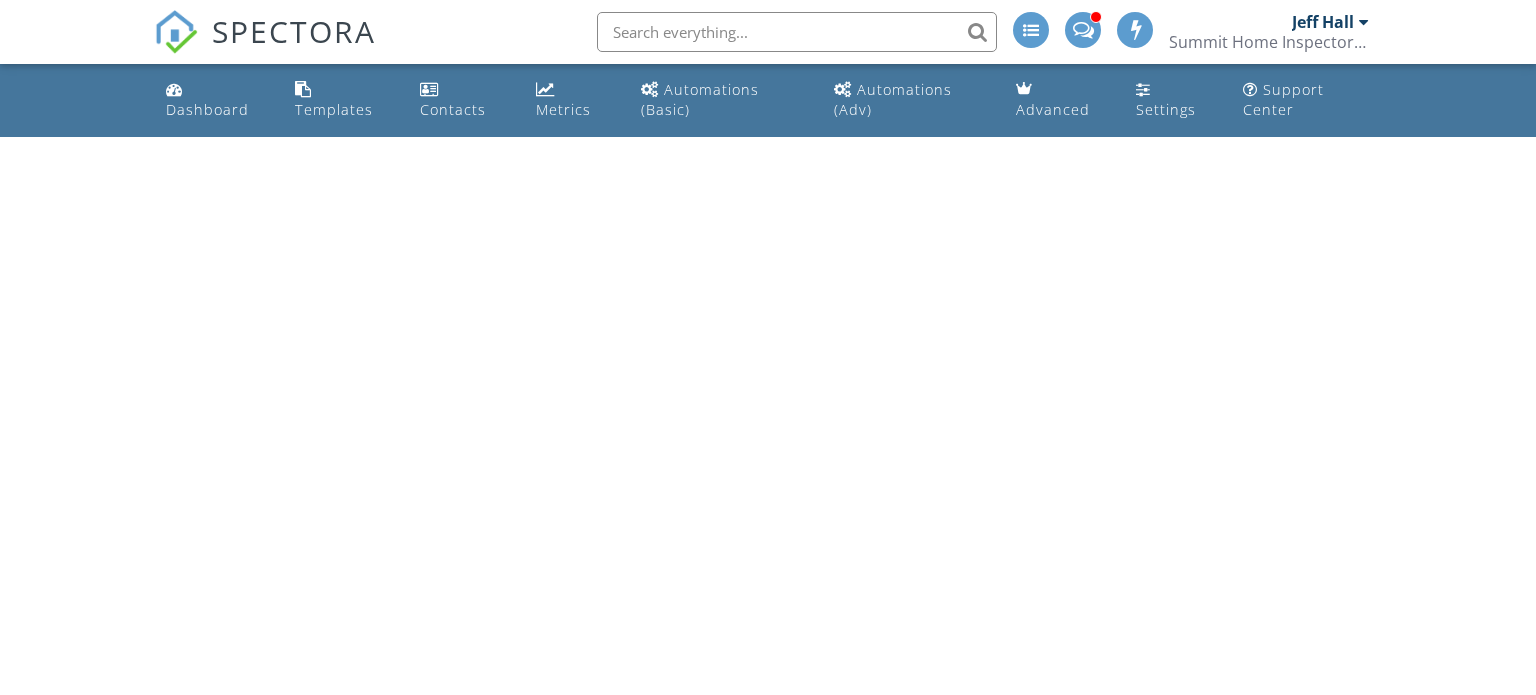 scroll, scrollTop: 0, scrollLeft: 0, axis: both 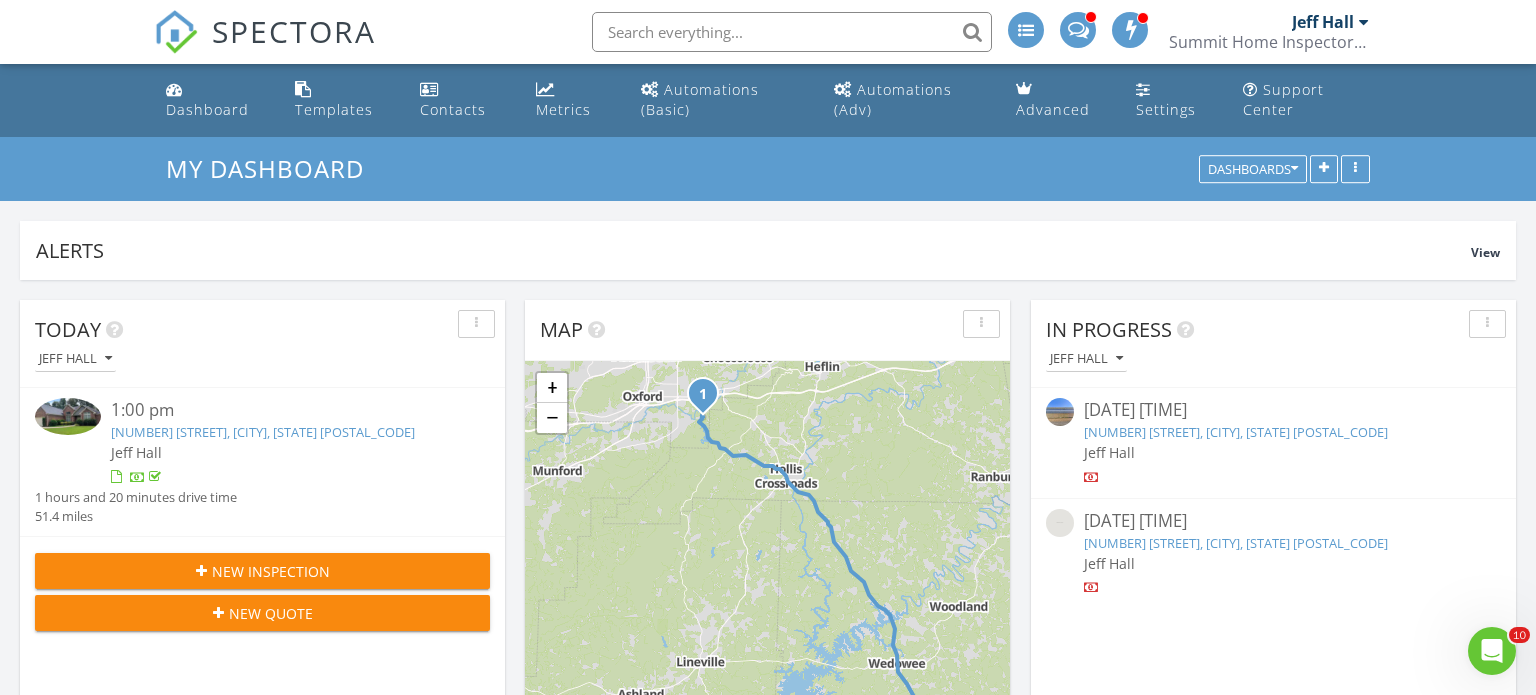 click on "[NUMBER] [STREET], [CITY], [STATE] [POSTAL_CODE]" at bounding box center (263, 432) 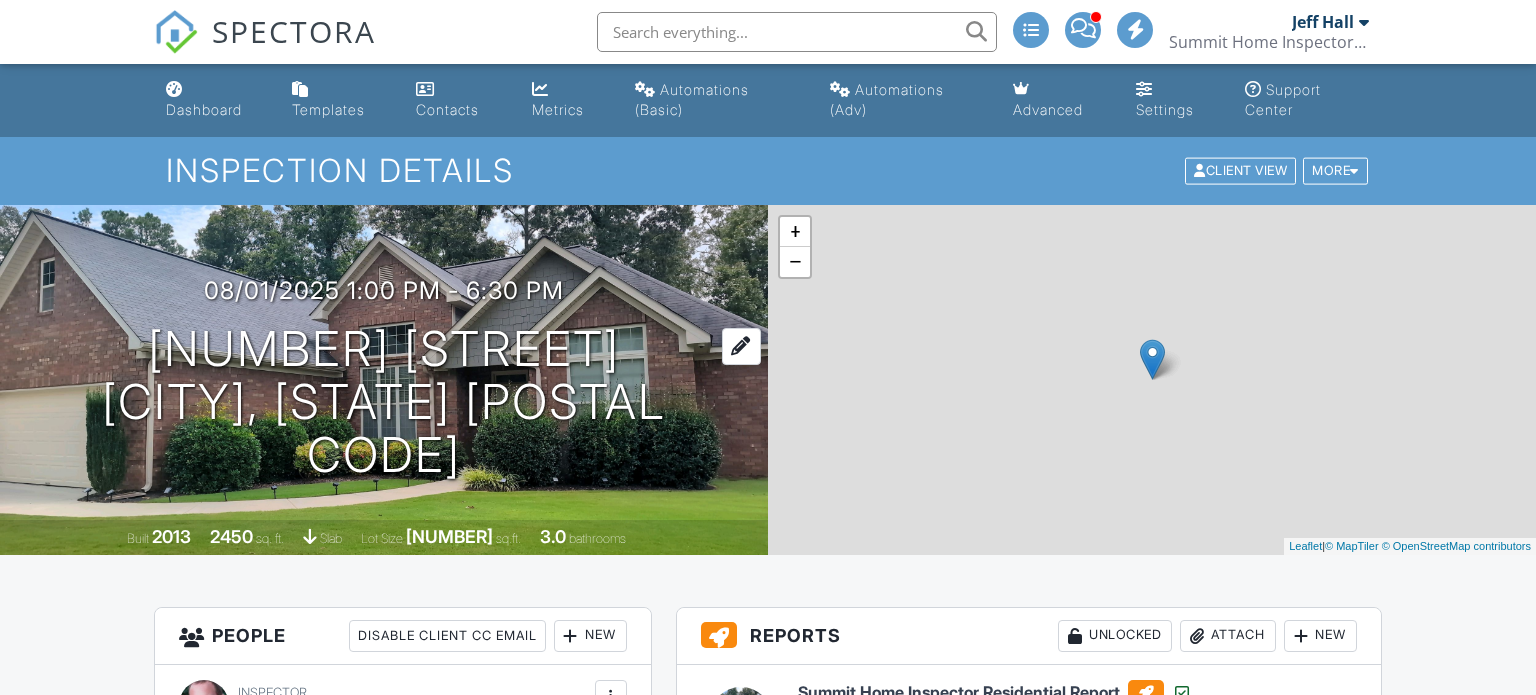 scroll, scrollTop: 0, scrollLeft: 0, axis: both 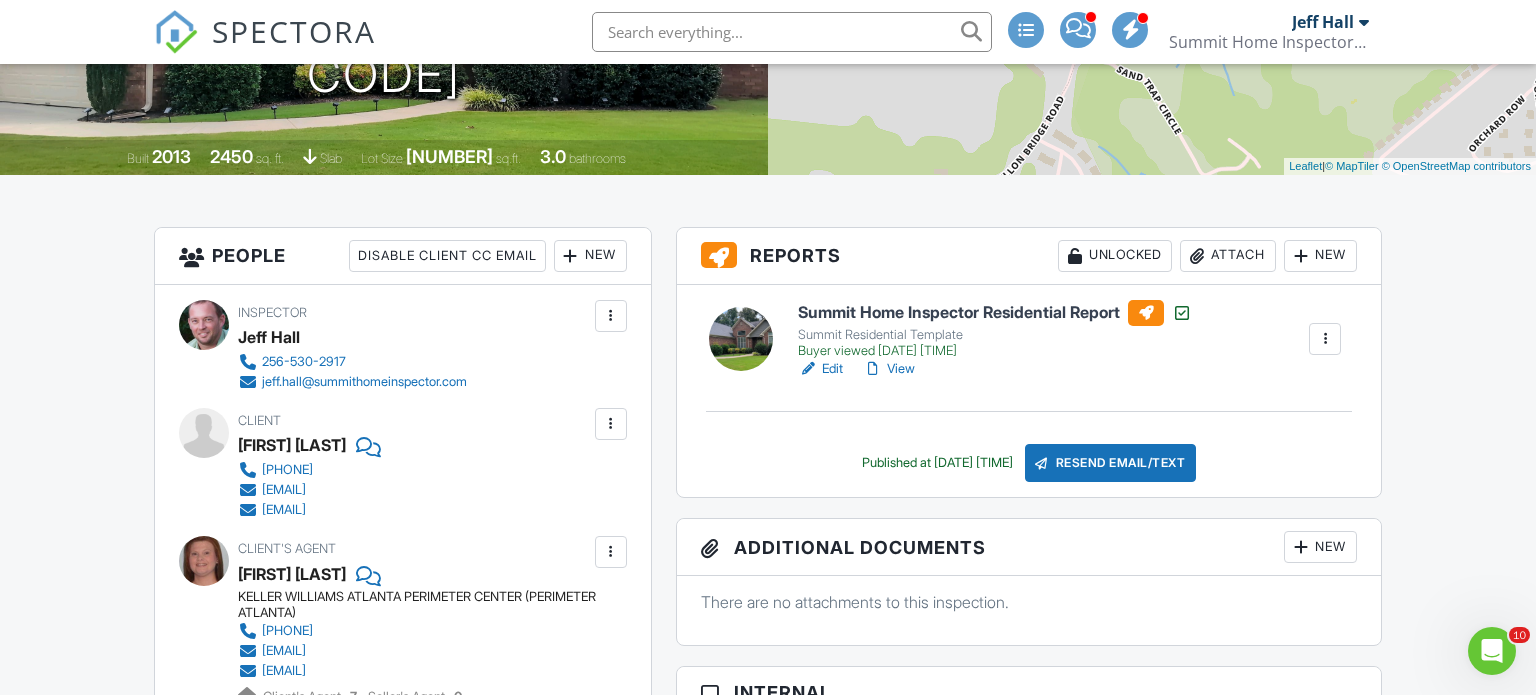 click at bounding box center [611, 424] 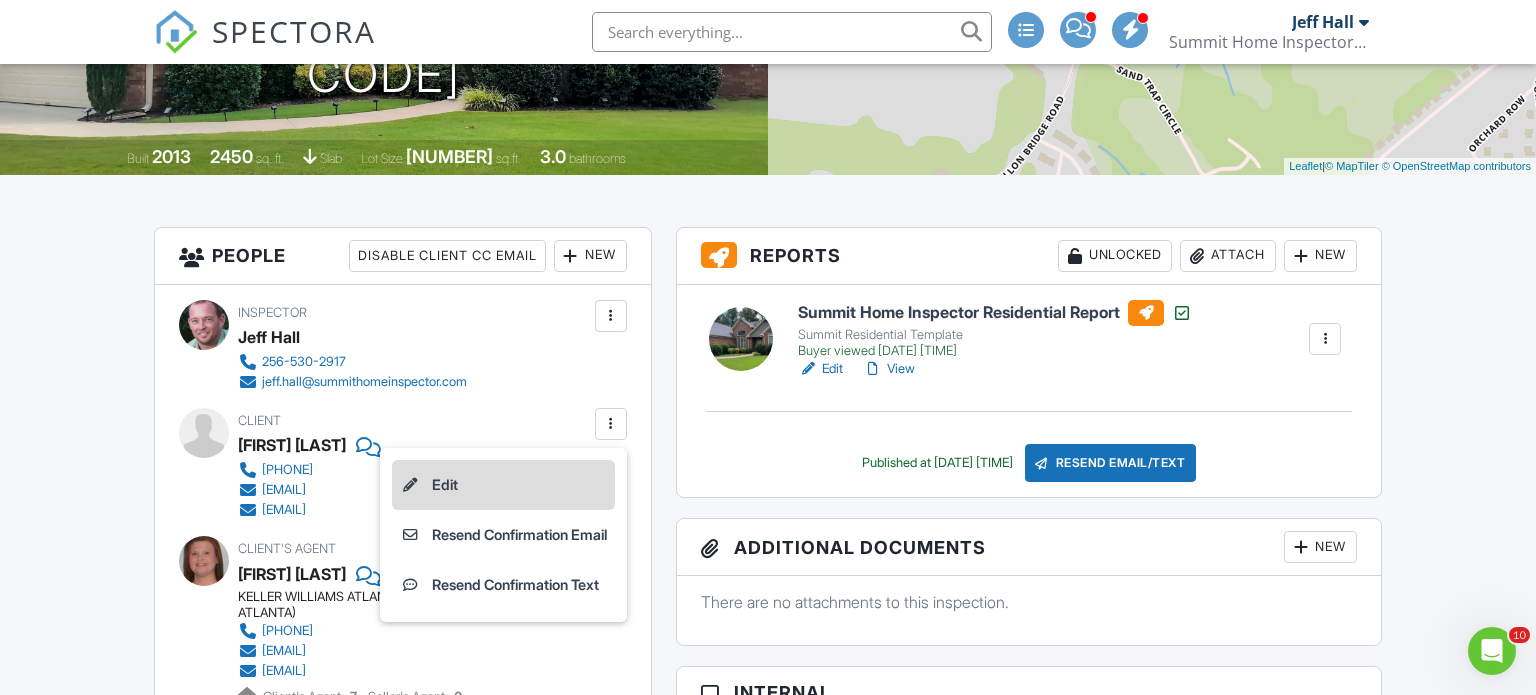 click on "Edit" at bounding box center [503, 485] 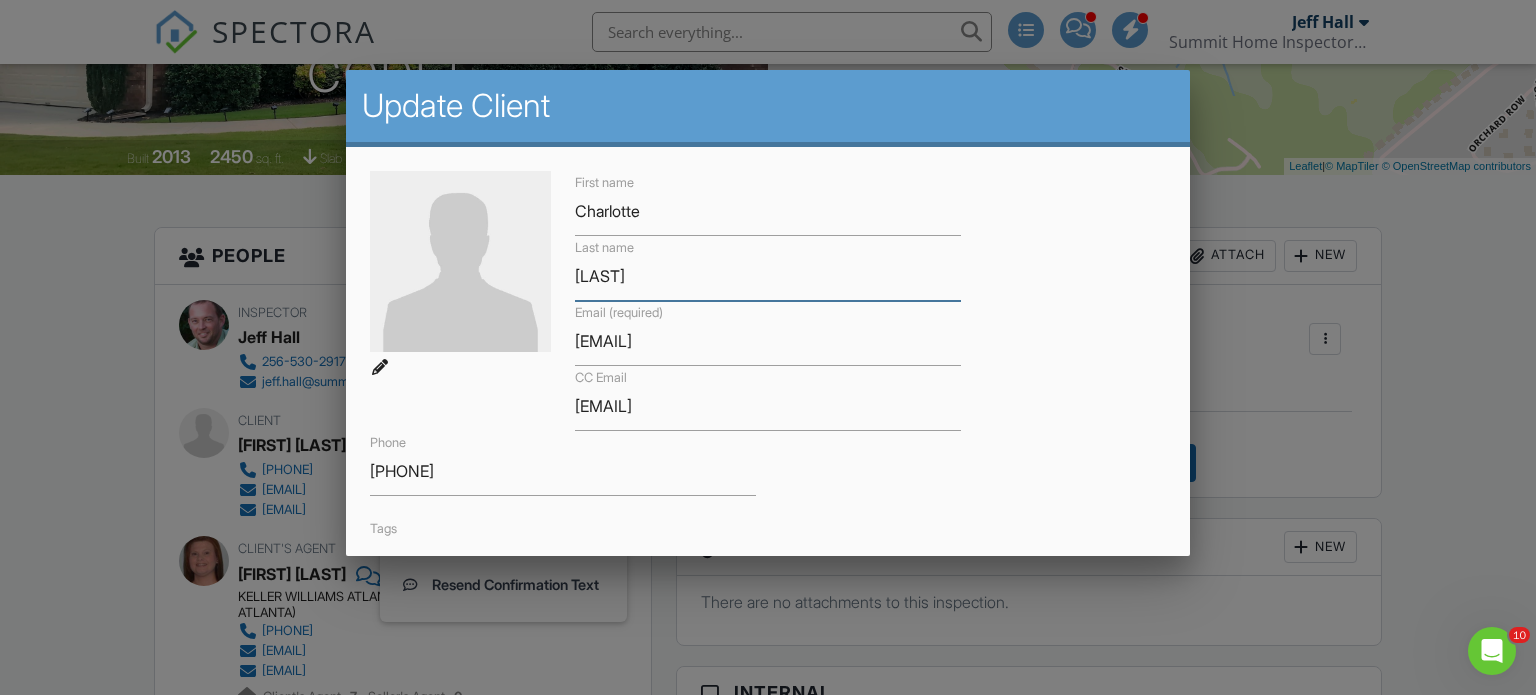 drag, startPoint x: 656, startPoint y: 279, endPoint x: 569, endPoint y: 283, distance: 87.0919 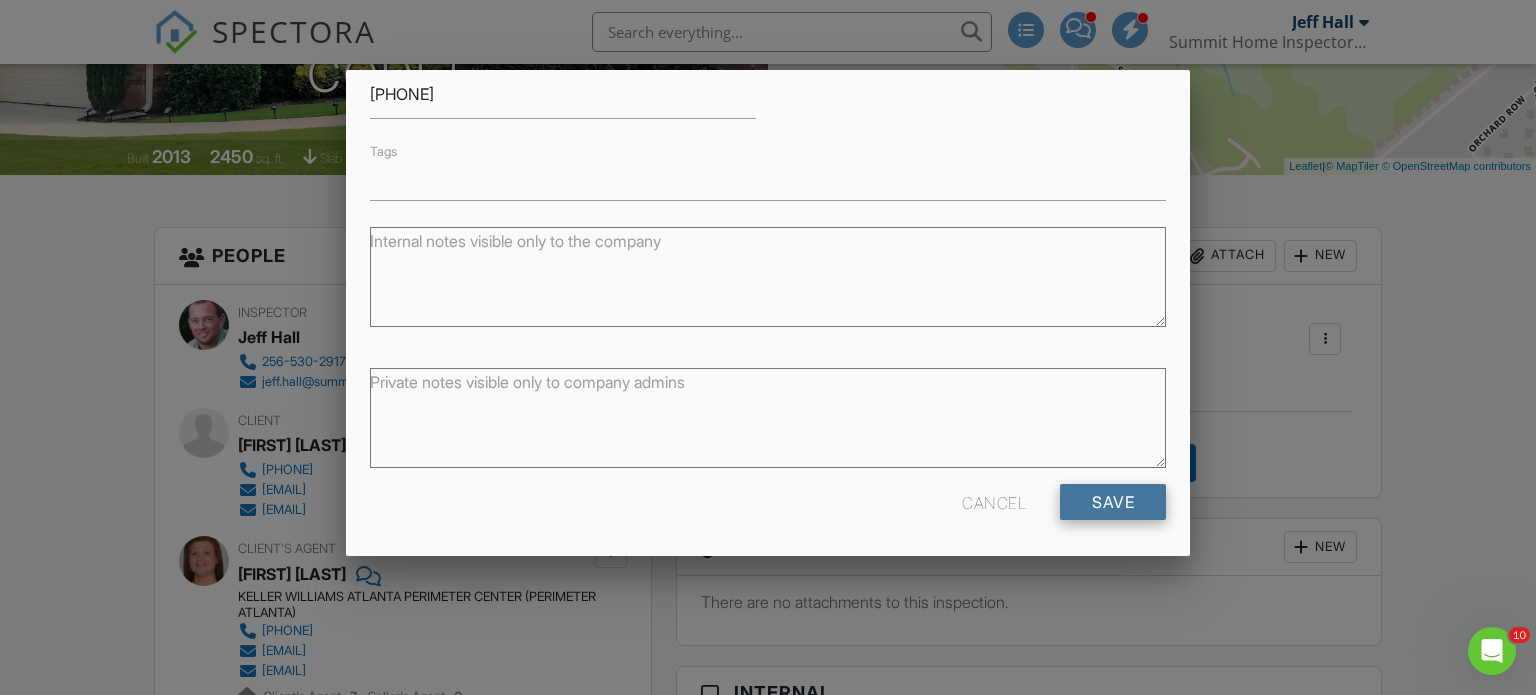 scroll, scrollTop: 378, scrollLeft: 0, axis: vertical 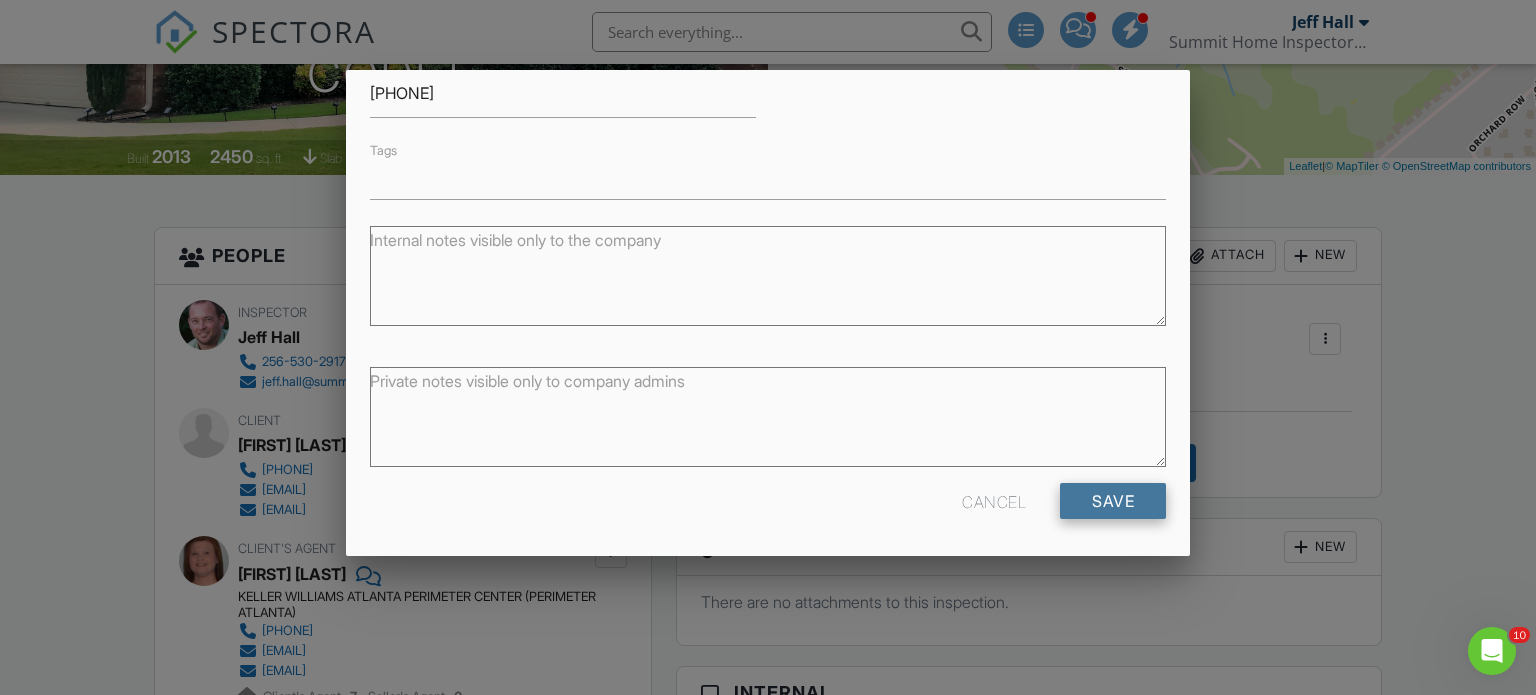 type on "Woodruff" 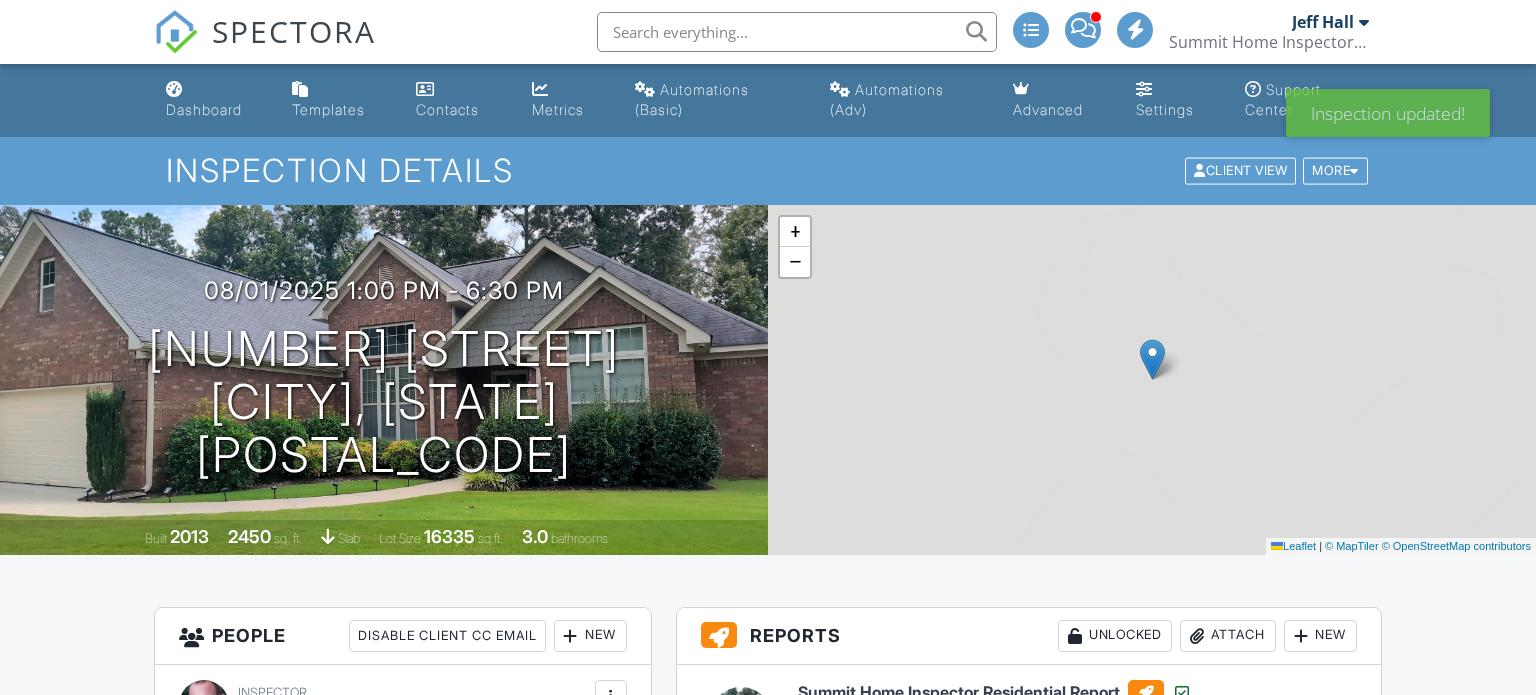 scroll, scrollTop: 203, scrollLeft: 0, axis: vertical 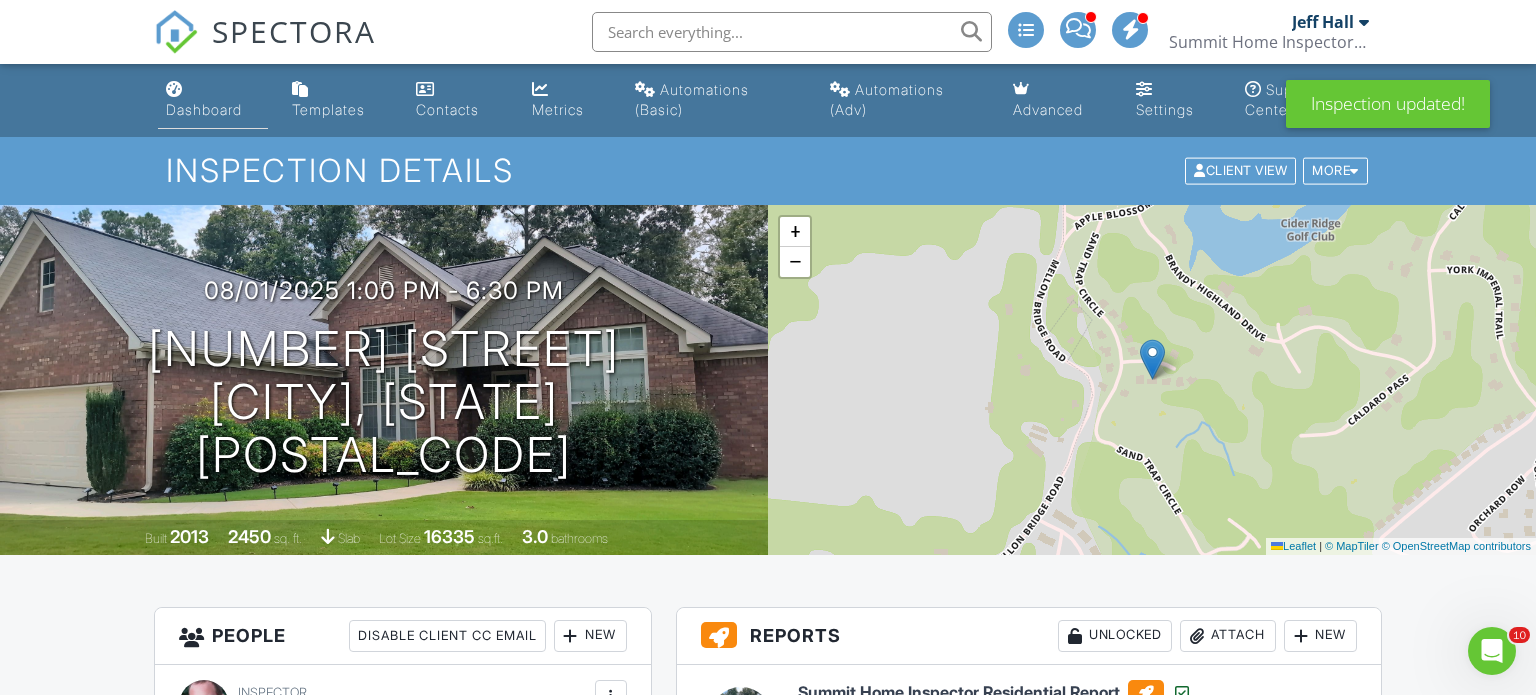 click on "Dashboard" at bounding box center (204, 109) 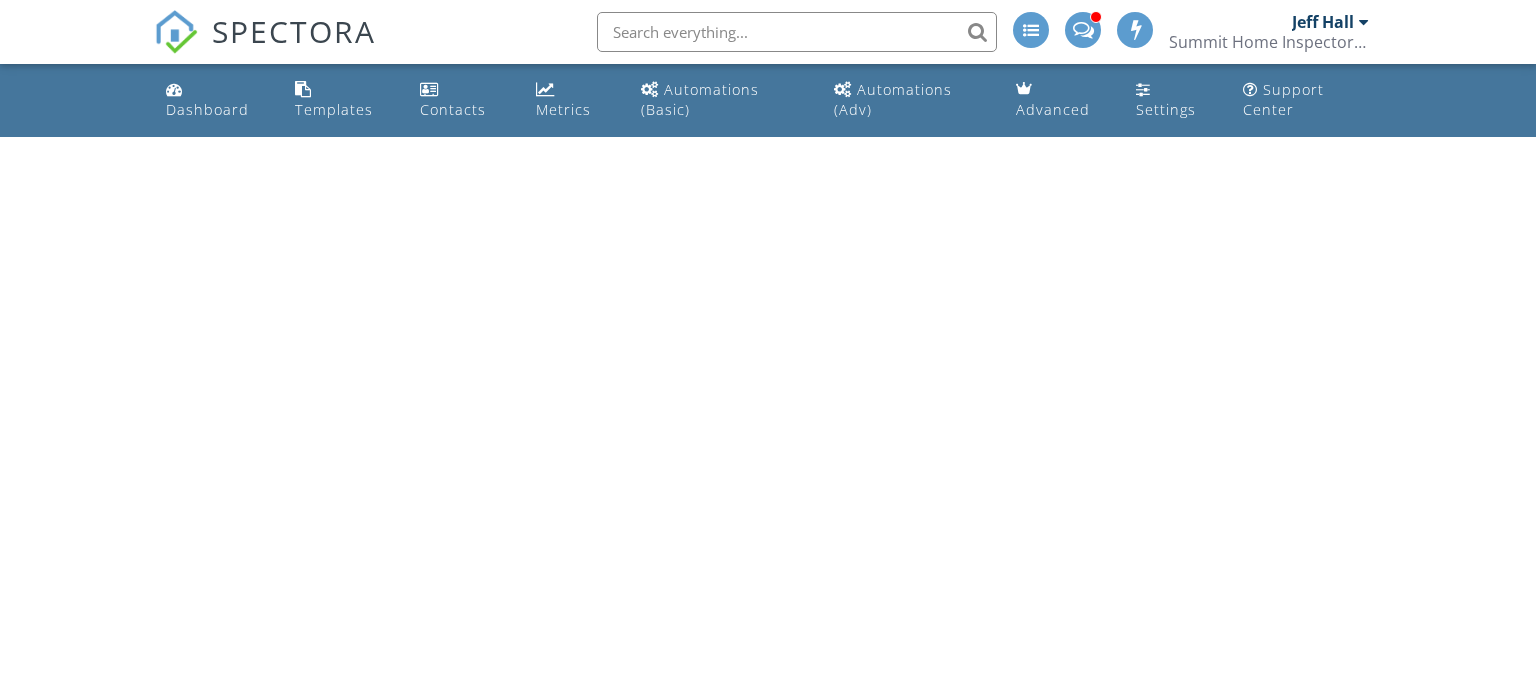 scroll, scrollTop: 0, scrollLeft: 0, axis: both 